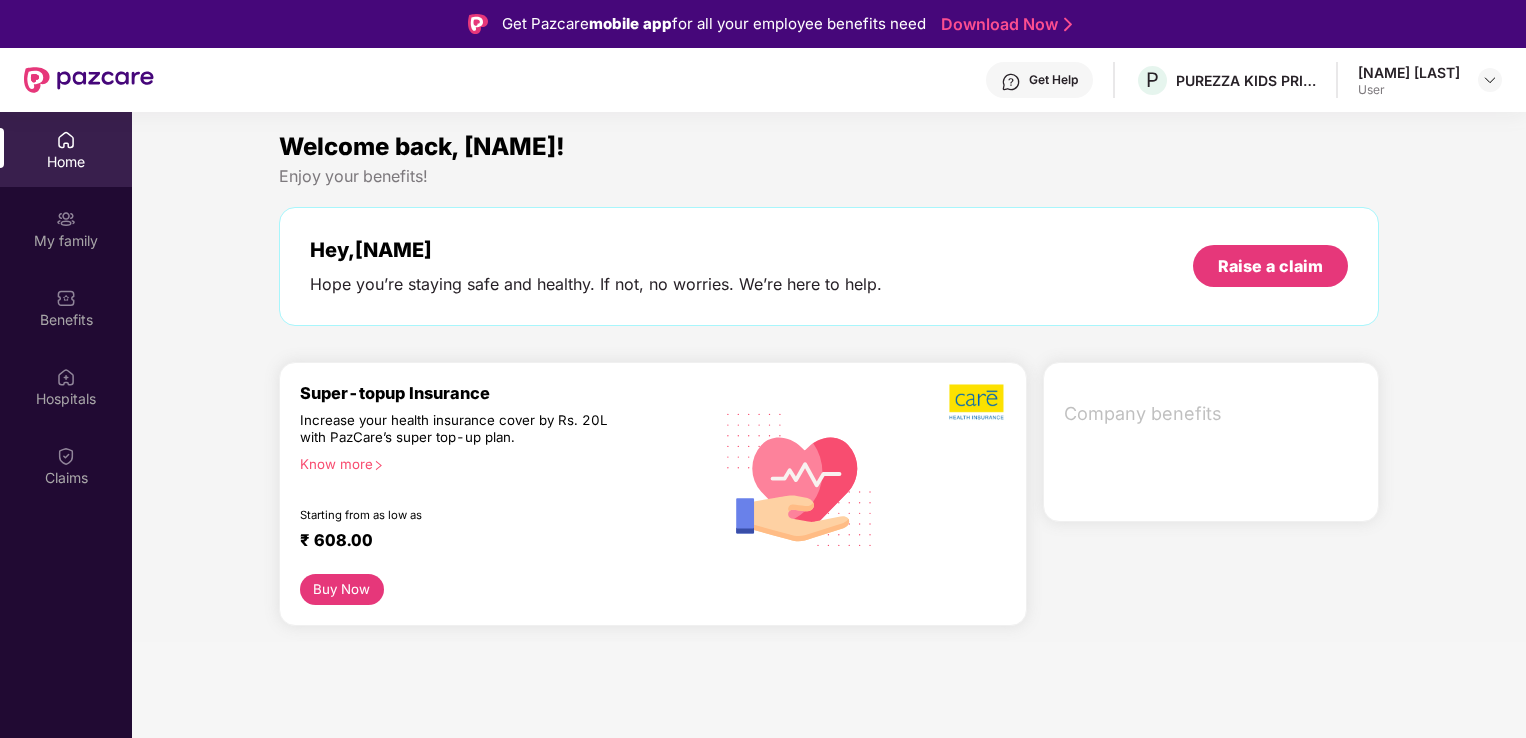 scroll, scrollTop: 0, scrollLeft: 0, axis: both 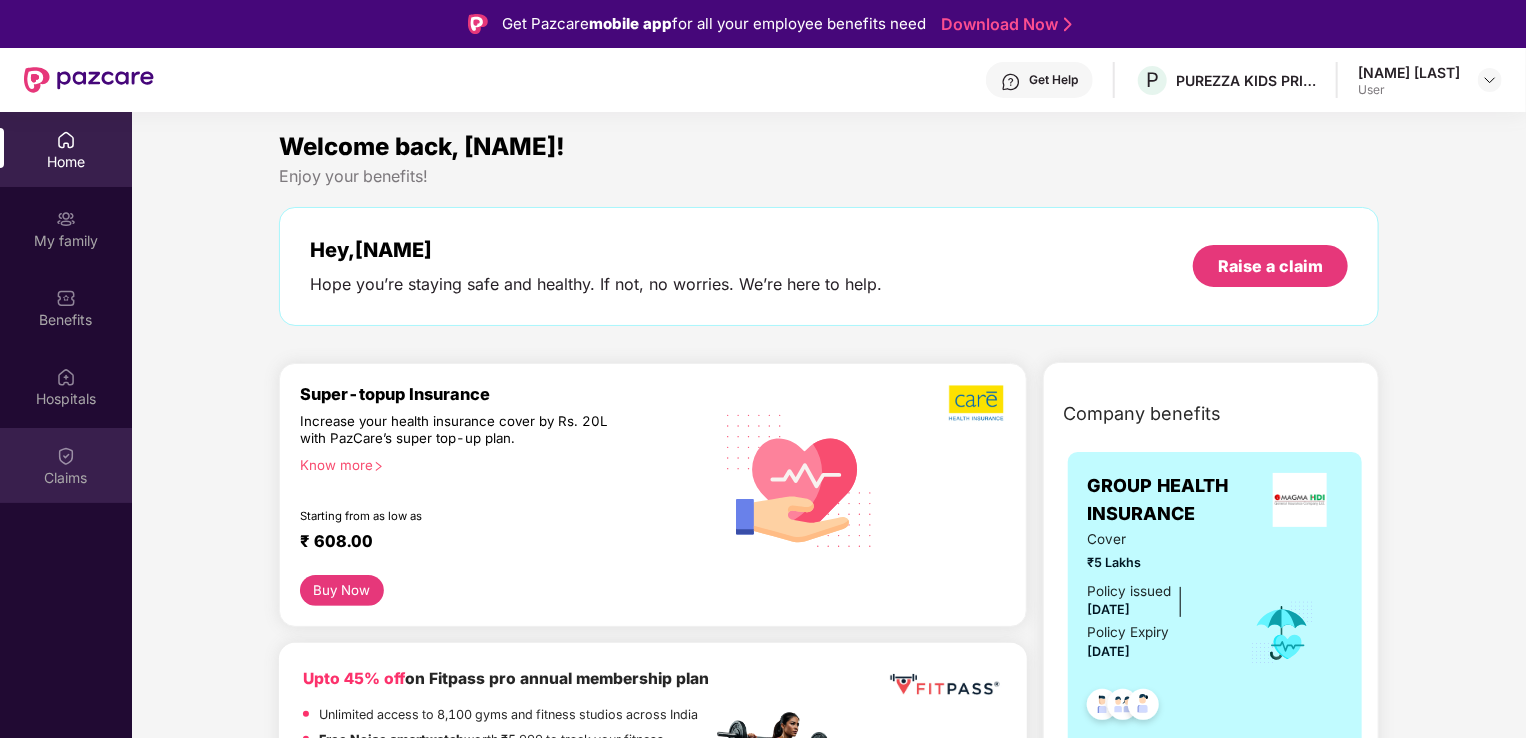 click on "Claims" at bounding box center (66, 478) 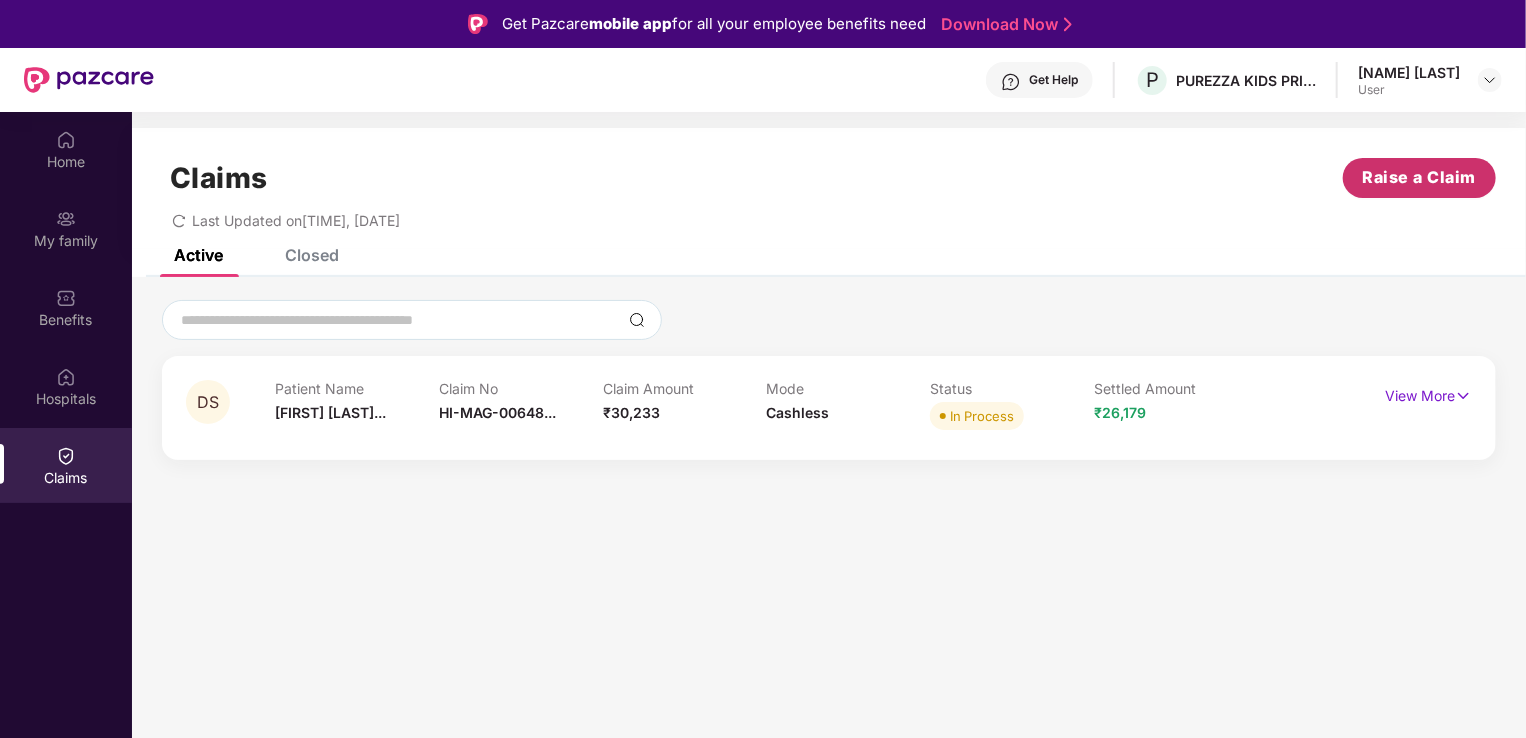 click on "Raise a Claim" at bounding box center (1420, 177) 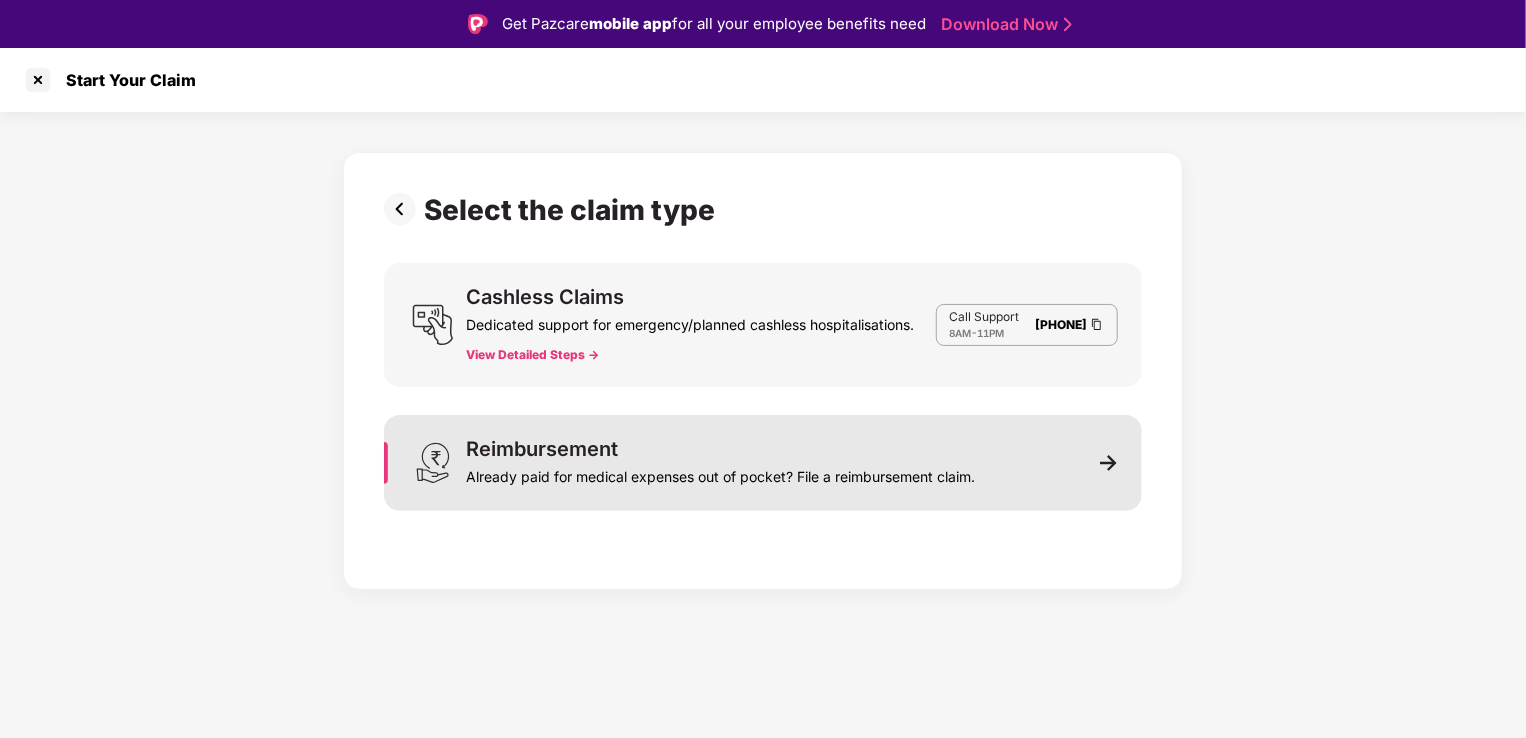 click on "Already paid for medical expenses out of pocket? File a reimbursement claim." at bounding box center (720, 473) 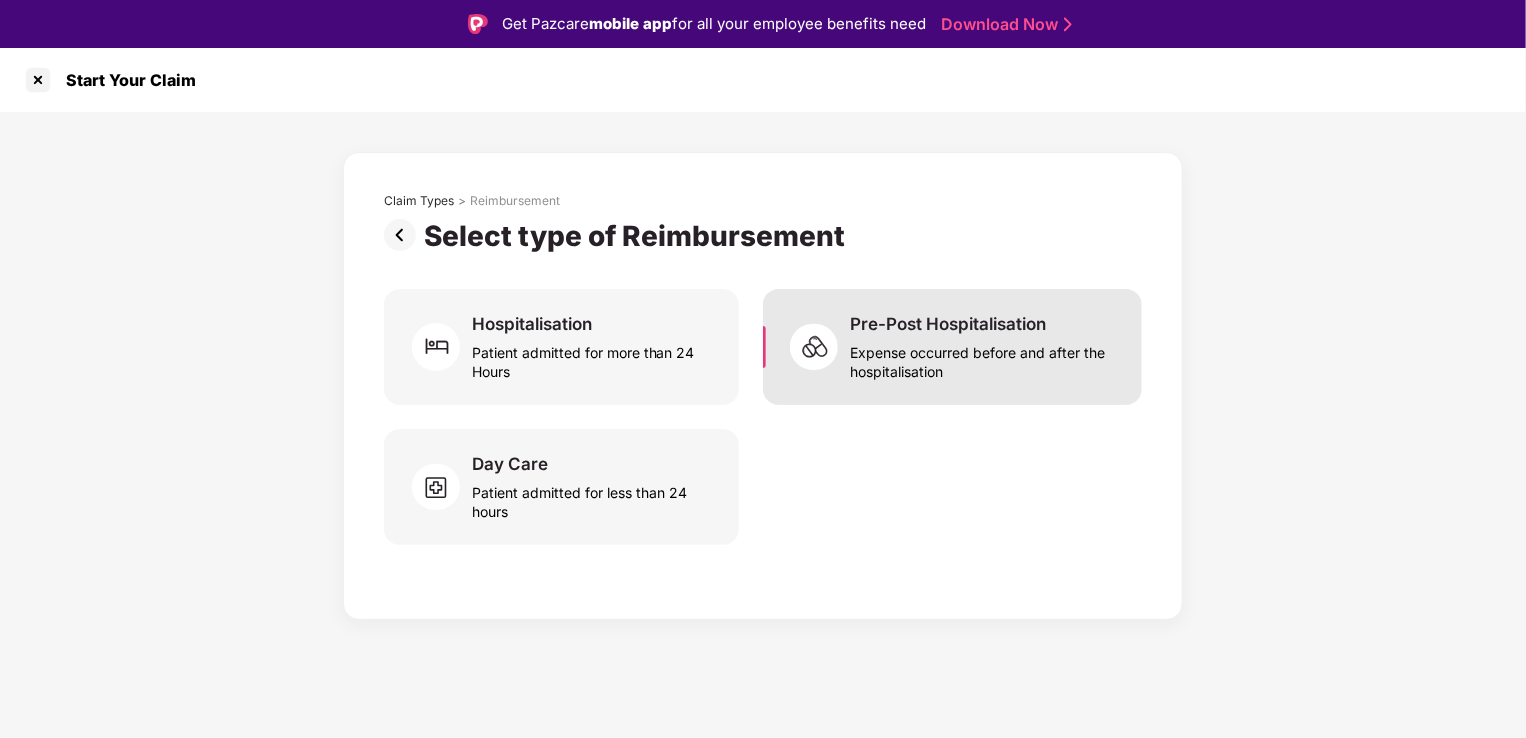 click on "Expense occurred before and after the hospitalisation" at bounding box center (984, 358) 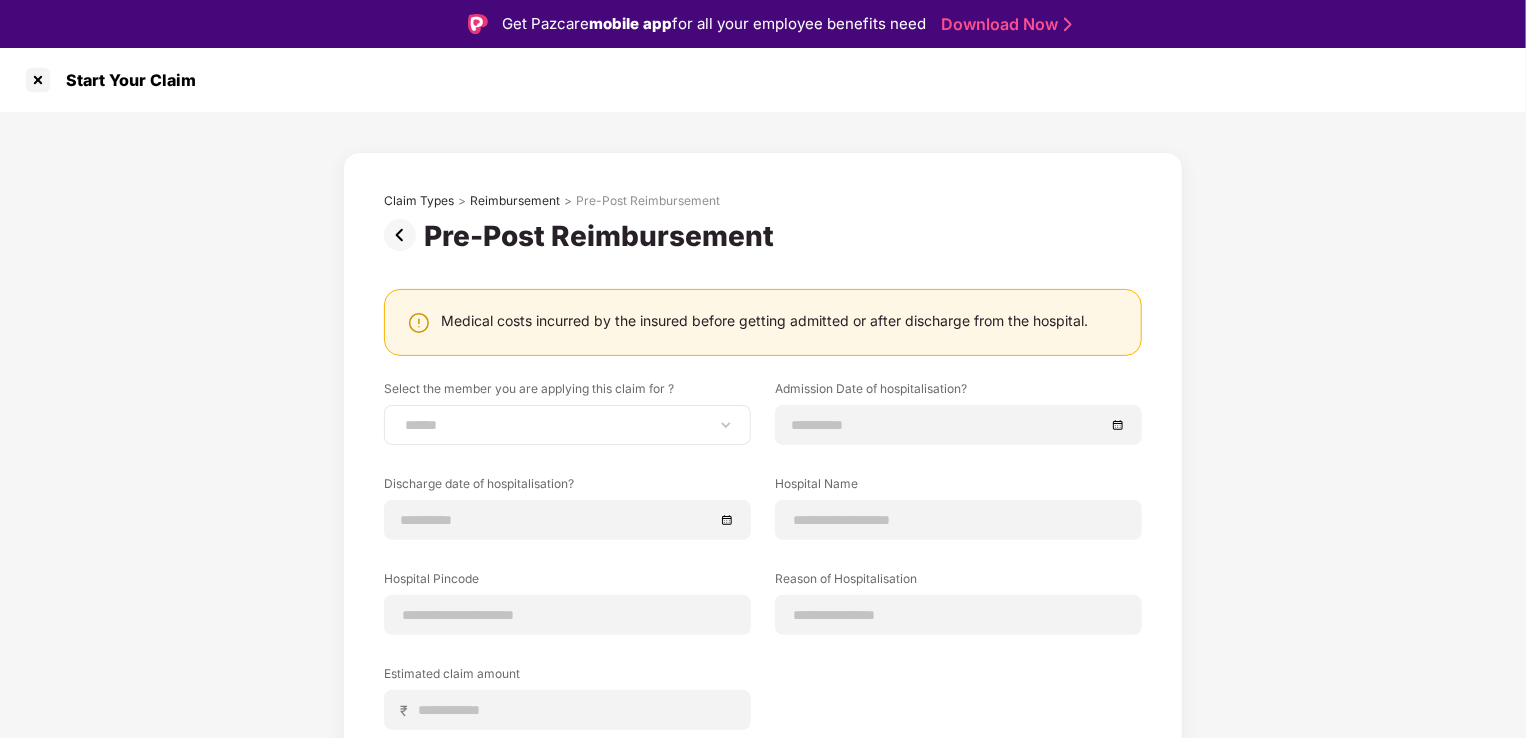 click on "**********" at bounding box center [567, 425] 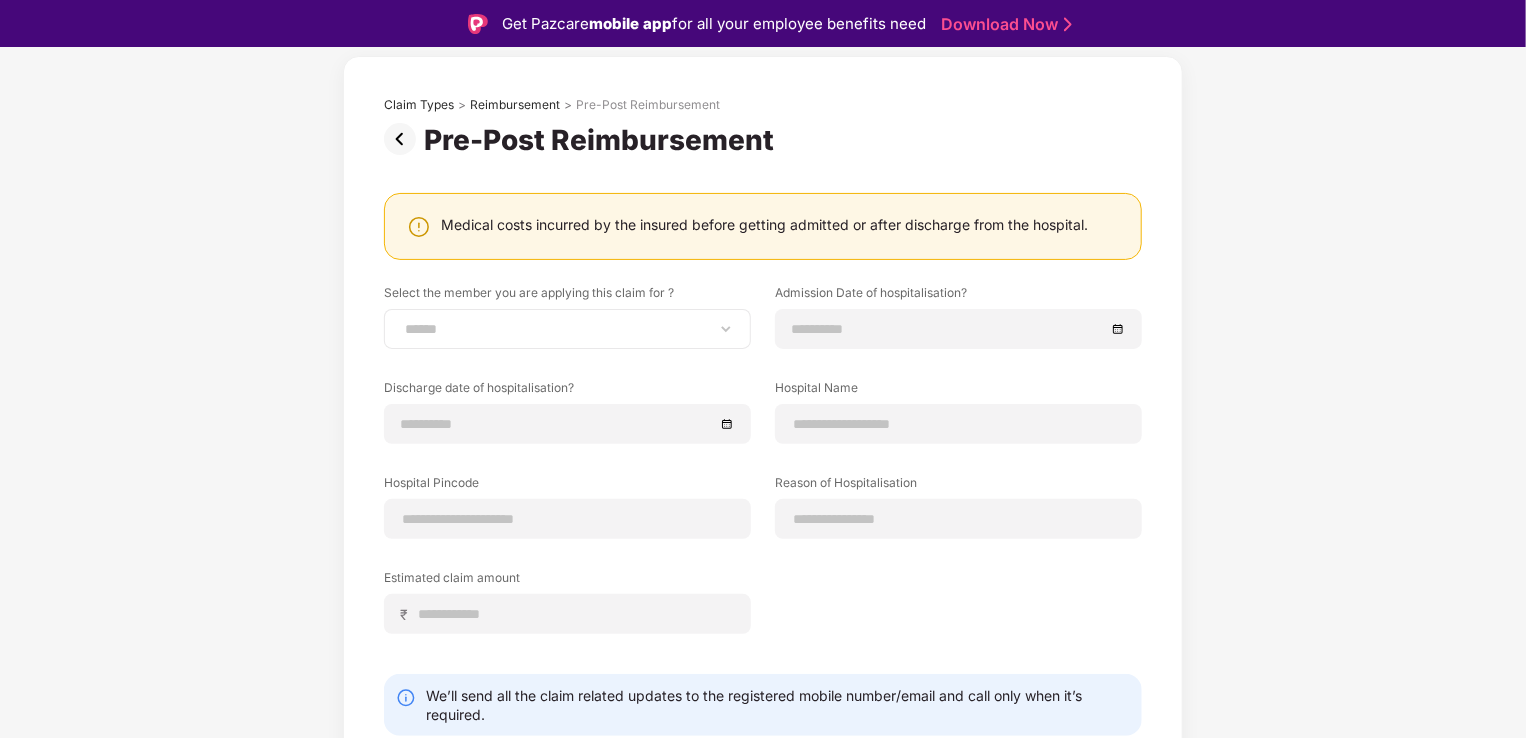 scroll, scrollTop: 100, scrollLeft: 0, axis: vertical 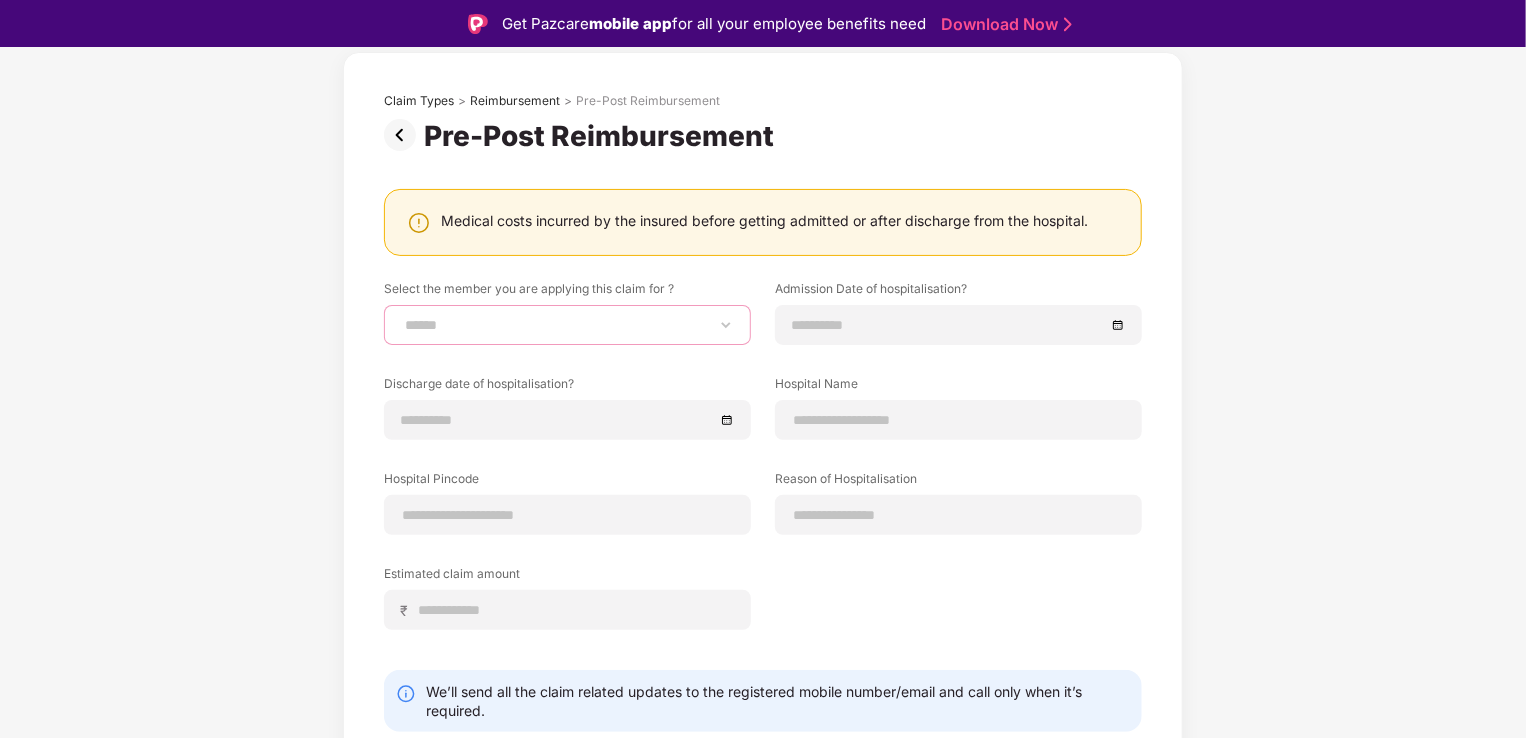 click on "**********" at bounding box center [567, 325] 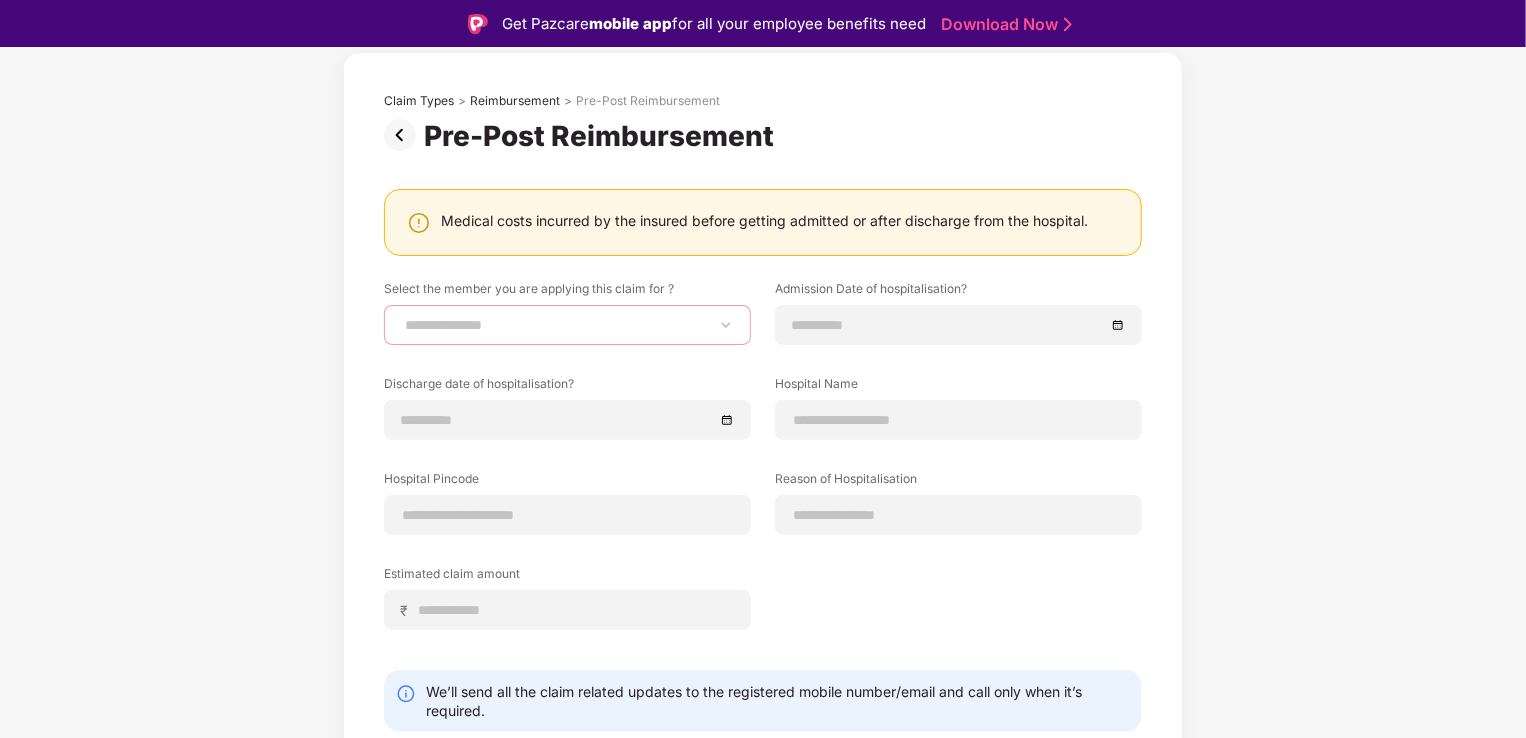 click on "**********" at bounding box center [567, 325] 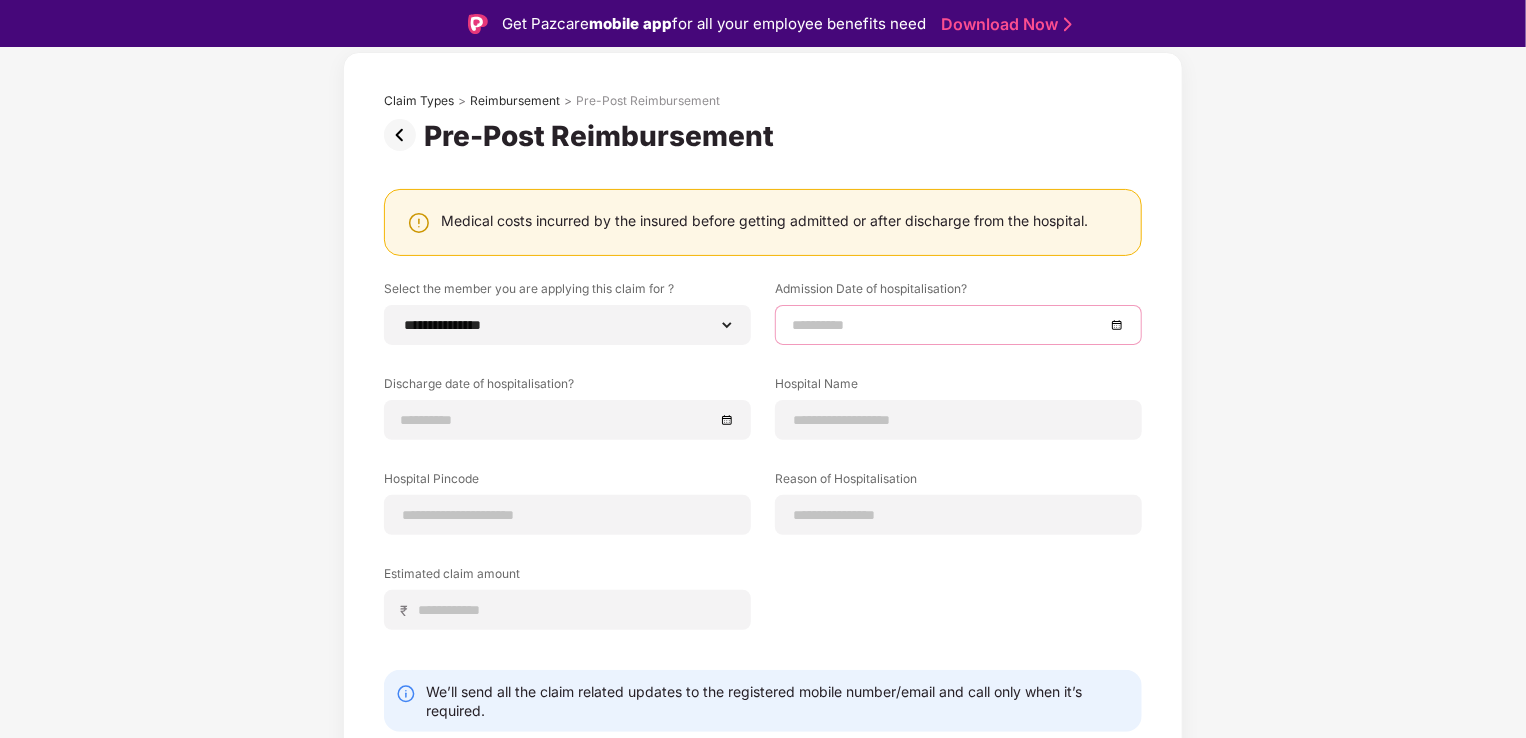 click at bounding box center [948, 325] 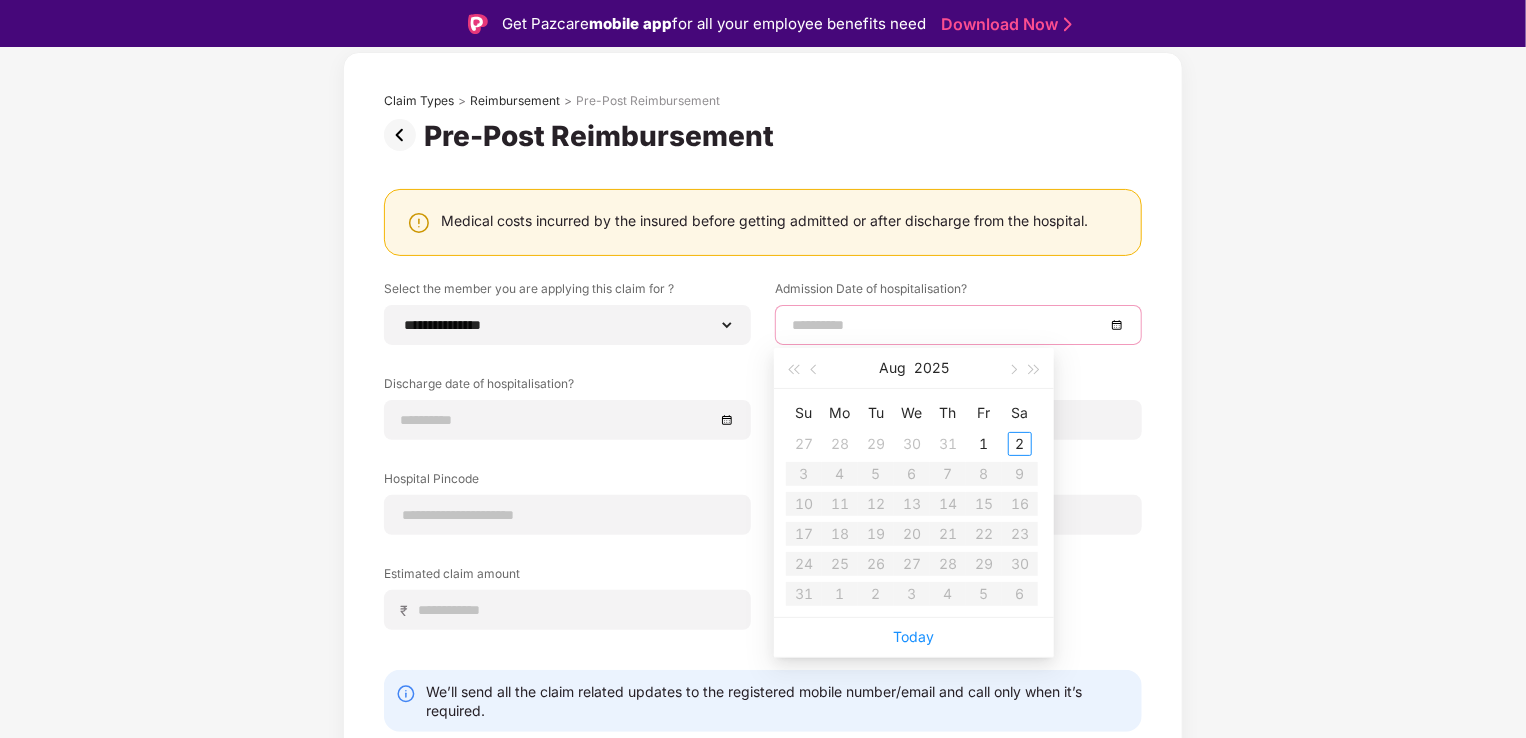 type on "**********" 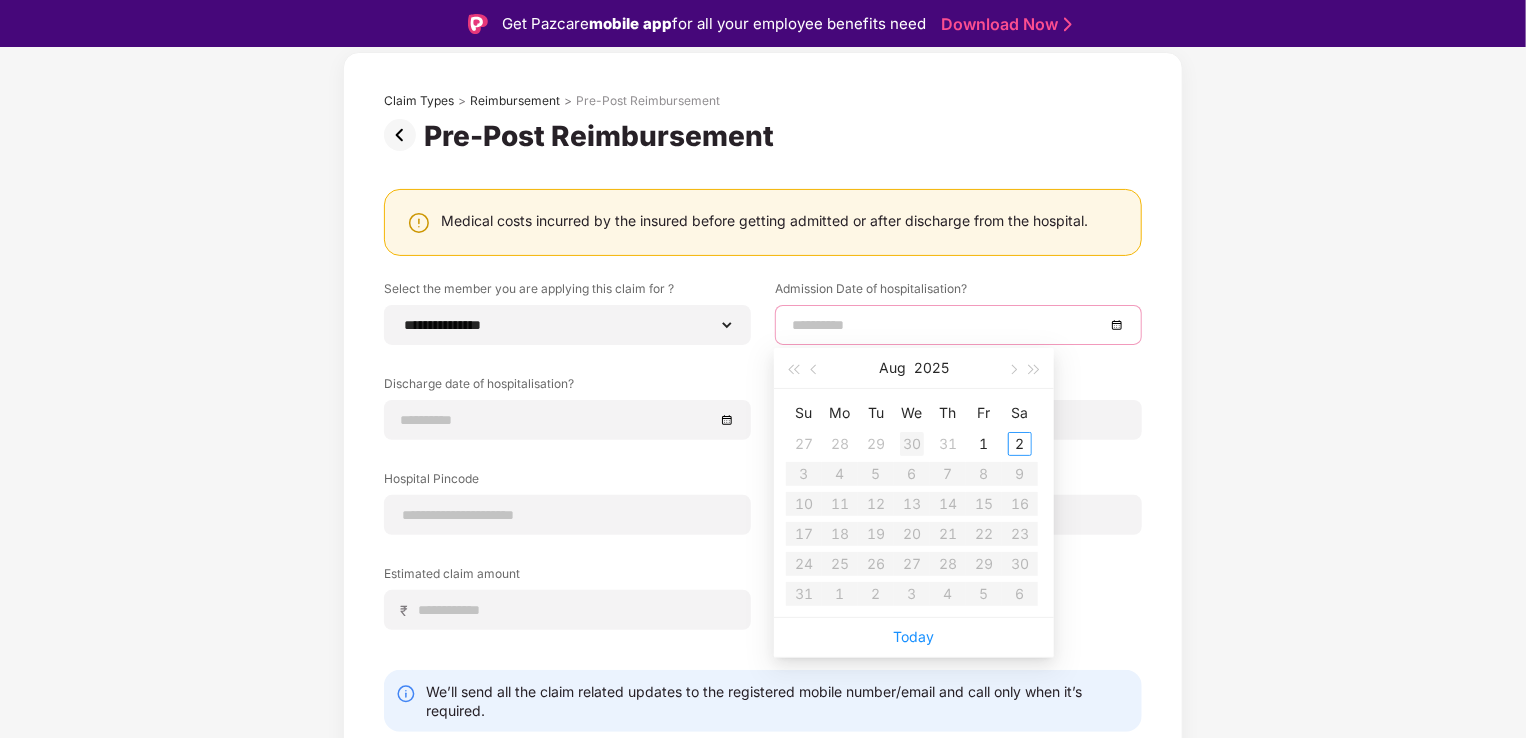 type on "**********" 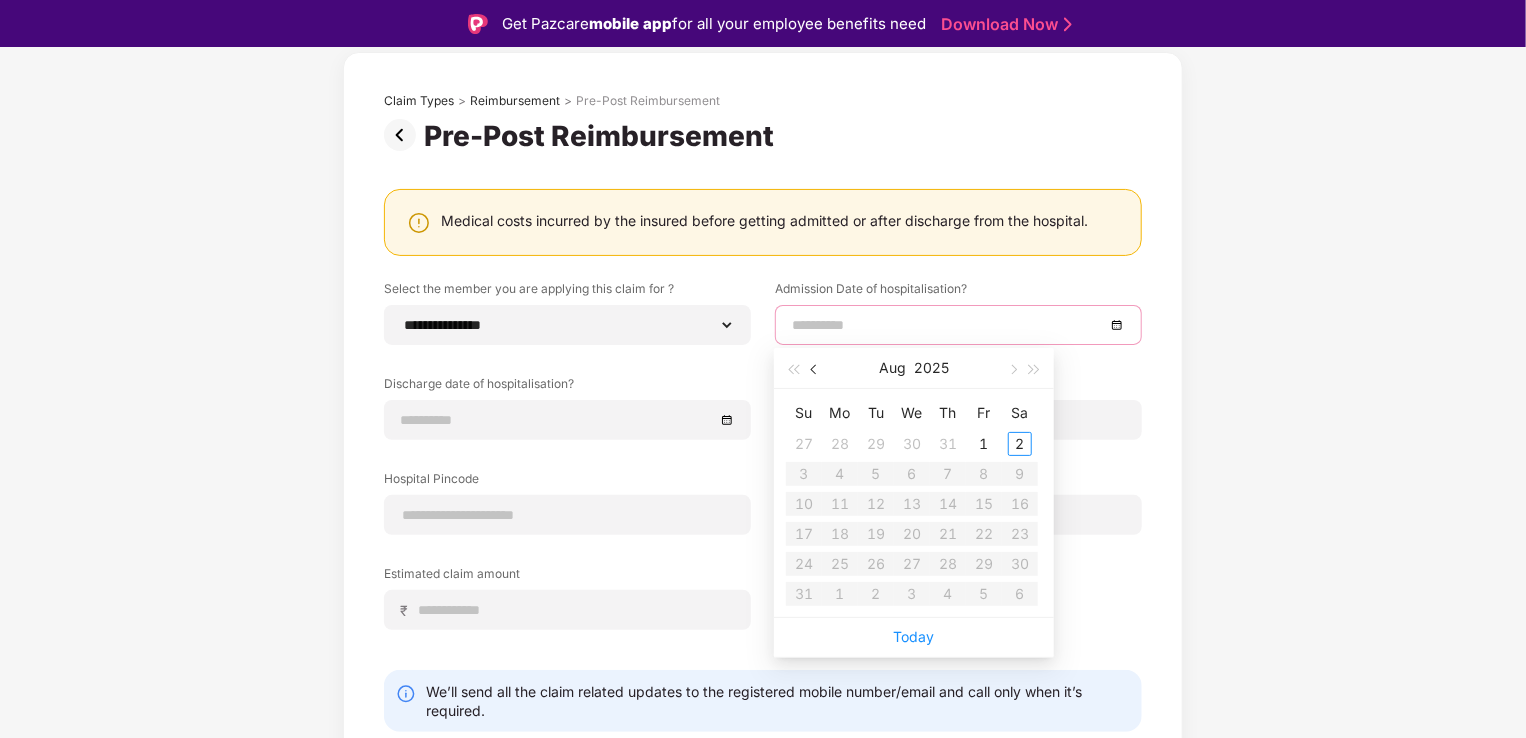 click at bounding box center [816, 370] 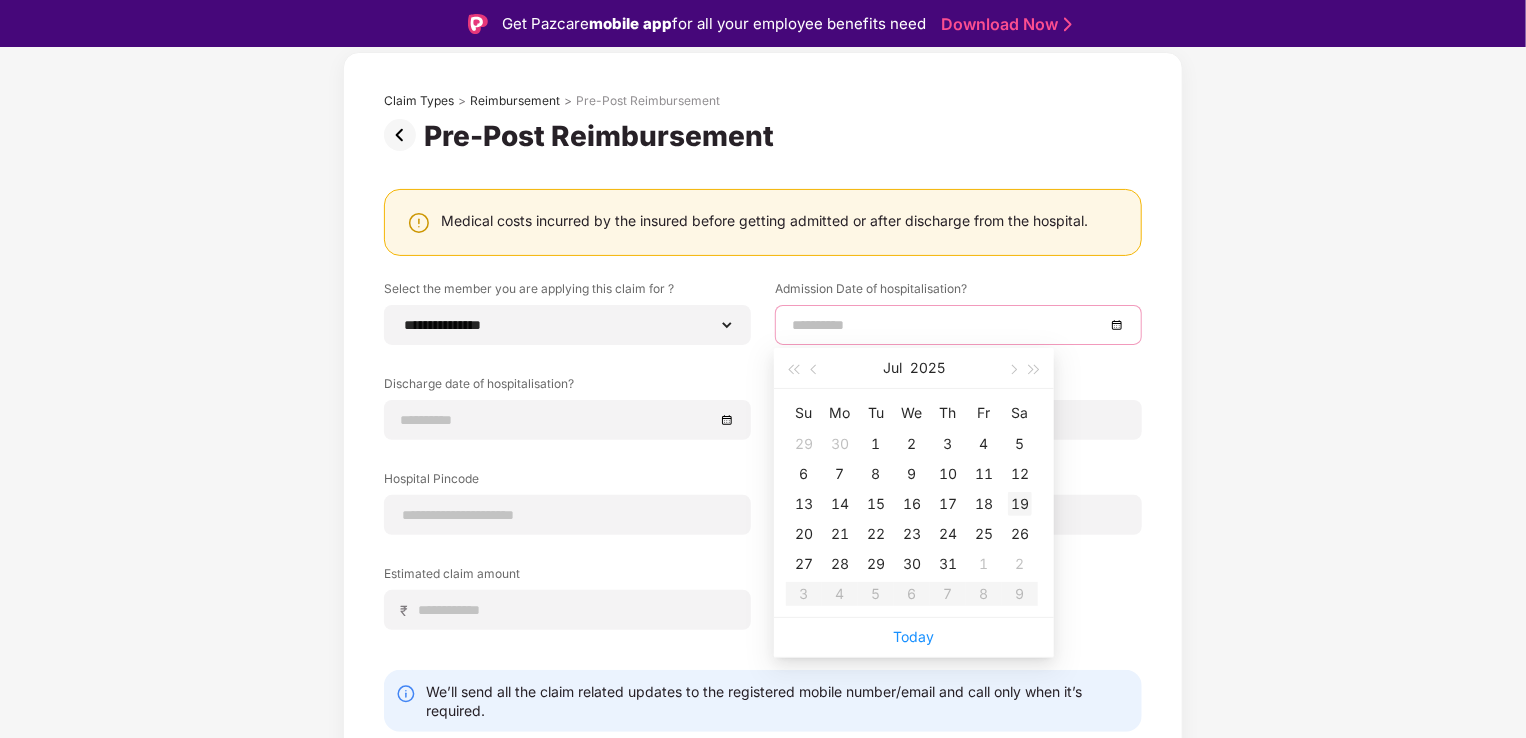 type on "**********" 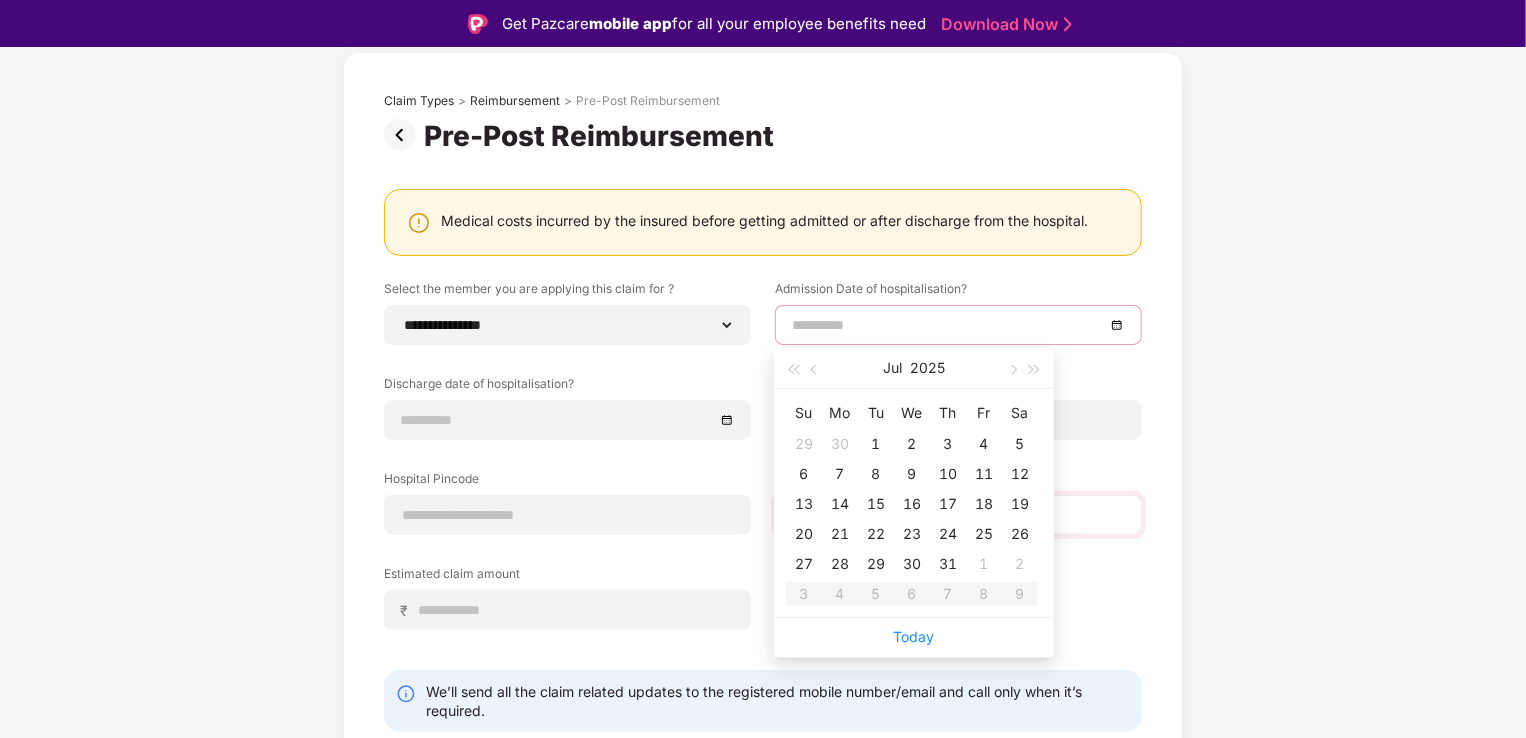 click on "19" at bounding box center [1020, 504] 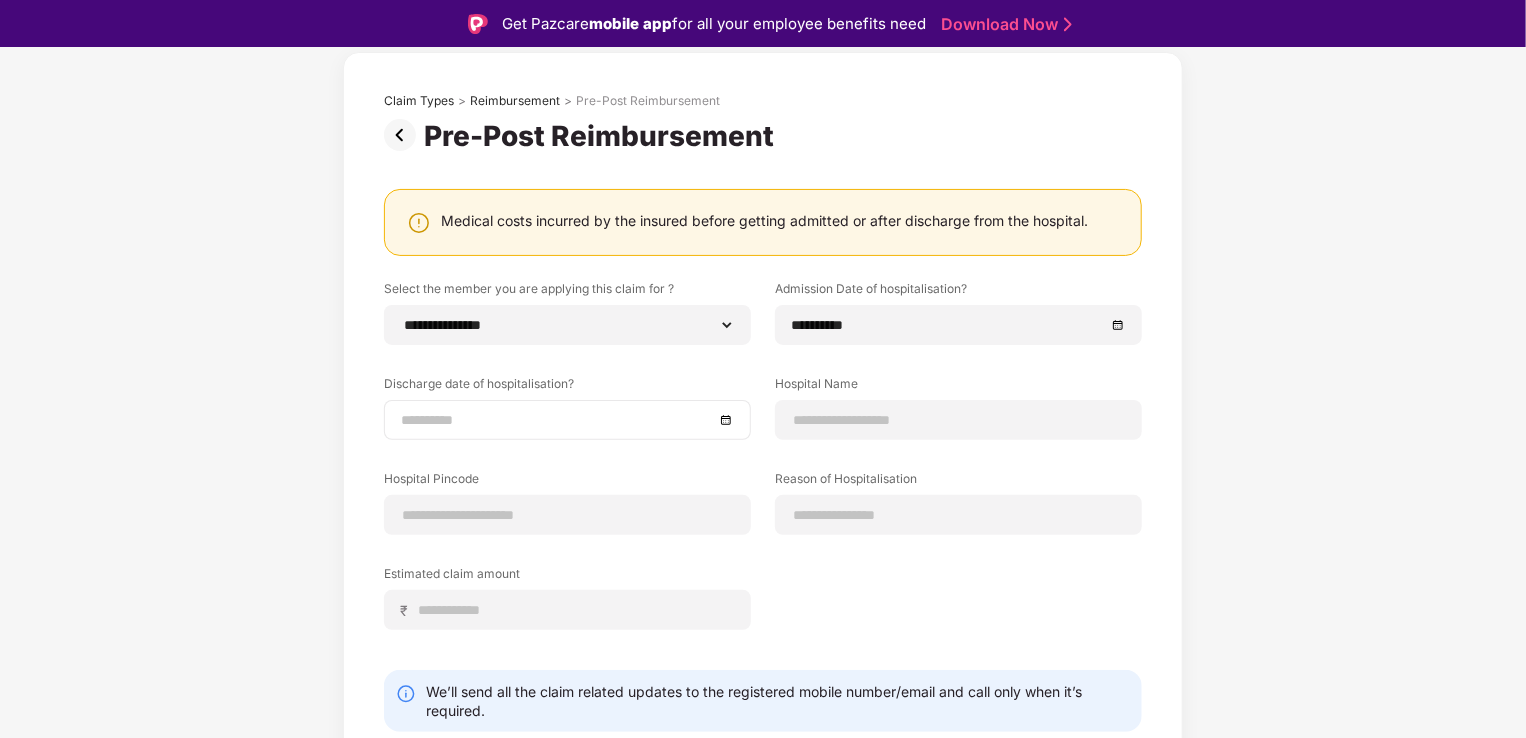 click at bounding box center (567, 420) 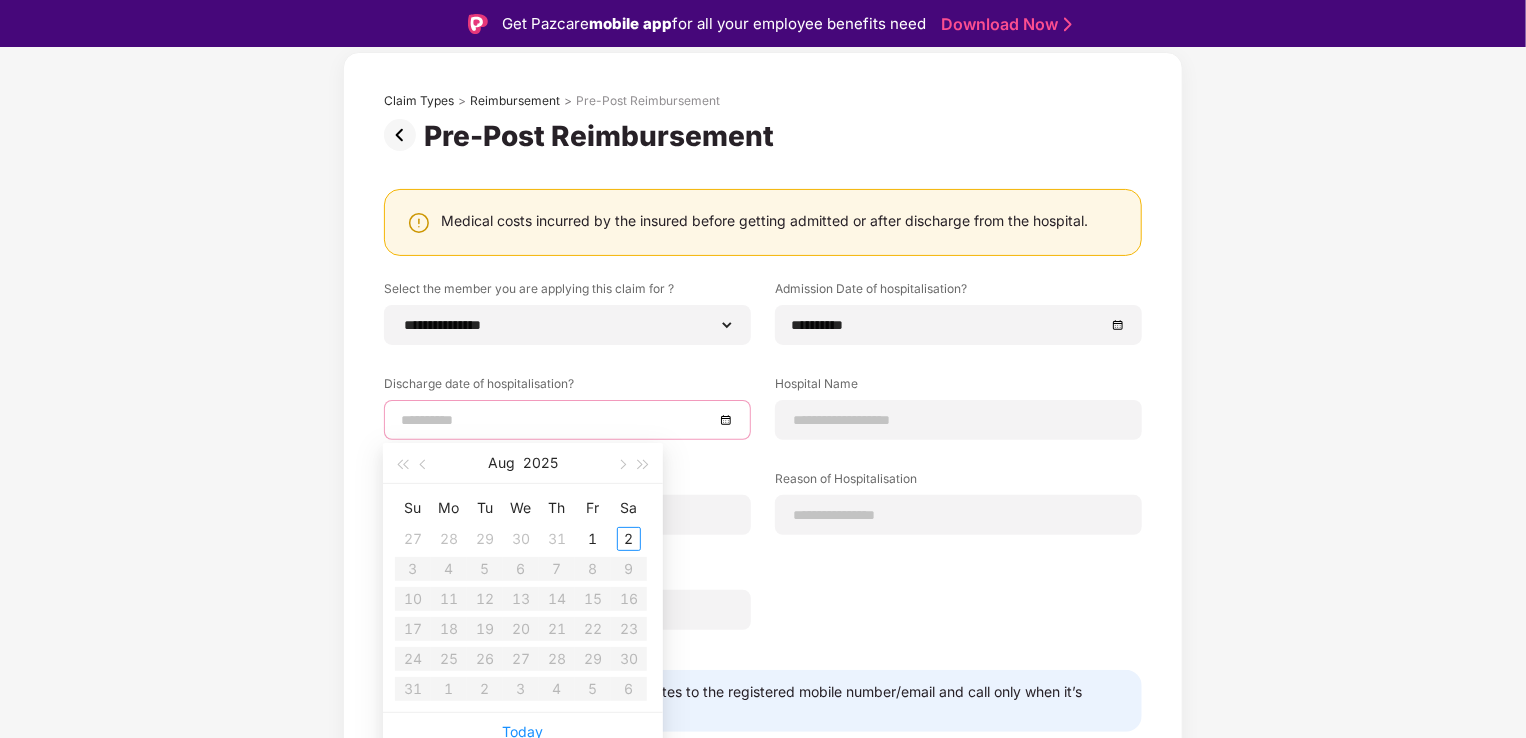 type on "**********" 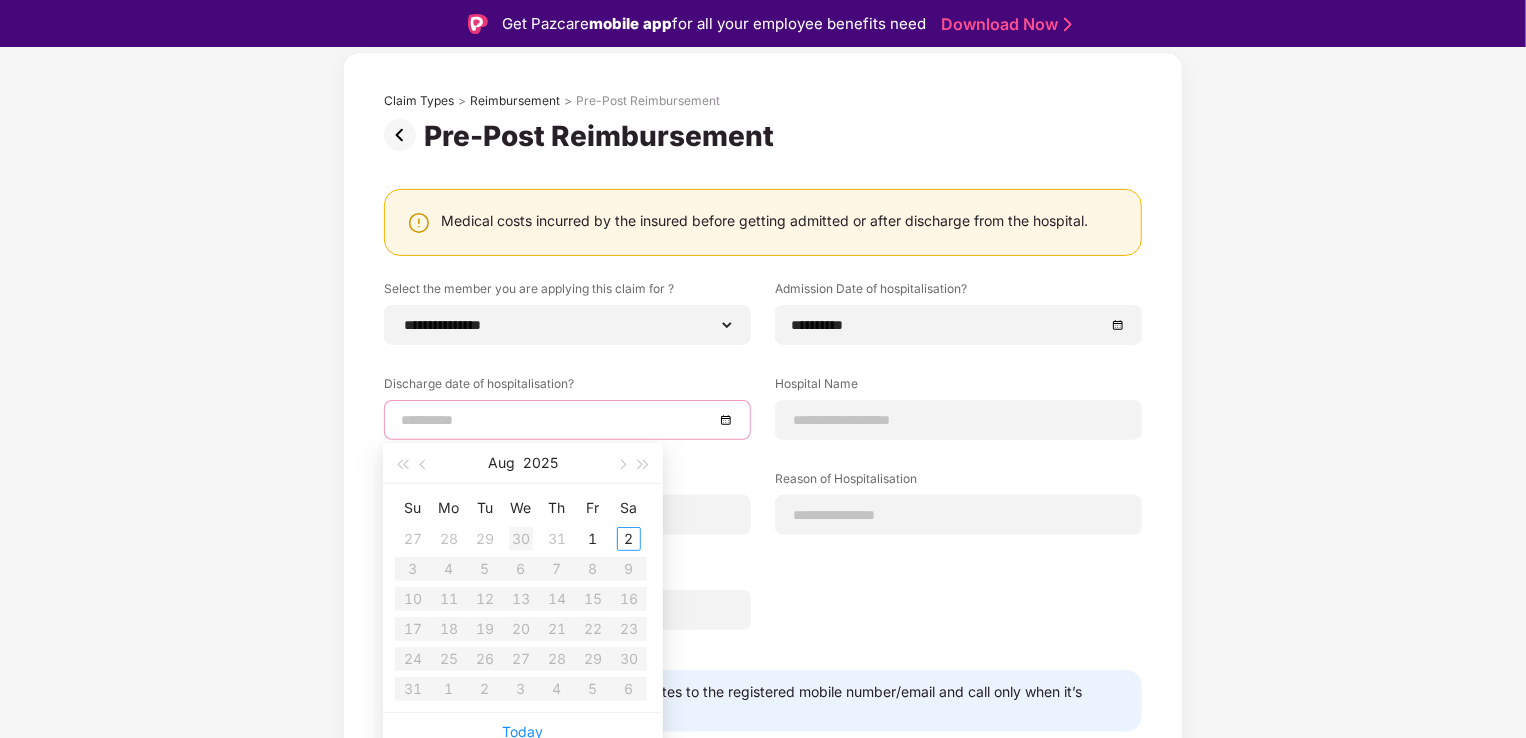 type on "**********" 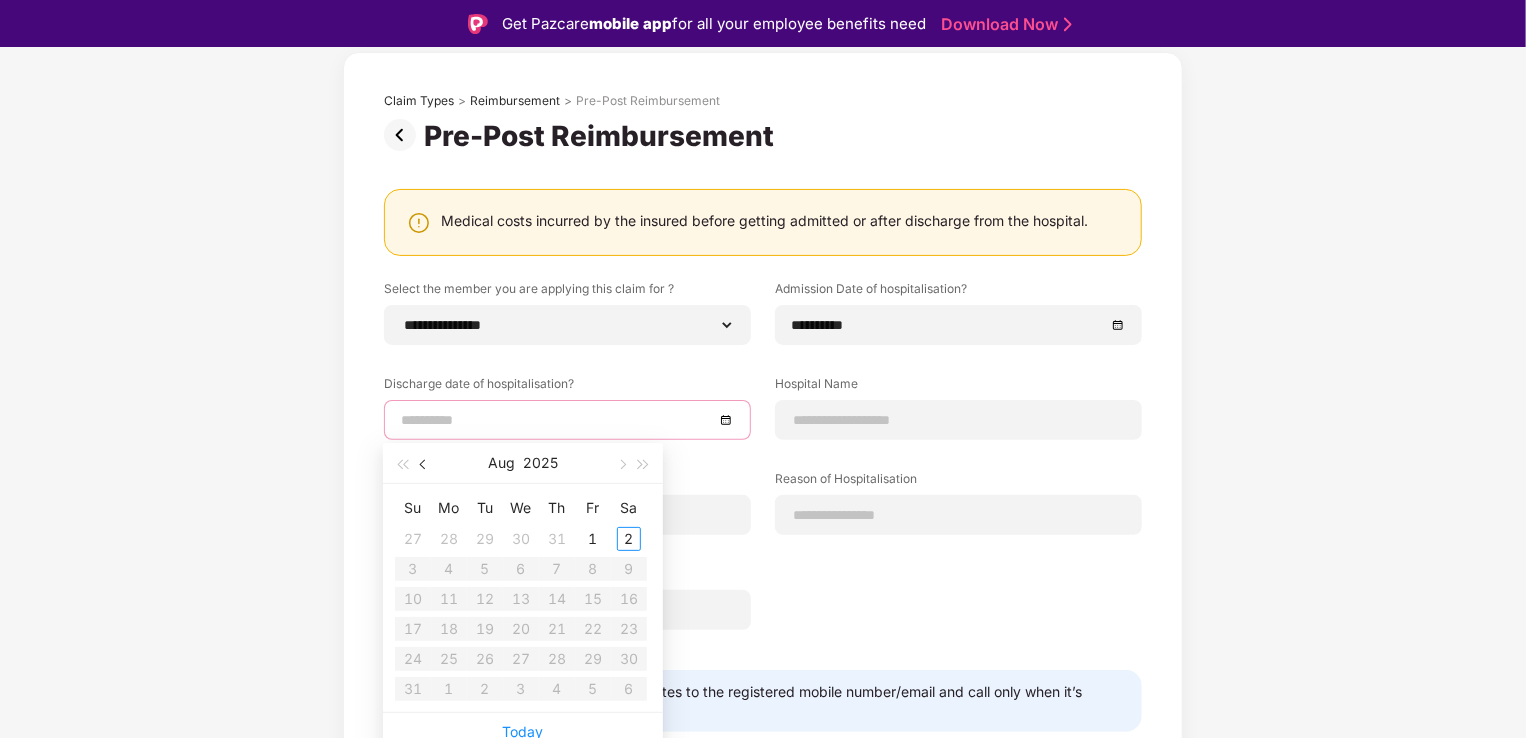 click at bounding box center [424, 463] 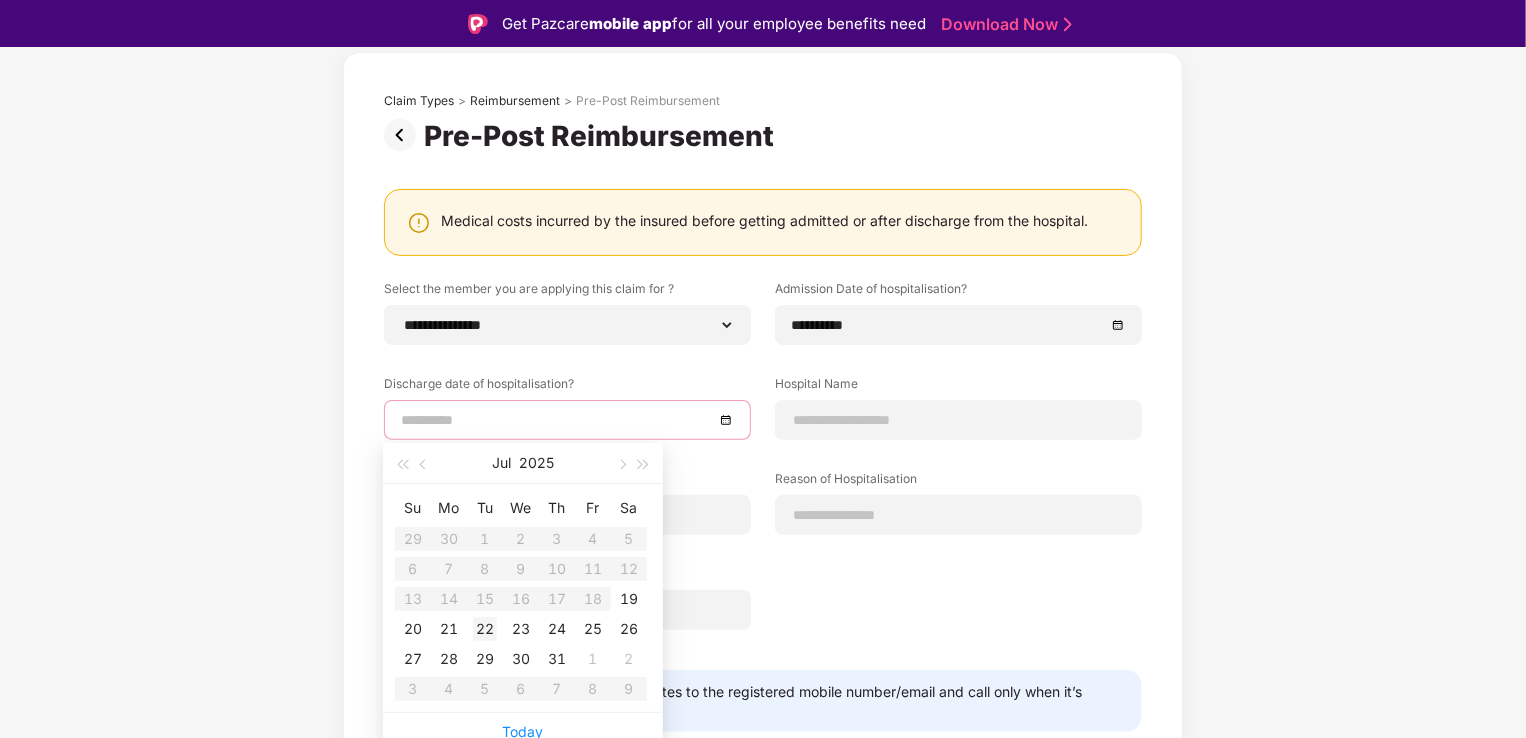type on "**********" 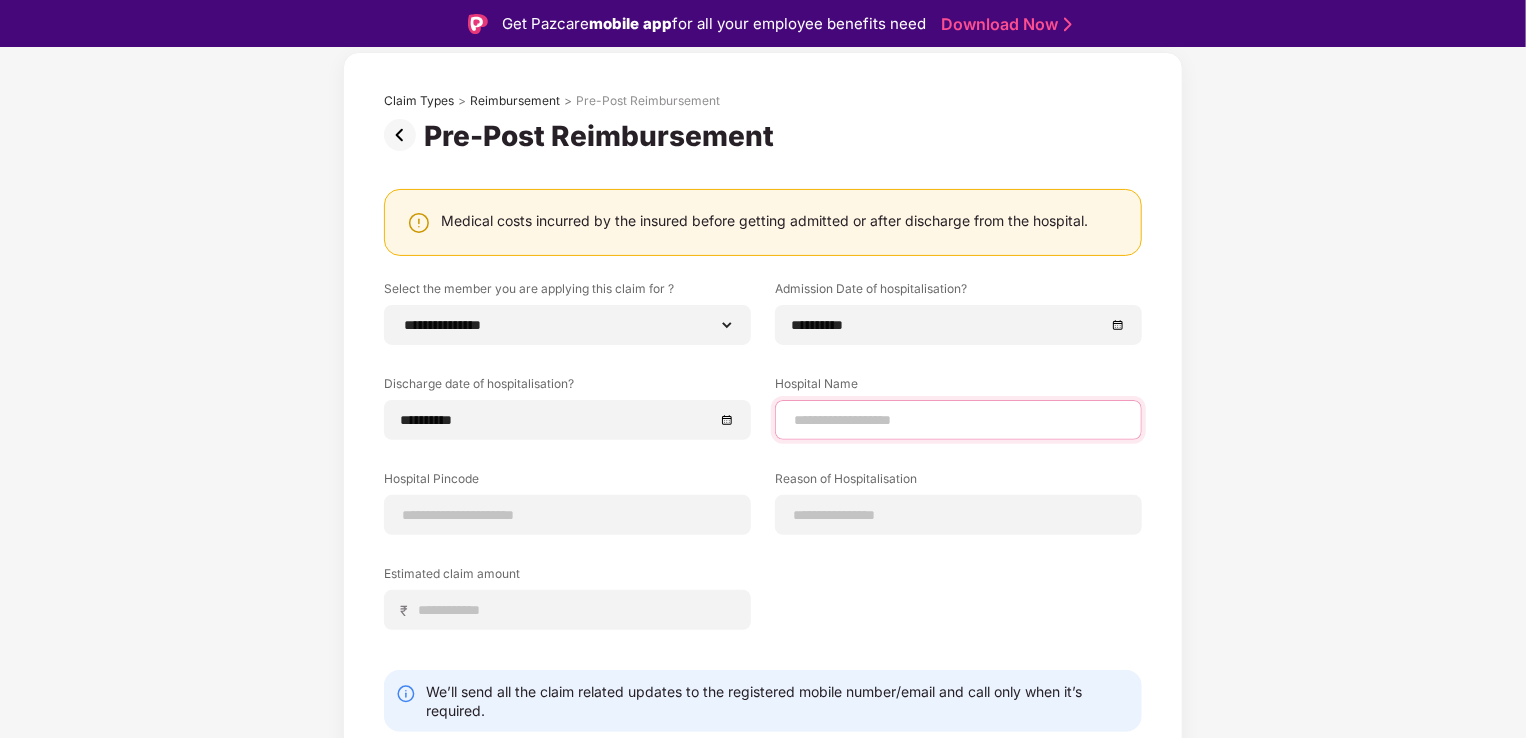 click at bounding box center (958, 420) 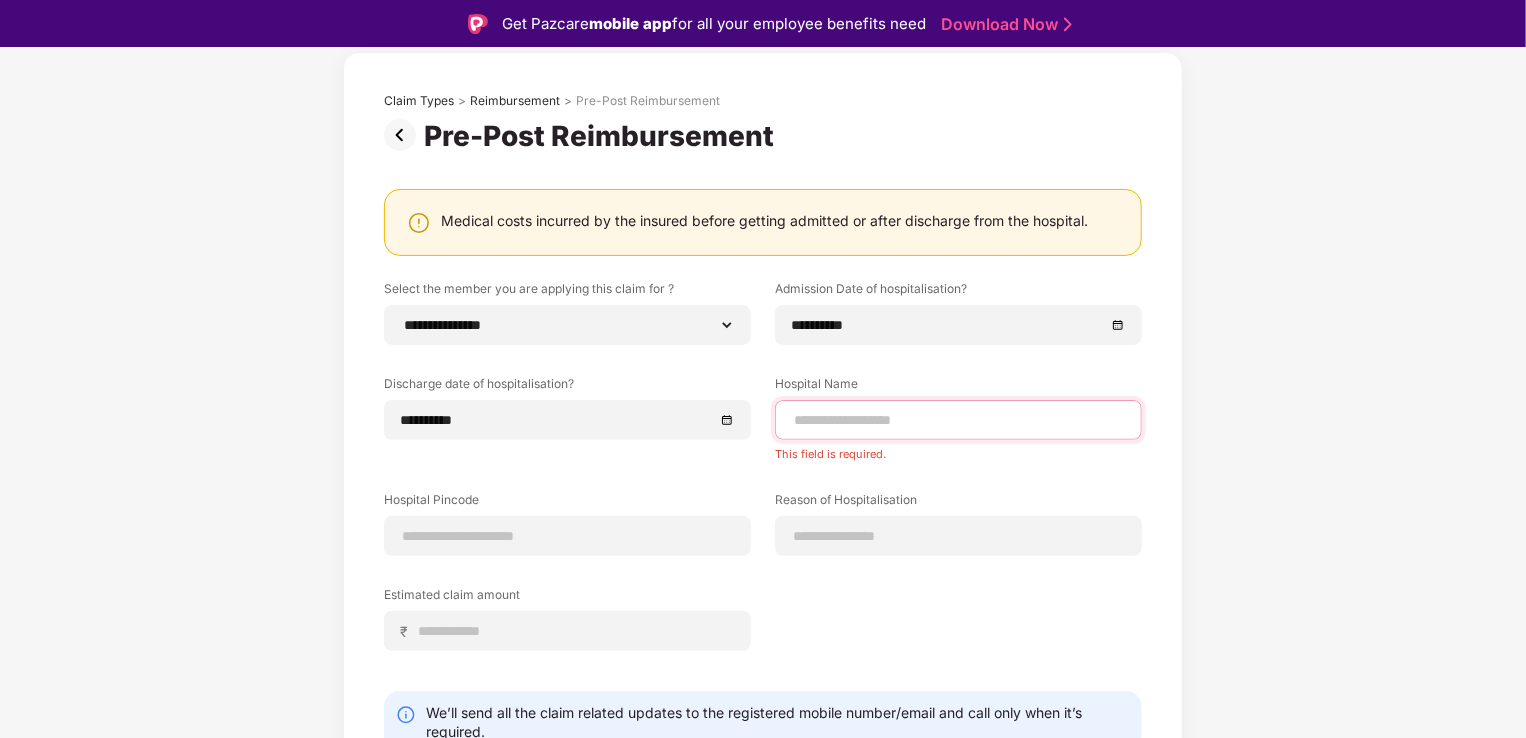 click at bounding box center (958, 420) 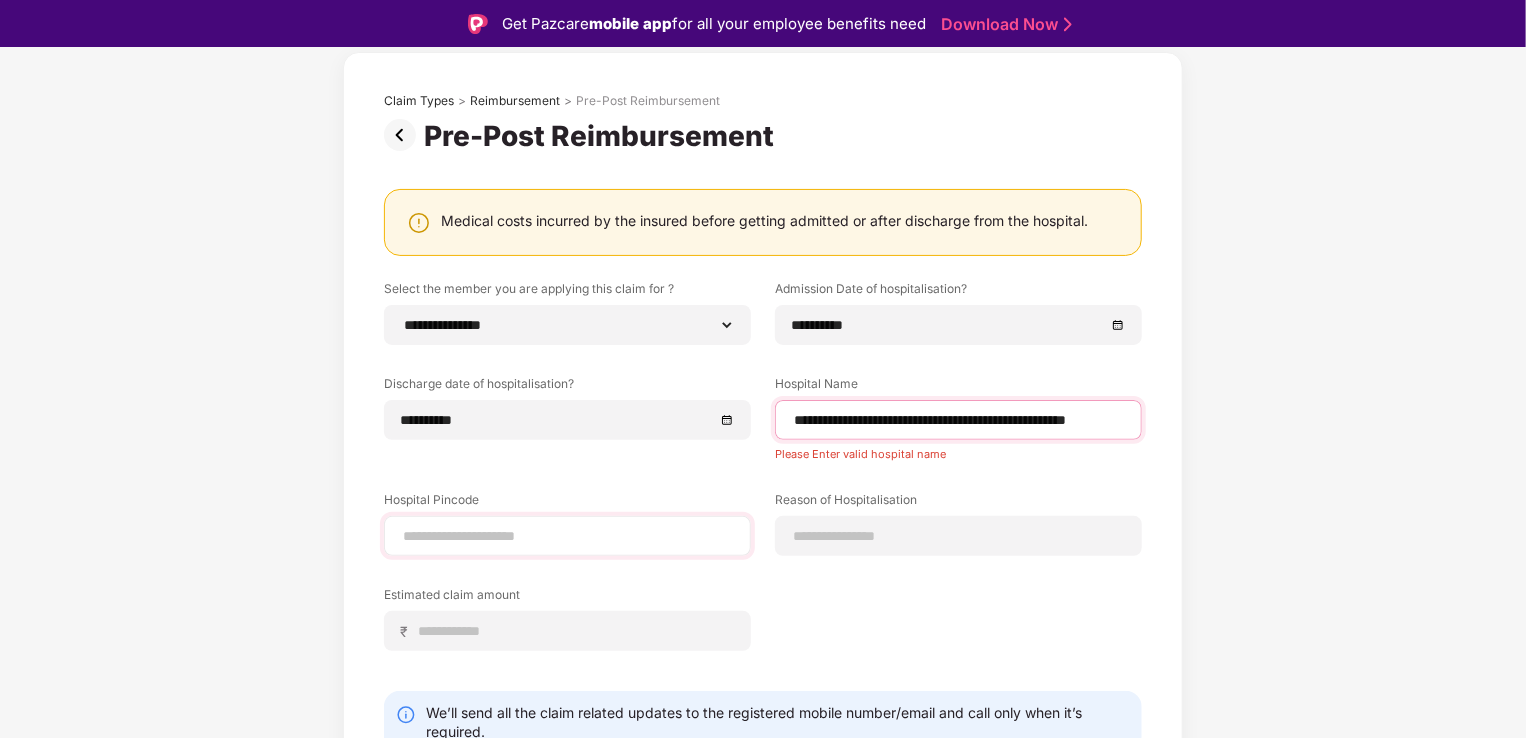 type on "**********" 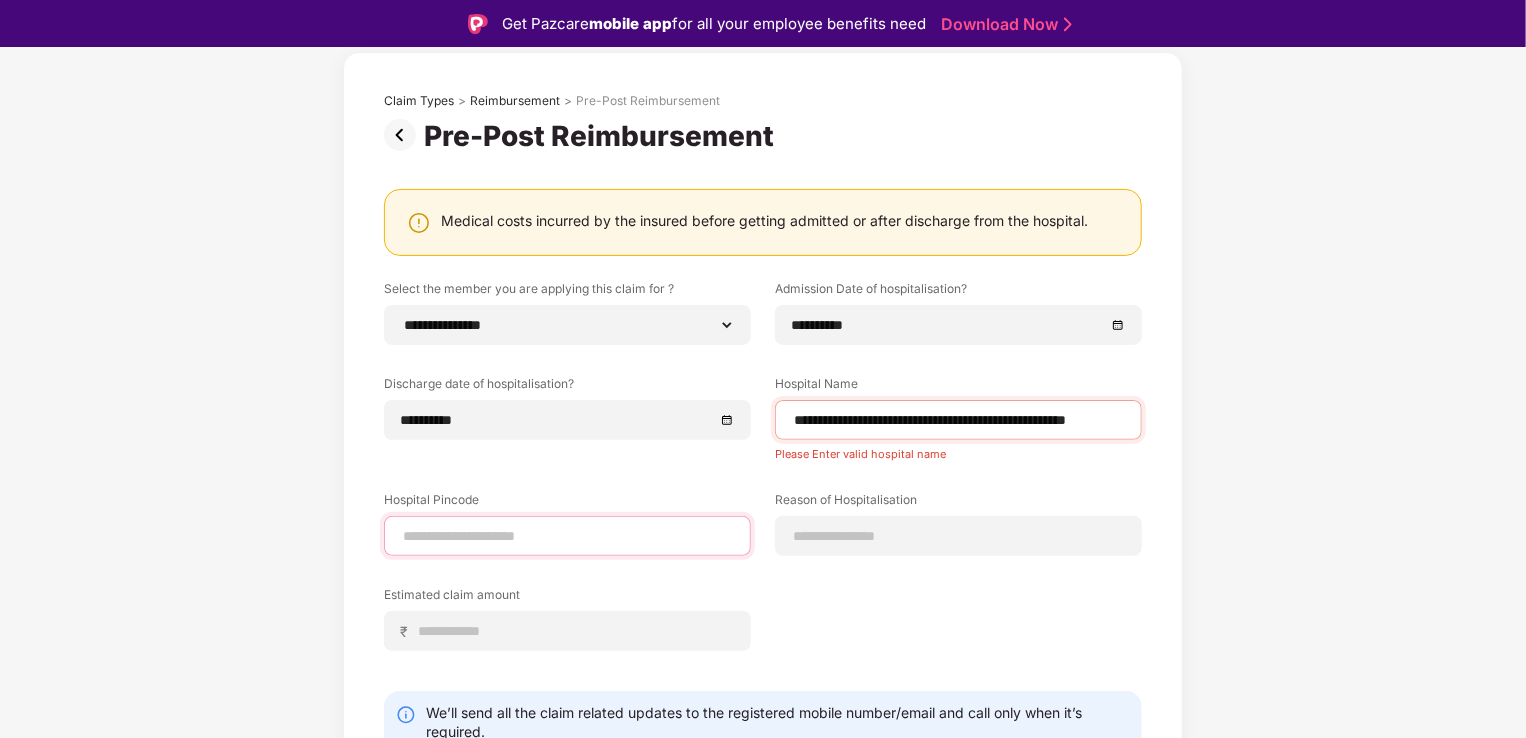 click at bounding box center (567, 536) 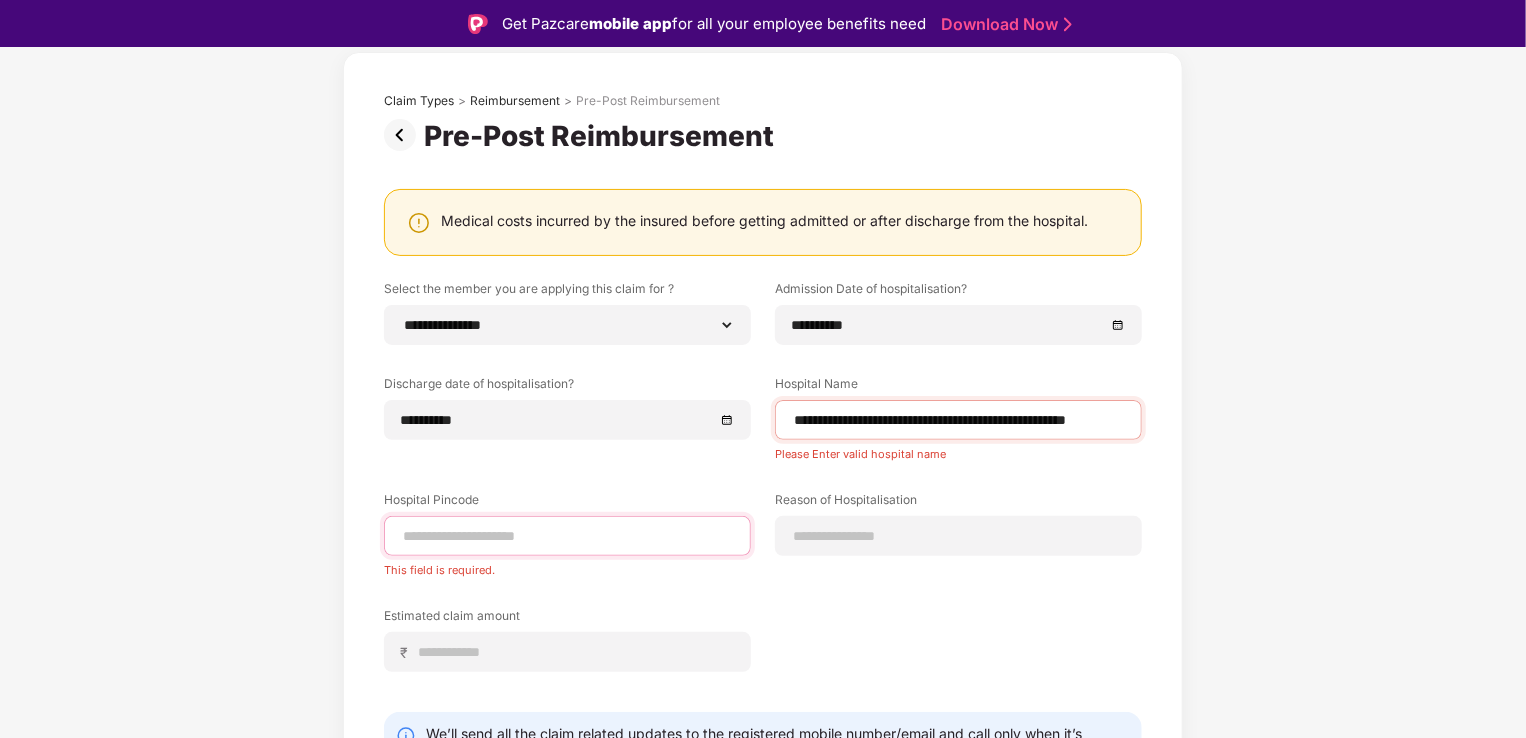 click at bounding box center [567, 536] 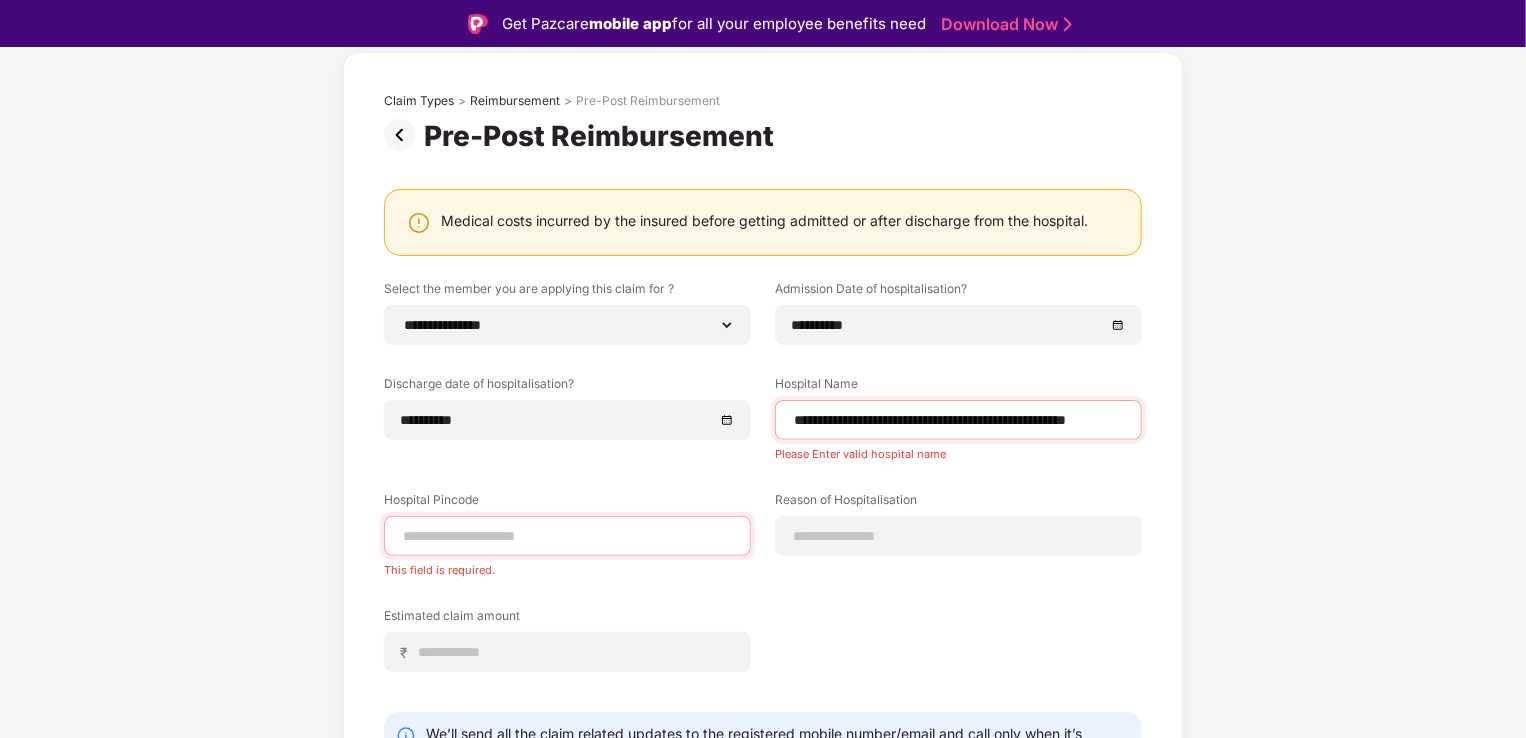paste on "******" 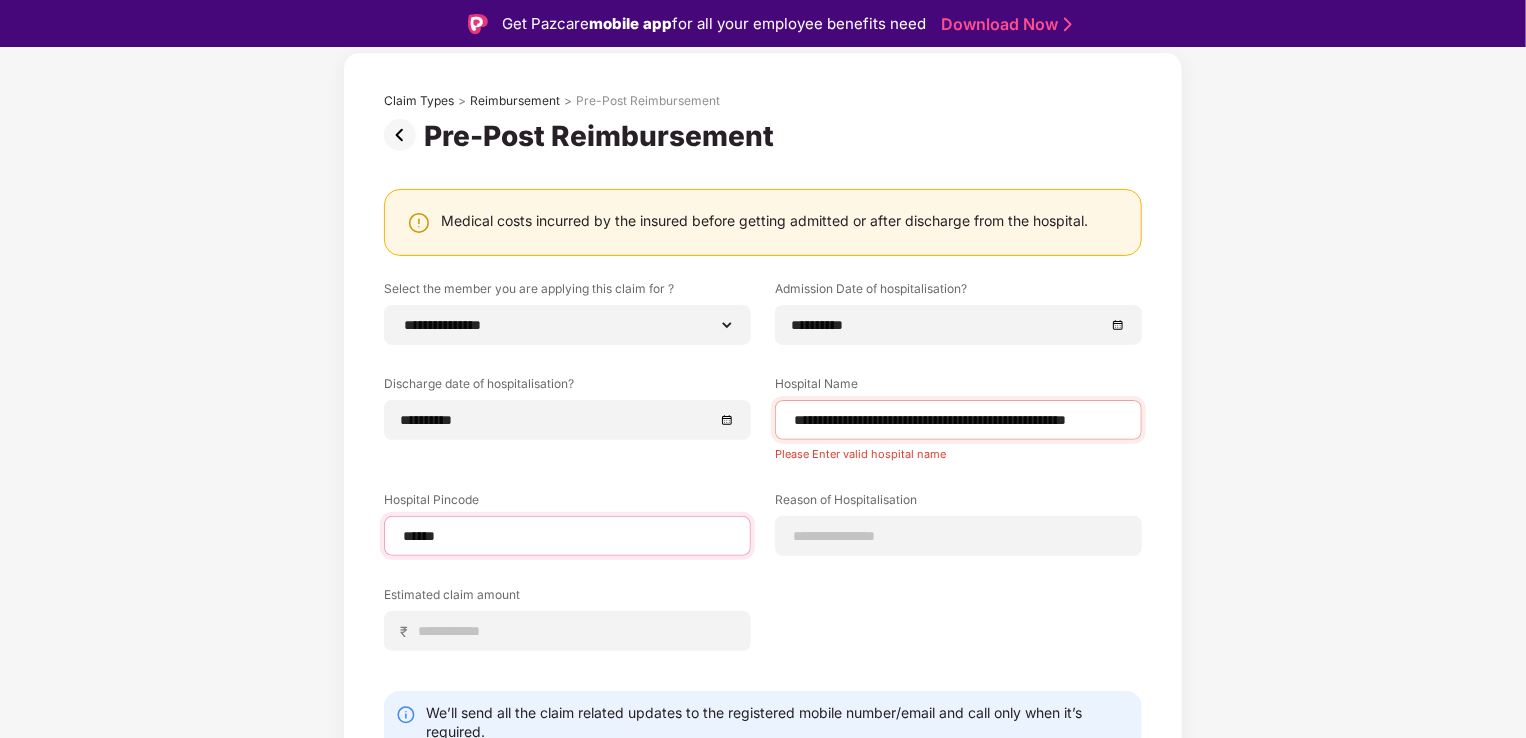 select on "*****" 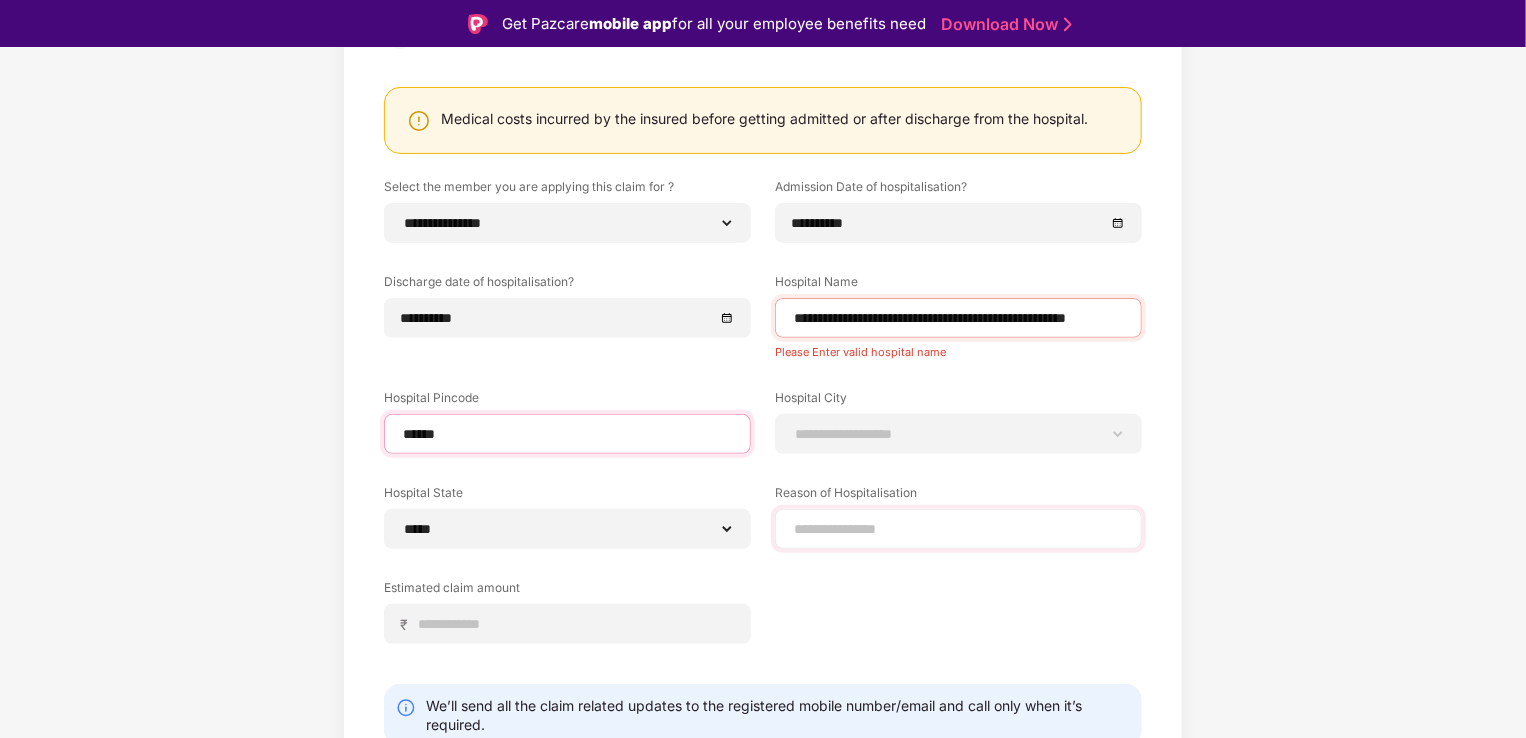 scroll, scrollTop: 284, scrollLeft: 0, axis: vertical 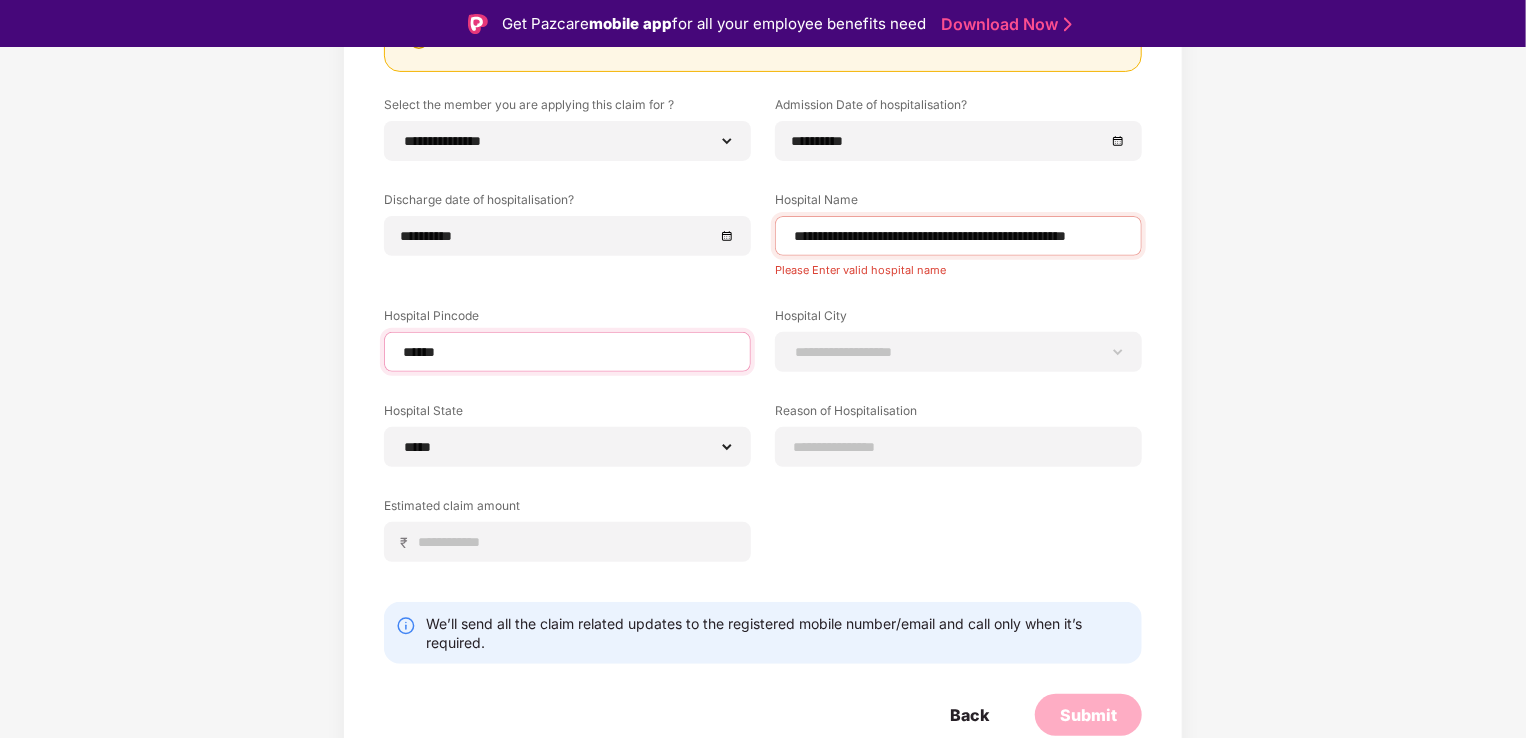 type on "******" 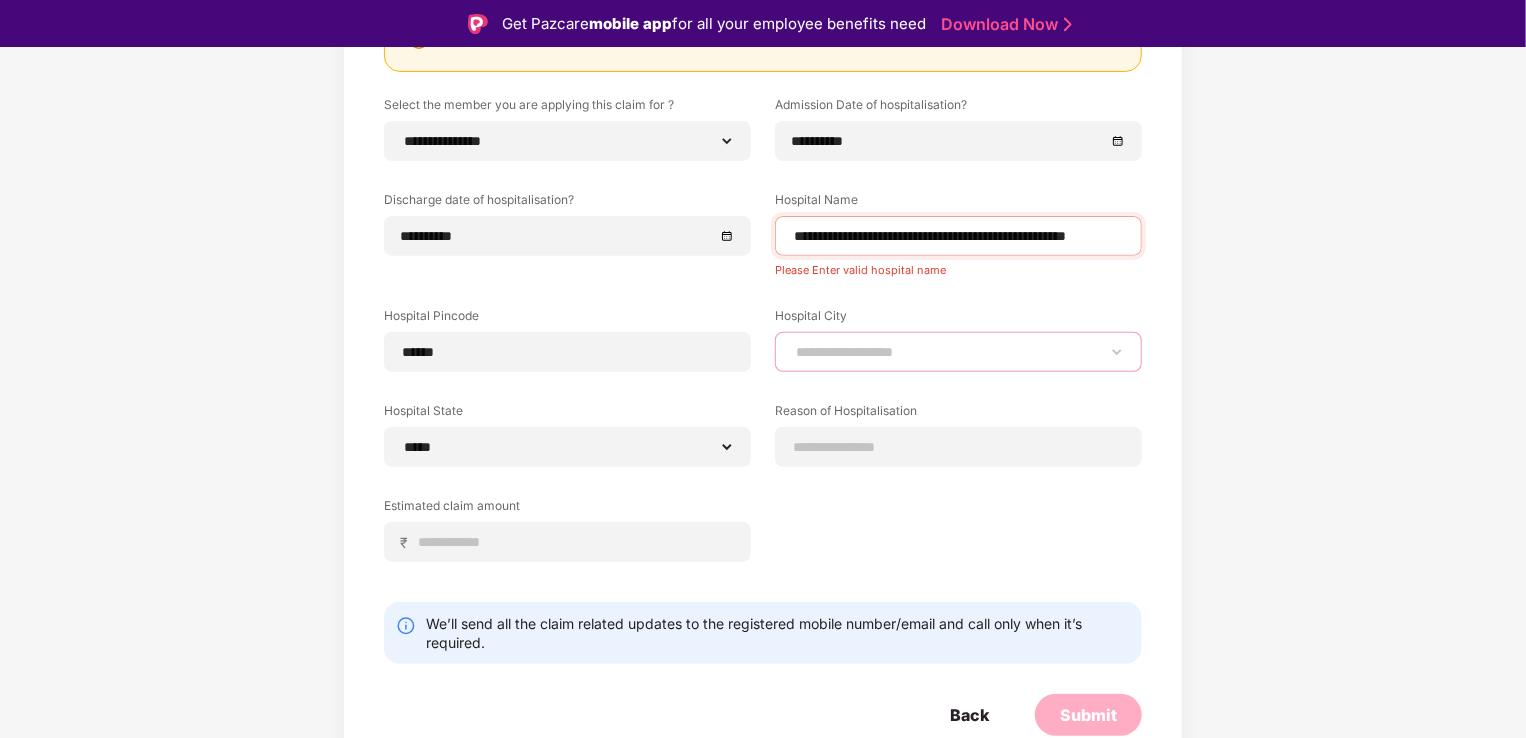 click on "**********" at bounding box center (958, 352) 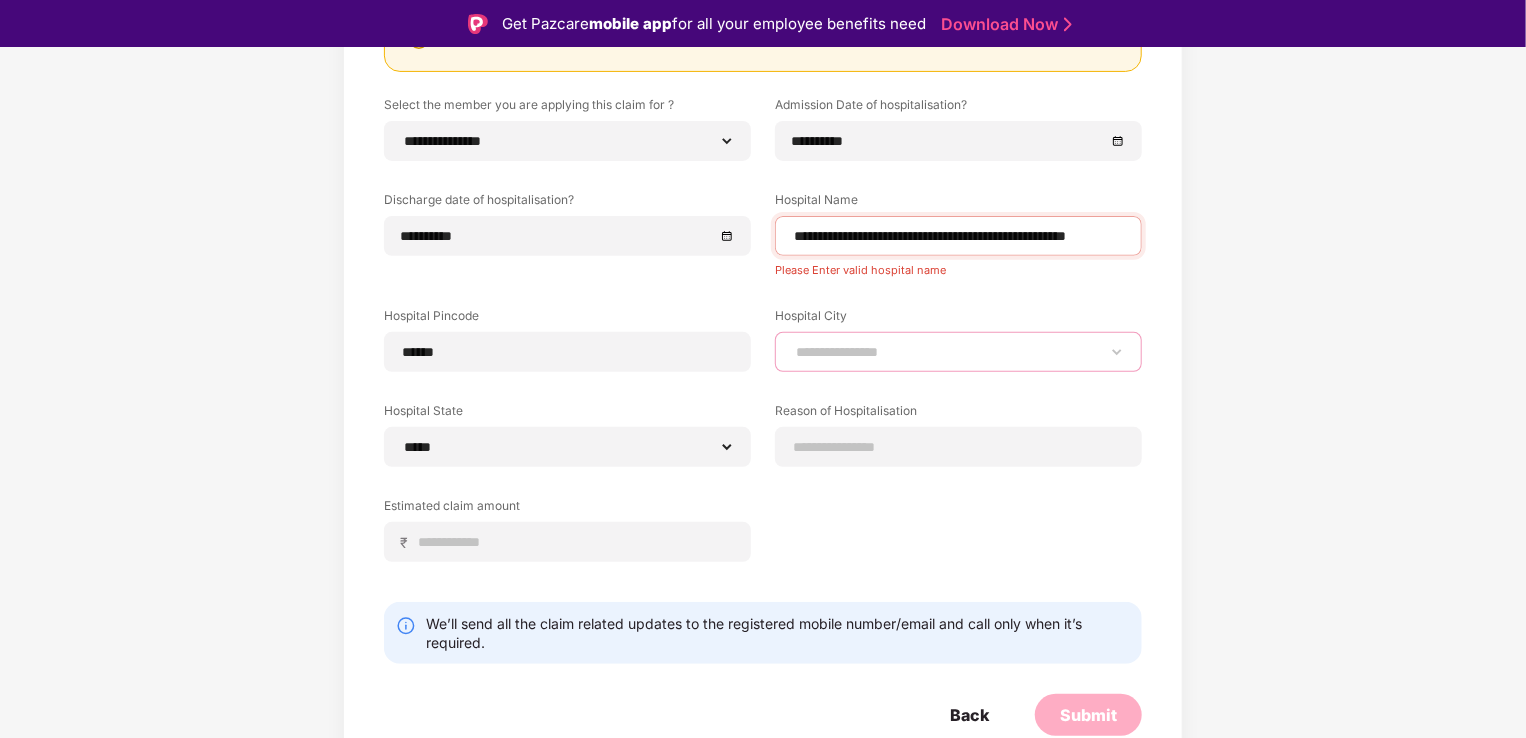 click on "**********" at bounding box center (958, 352) 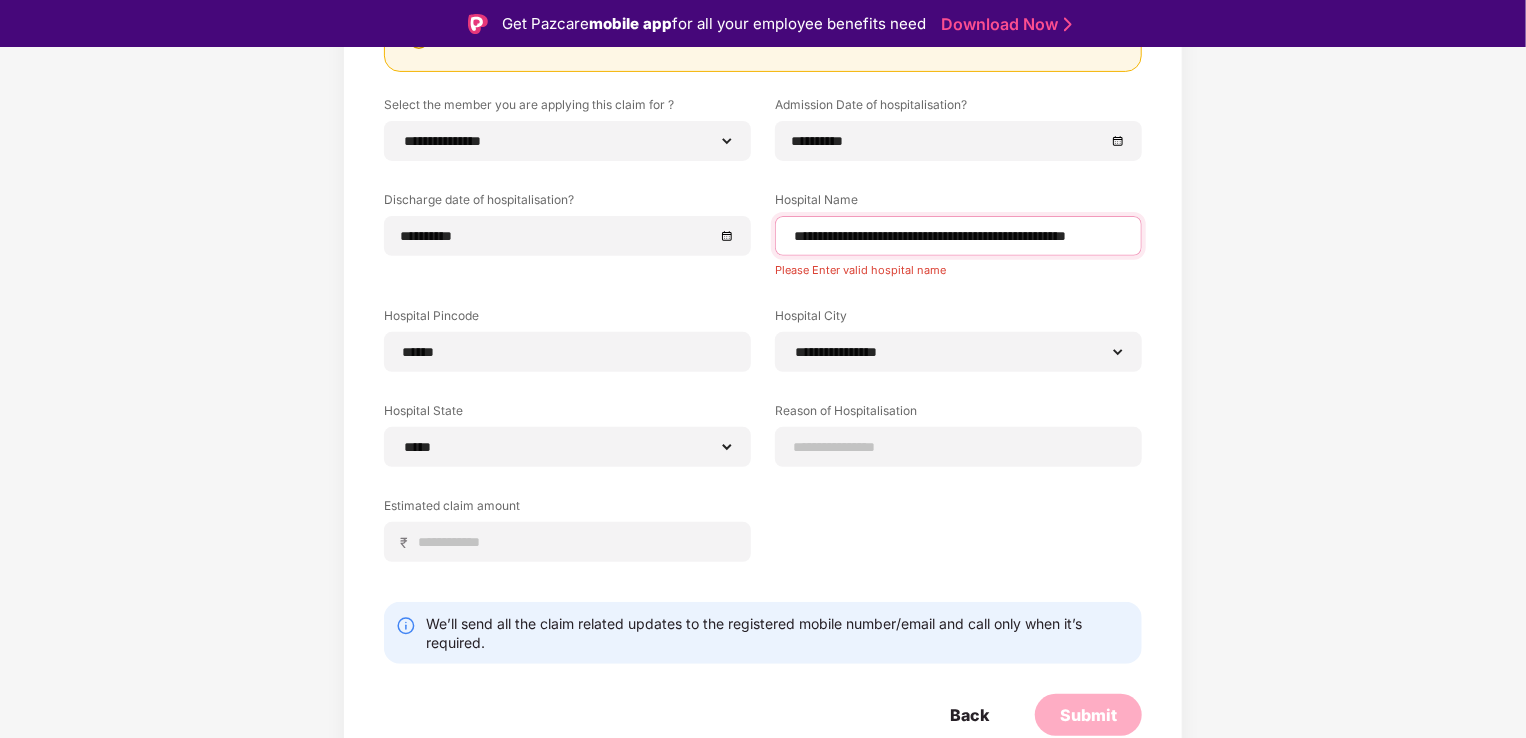 scroll, scrollTop: 0, scrollLeft: 24, axis: horizontal 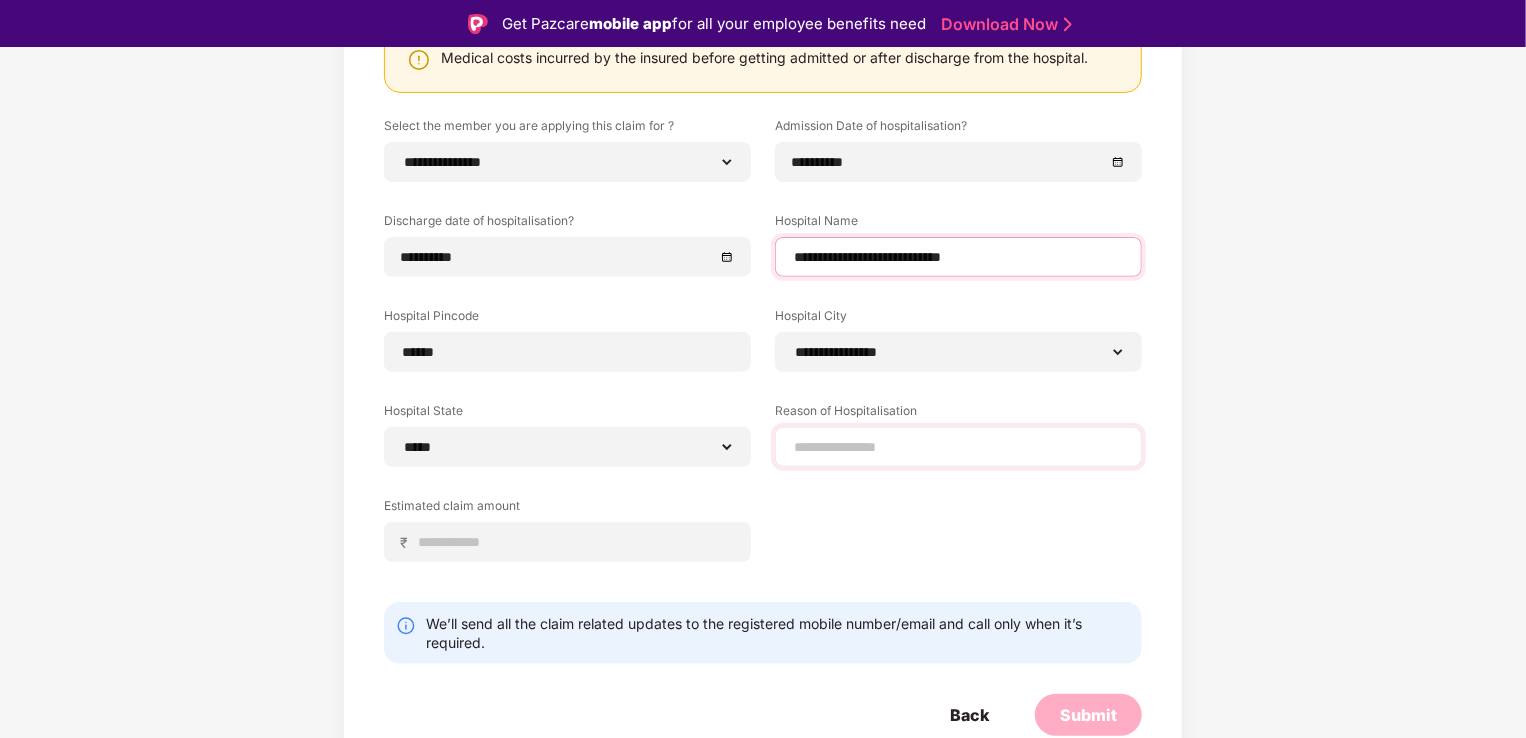 type on "**********" 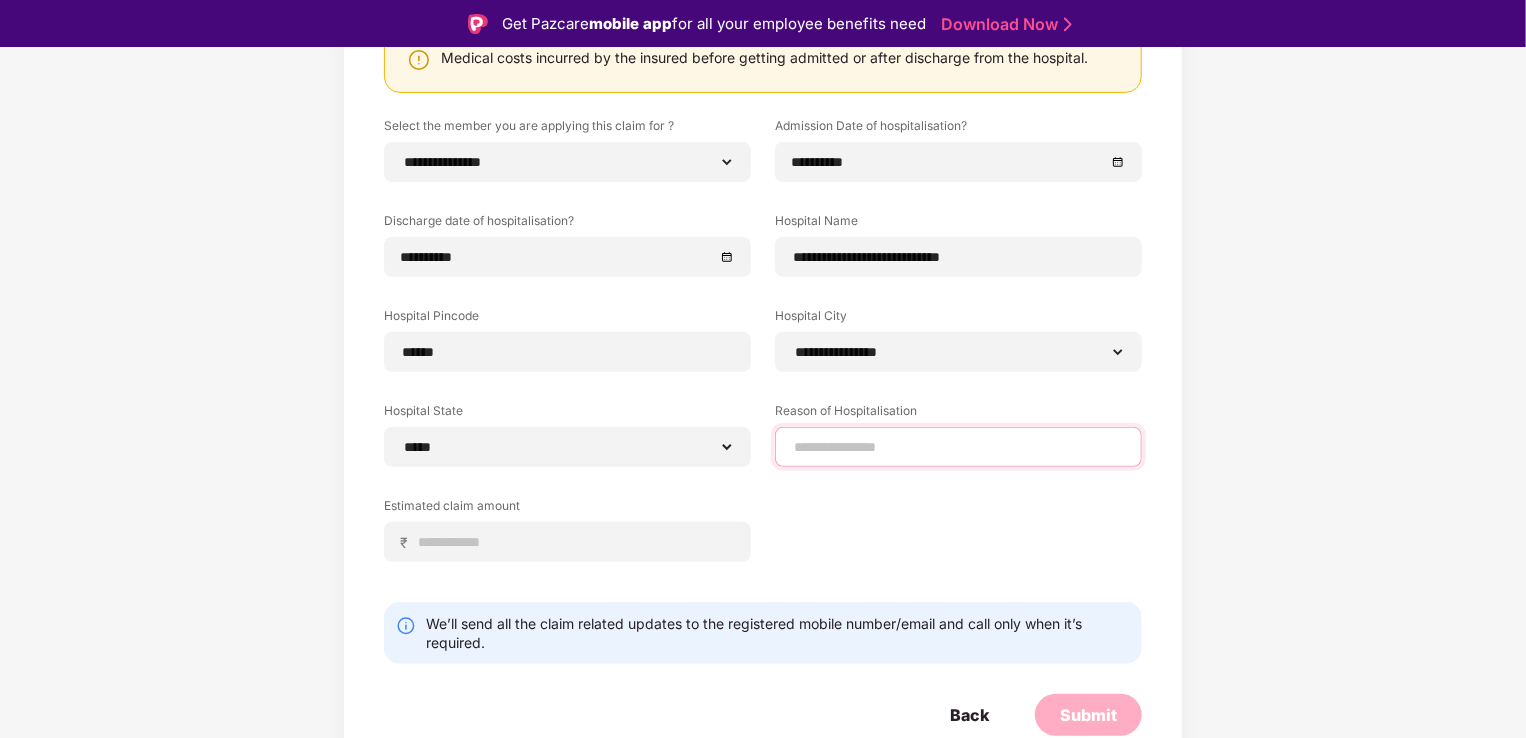 click at bounding box center (958, 447) 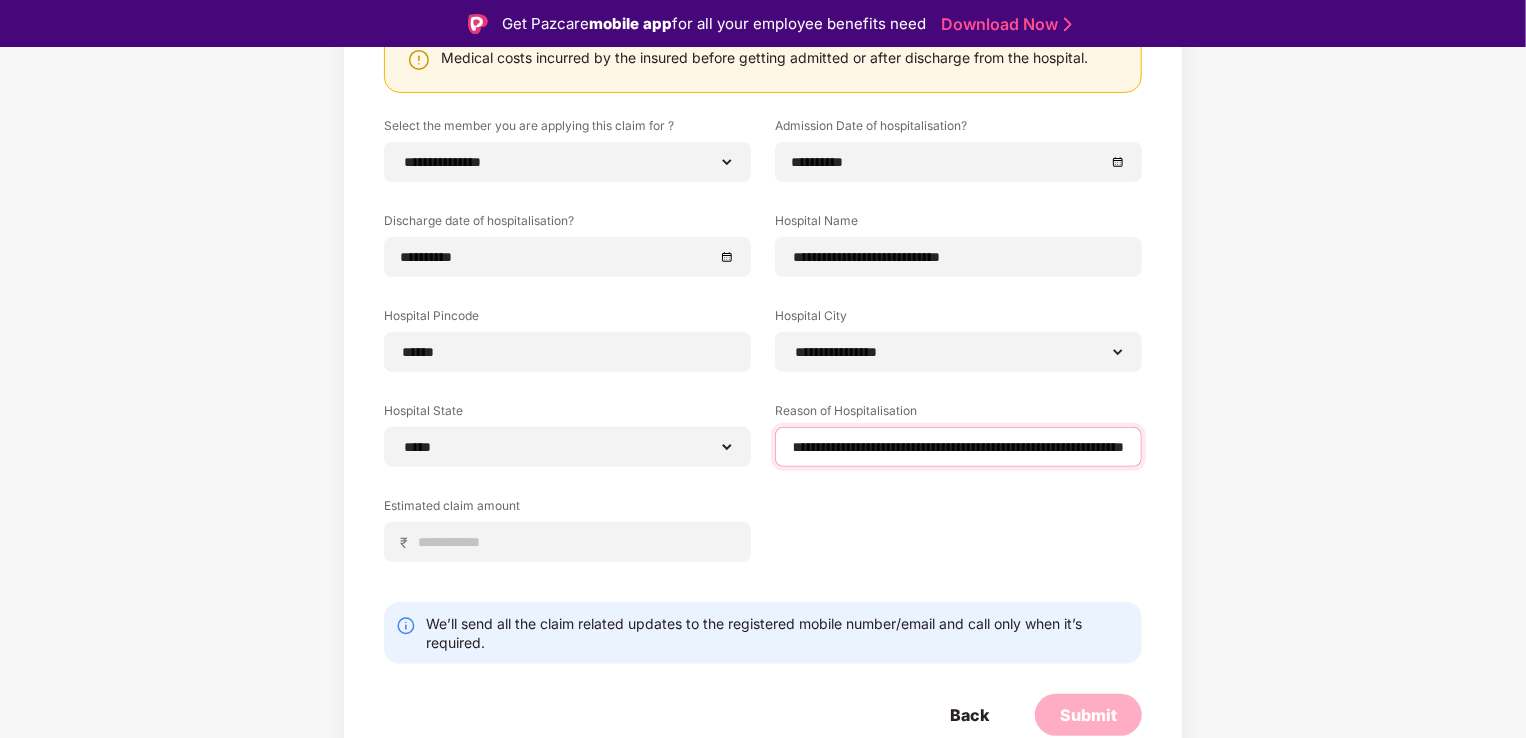 scroll, scrollTop: 0, scrollLeft: 127, axis: horizontal 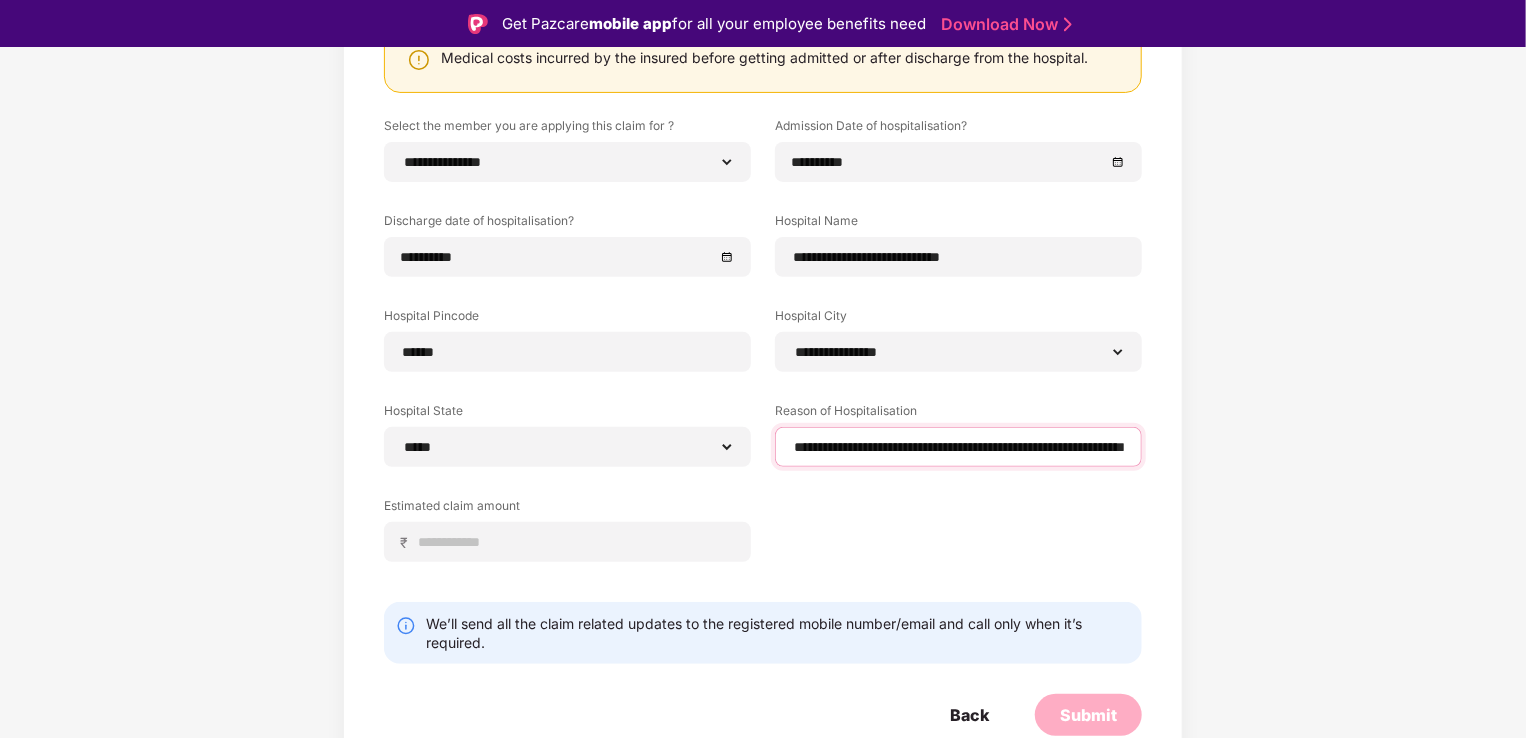 click on "**********" at bounding box center (959, 447) 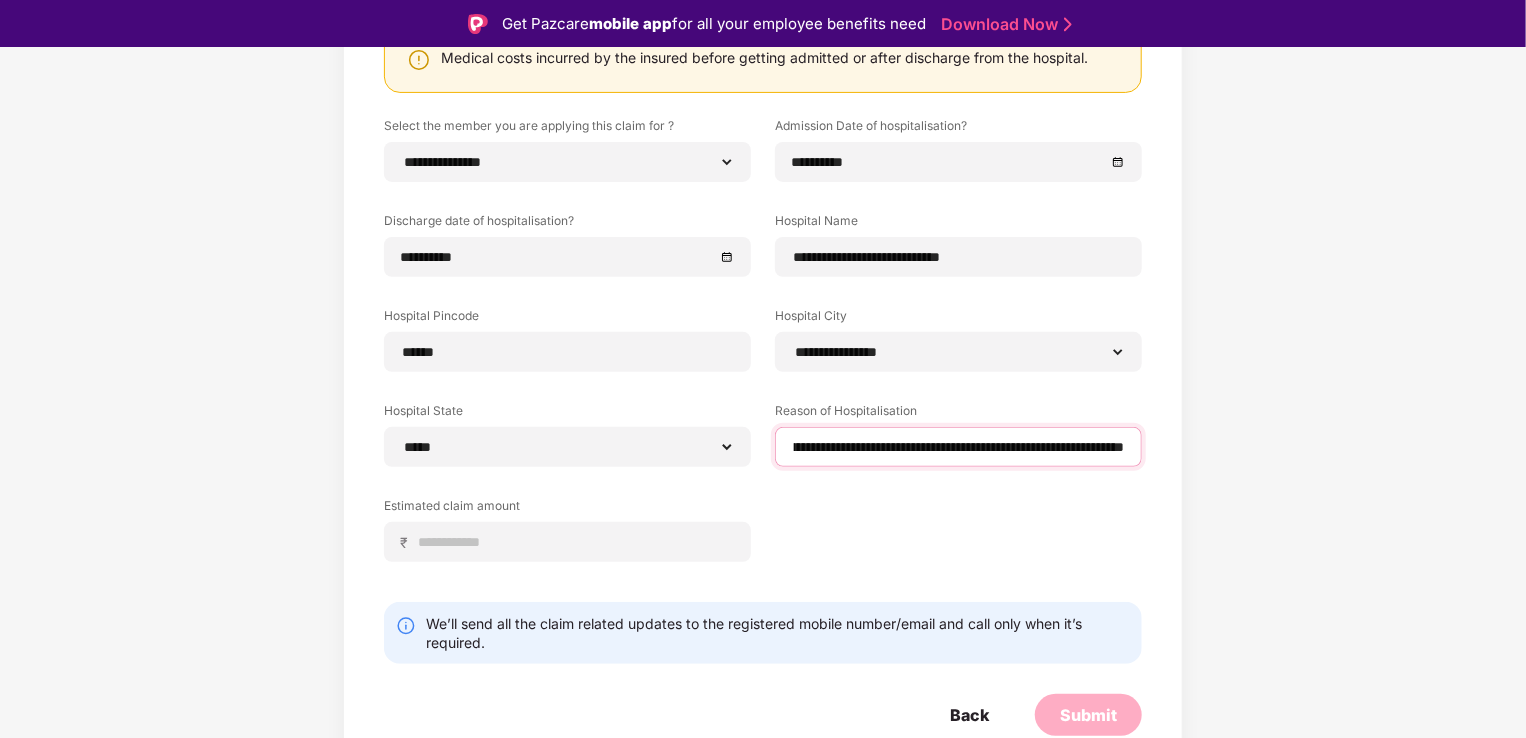 scroll, scrollTop: 0, scrollLeft: 171, axis: horizontal 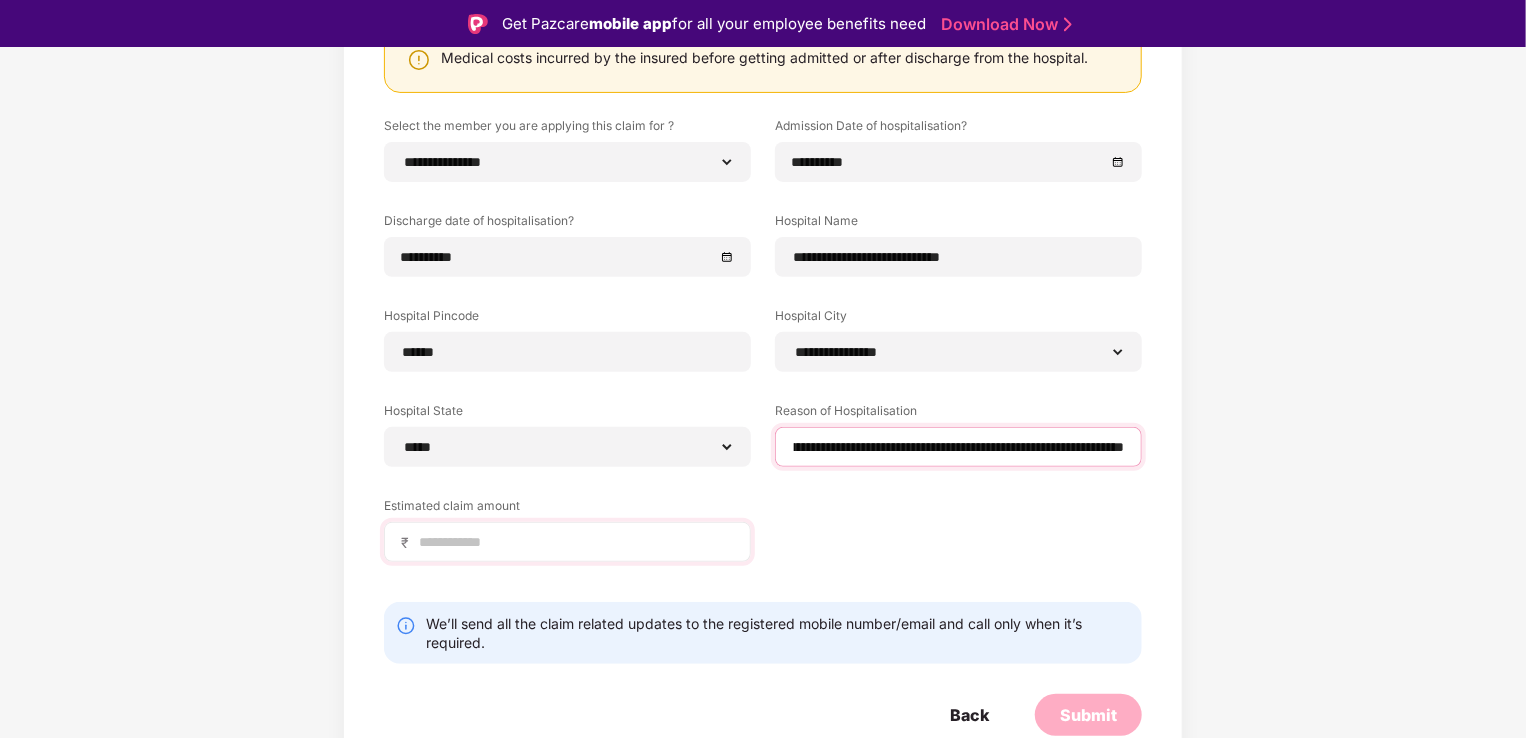 type on "**********" 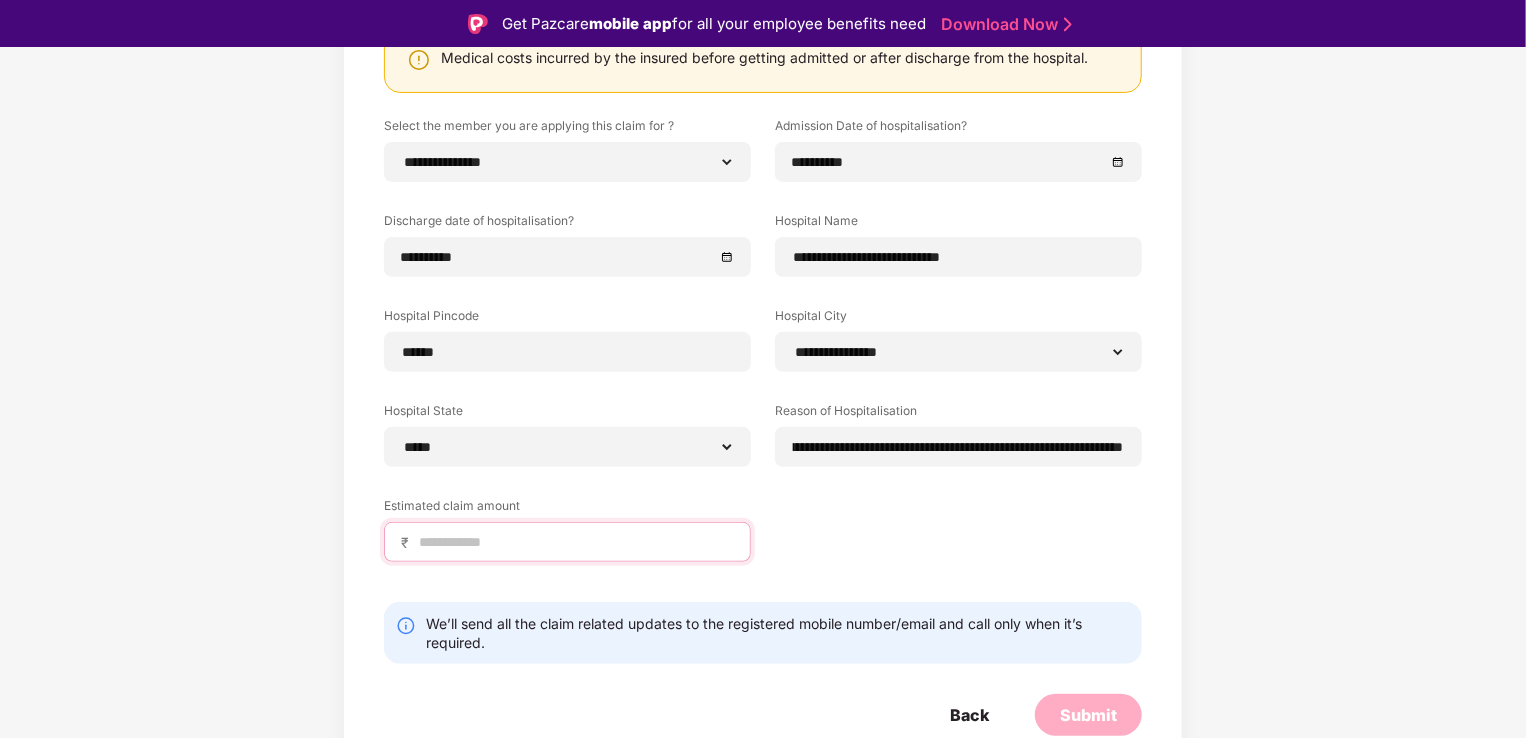 scroll, scrollTop: 0, scrollLeft: 0, axis: both 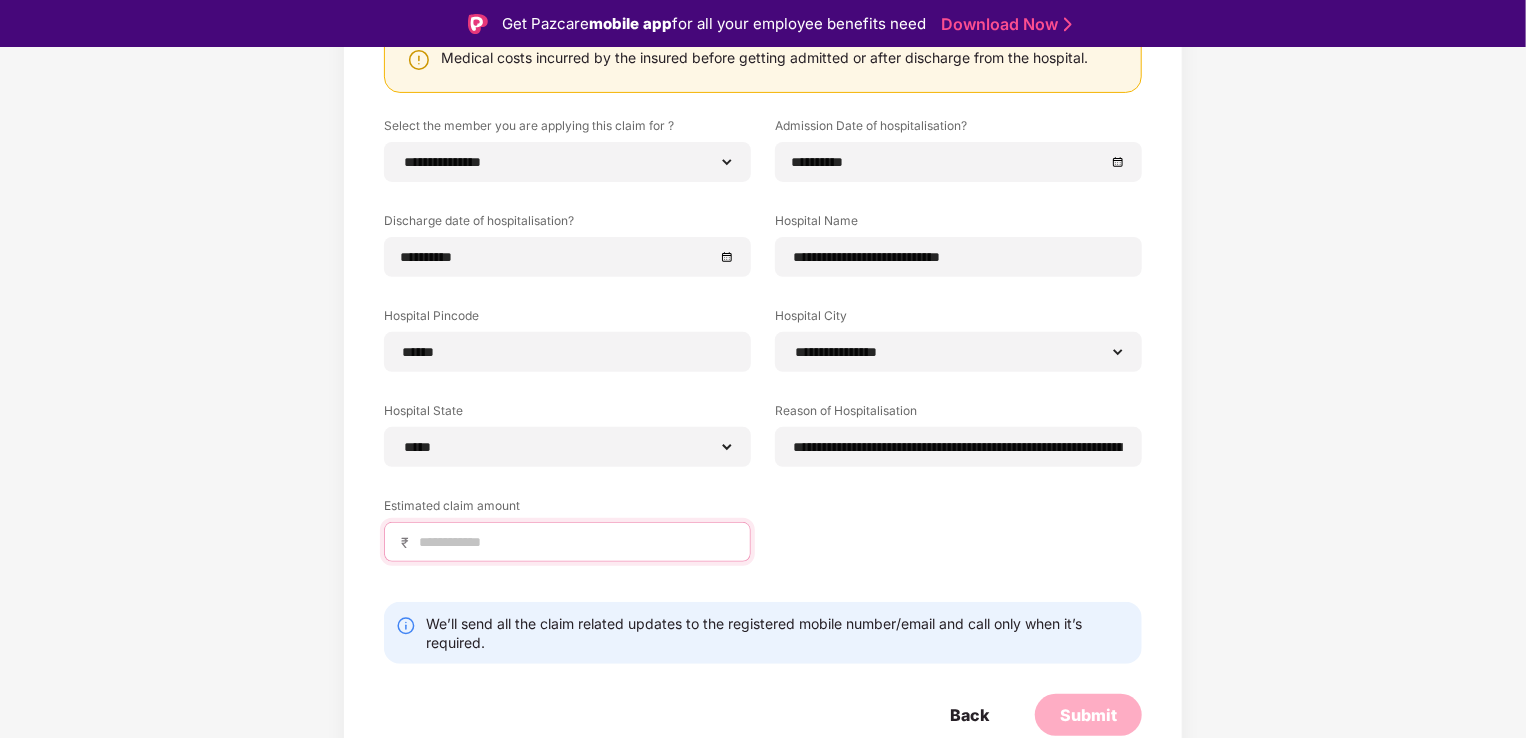 click at bounding box center (575, 542) 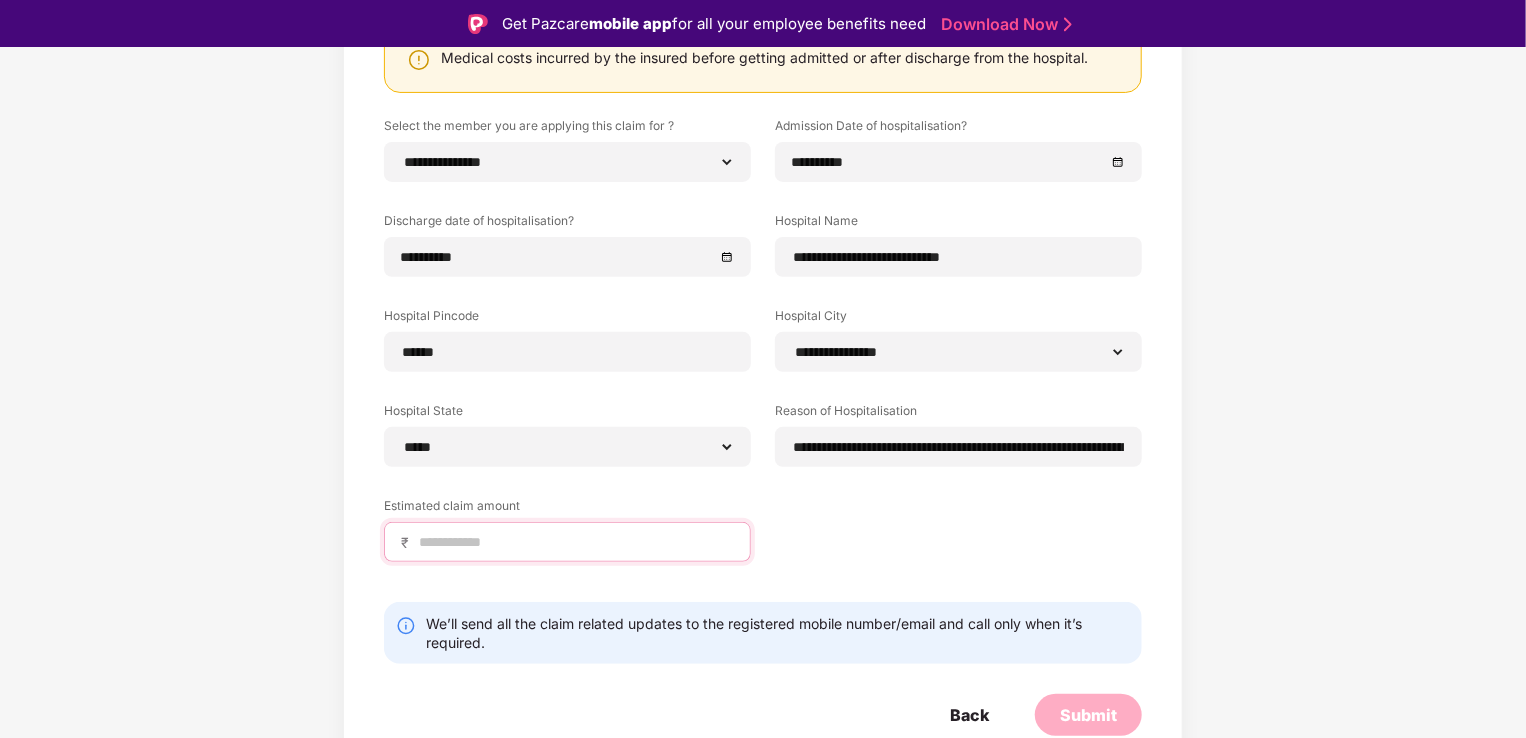 click at bounding box center [575, 542] 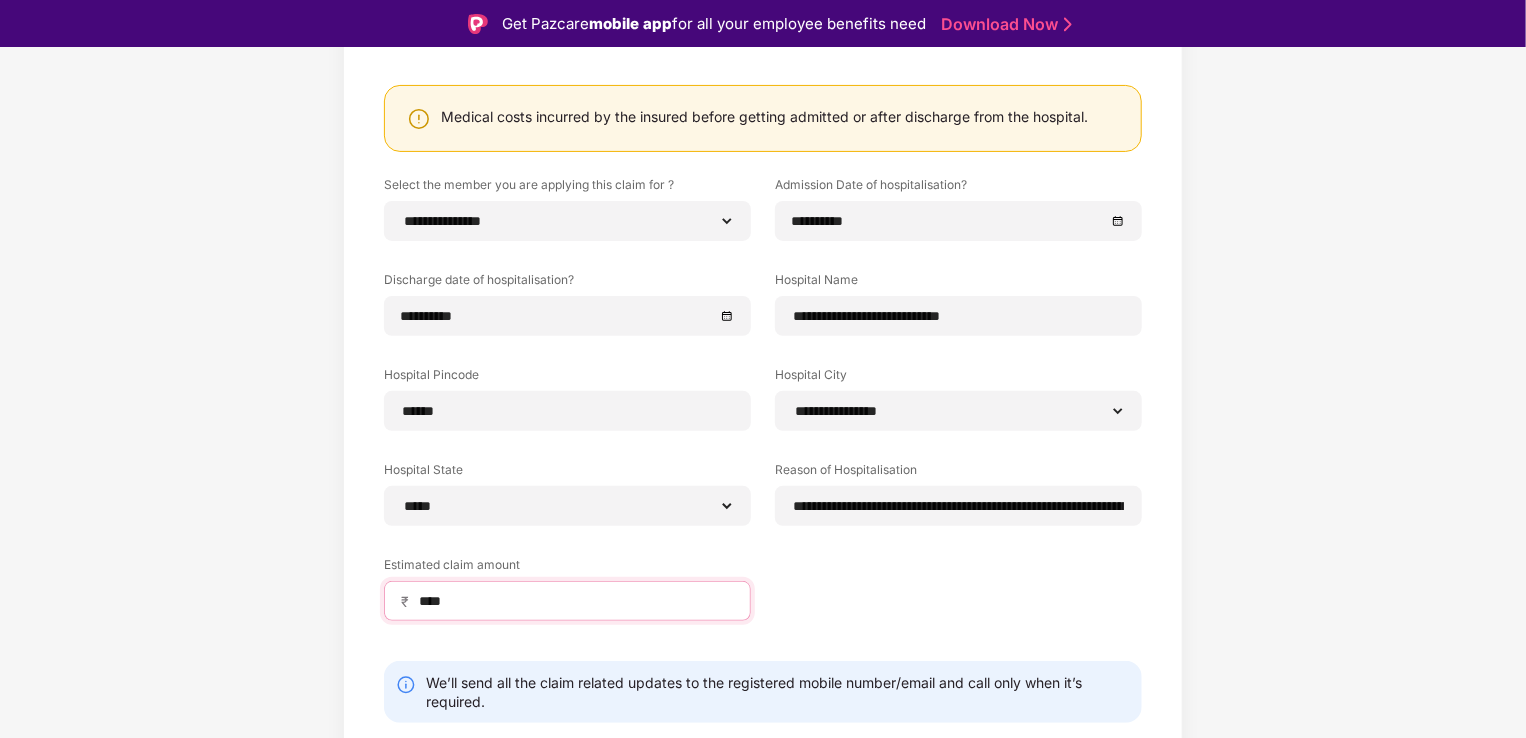scroll, scrollTop: 263, scrollLeft: 0, axis: vertical 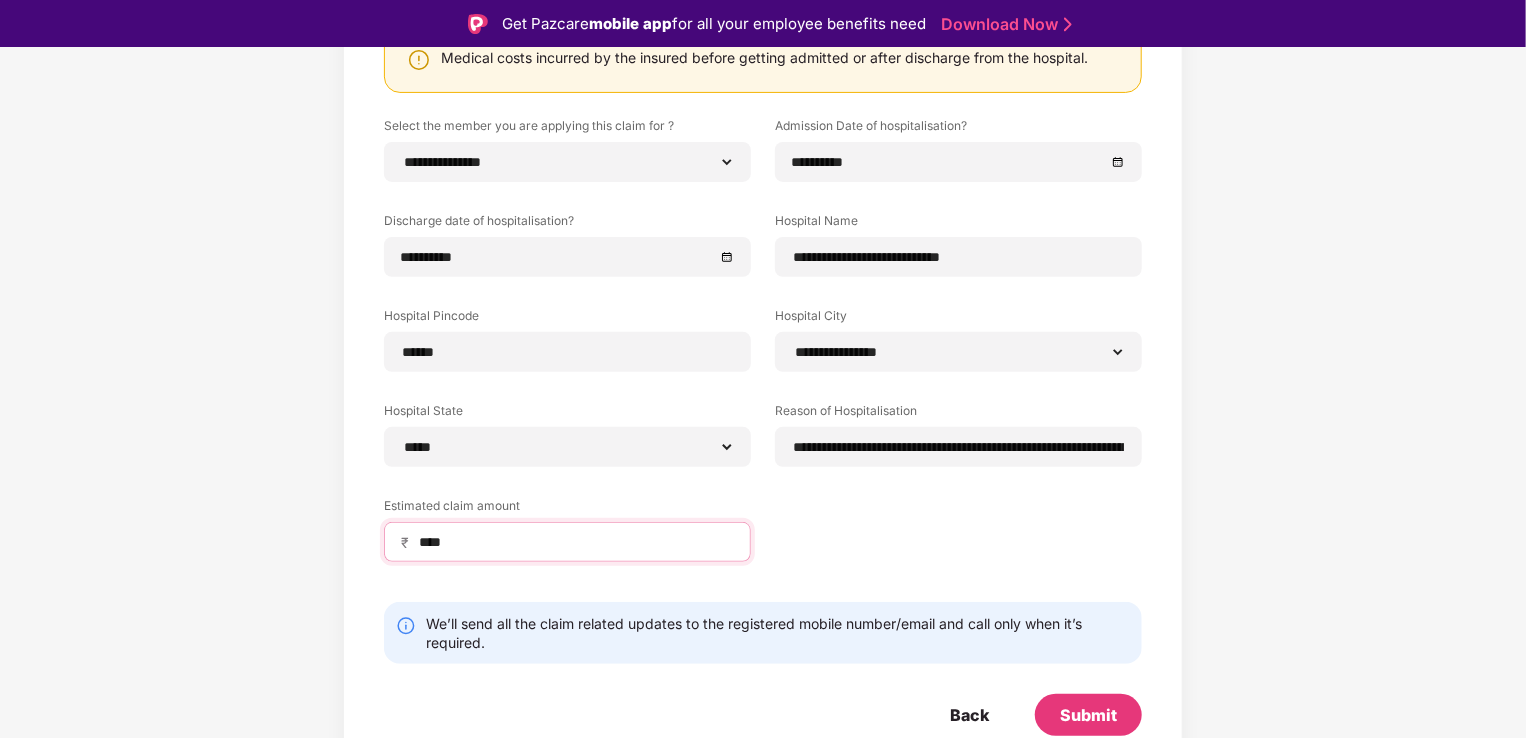 click on "****" at bounding box center [575, 542] 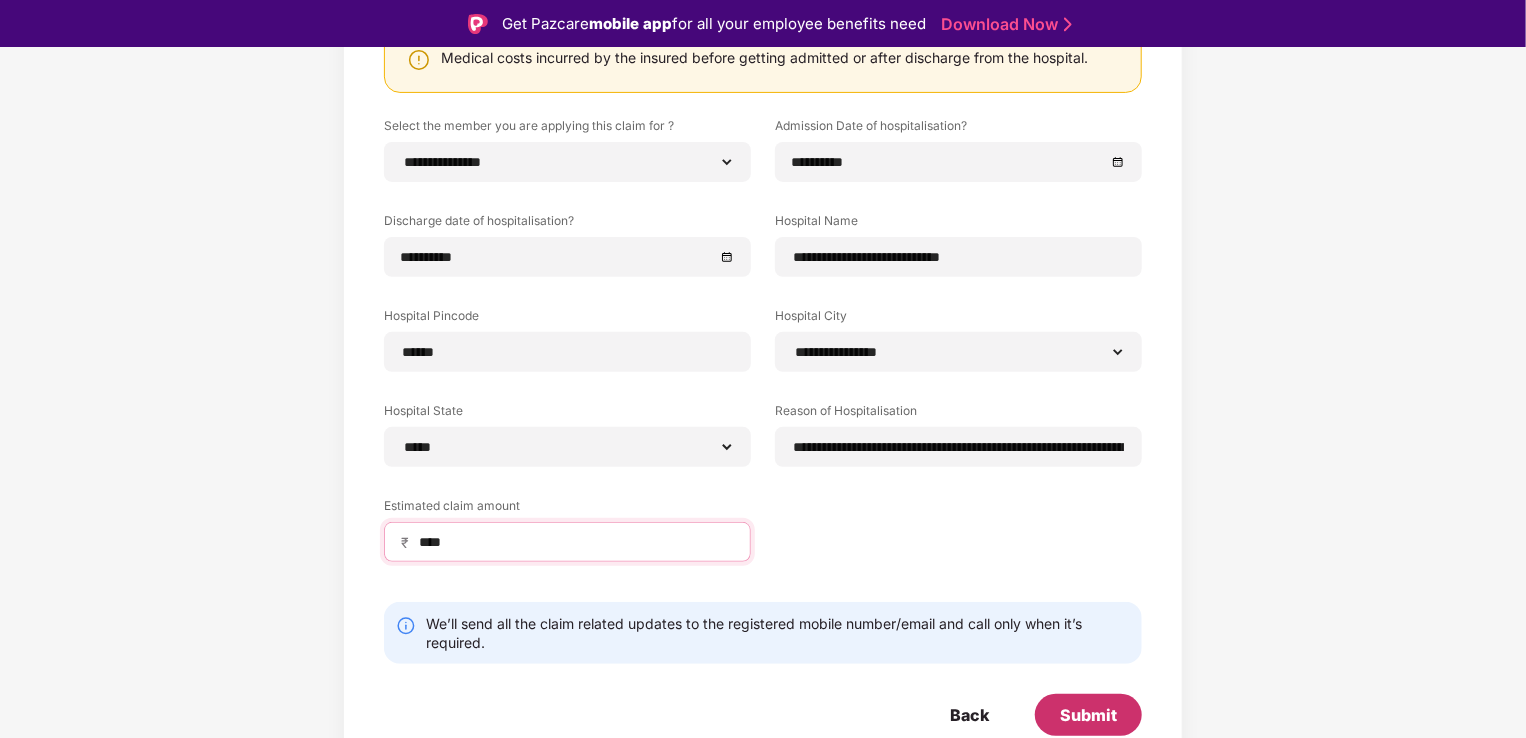 type on "****" 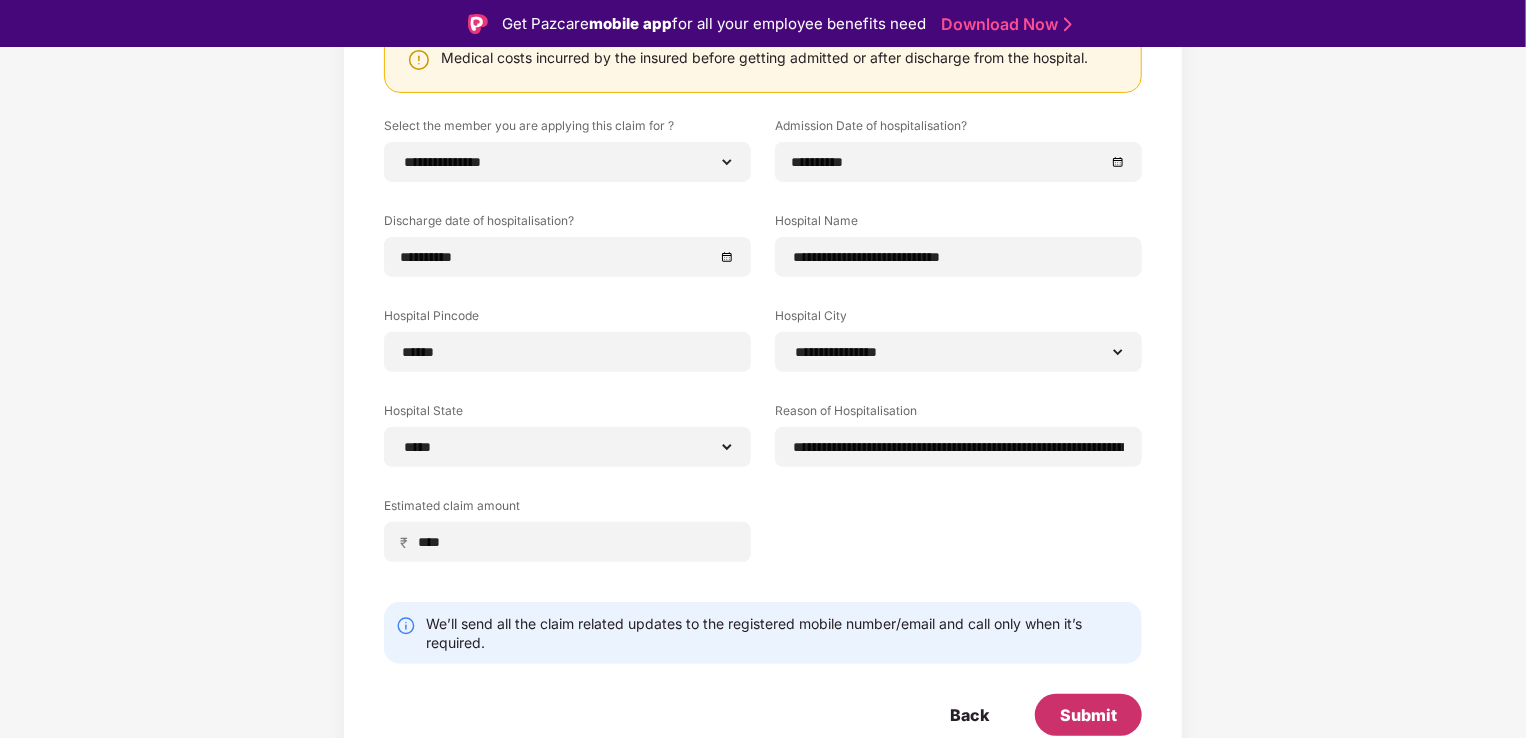 click on "Submit" at bounding box center [1088, 715] 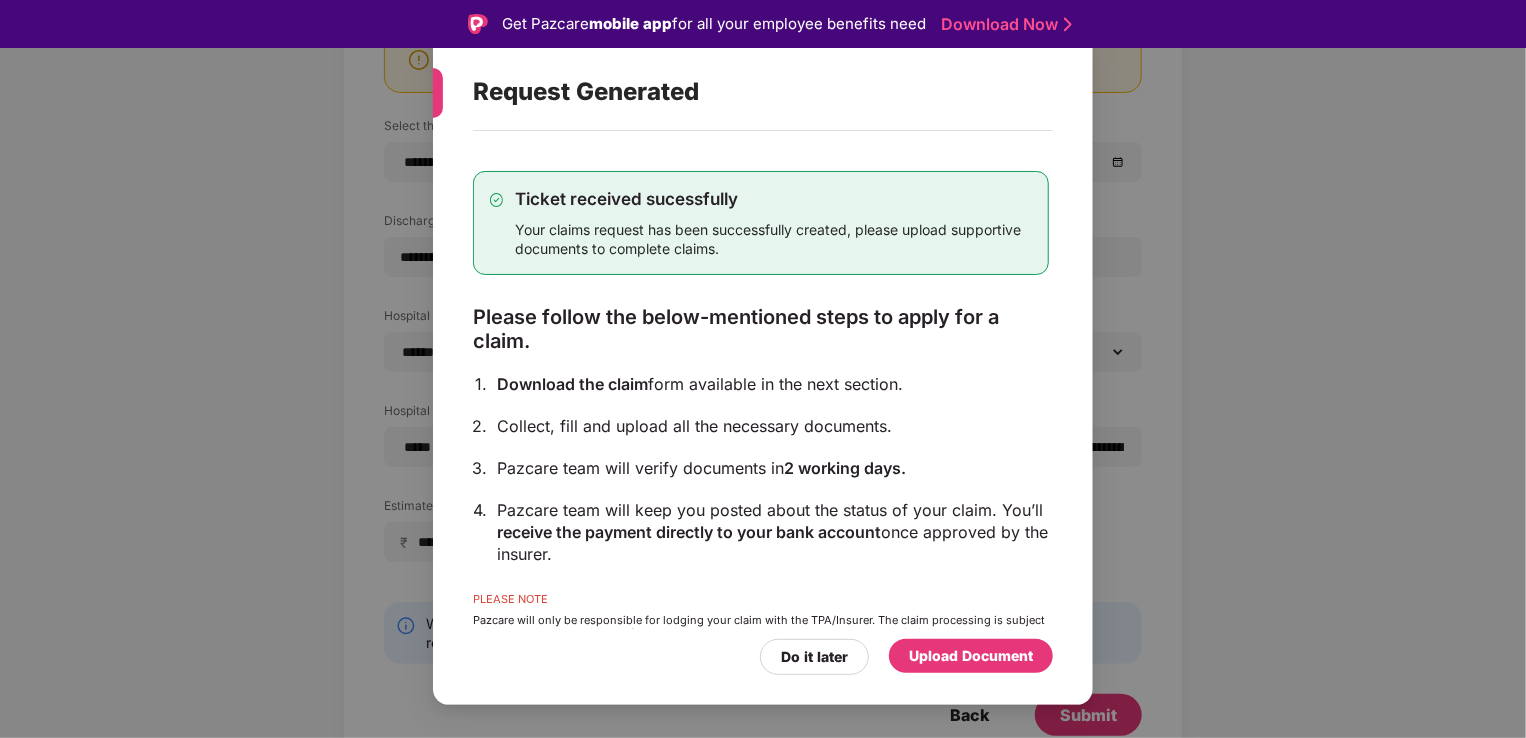 click on "Upload Document" at bounding box center [971, 656] 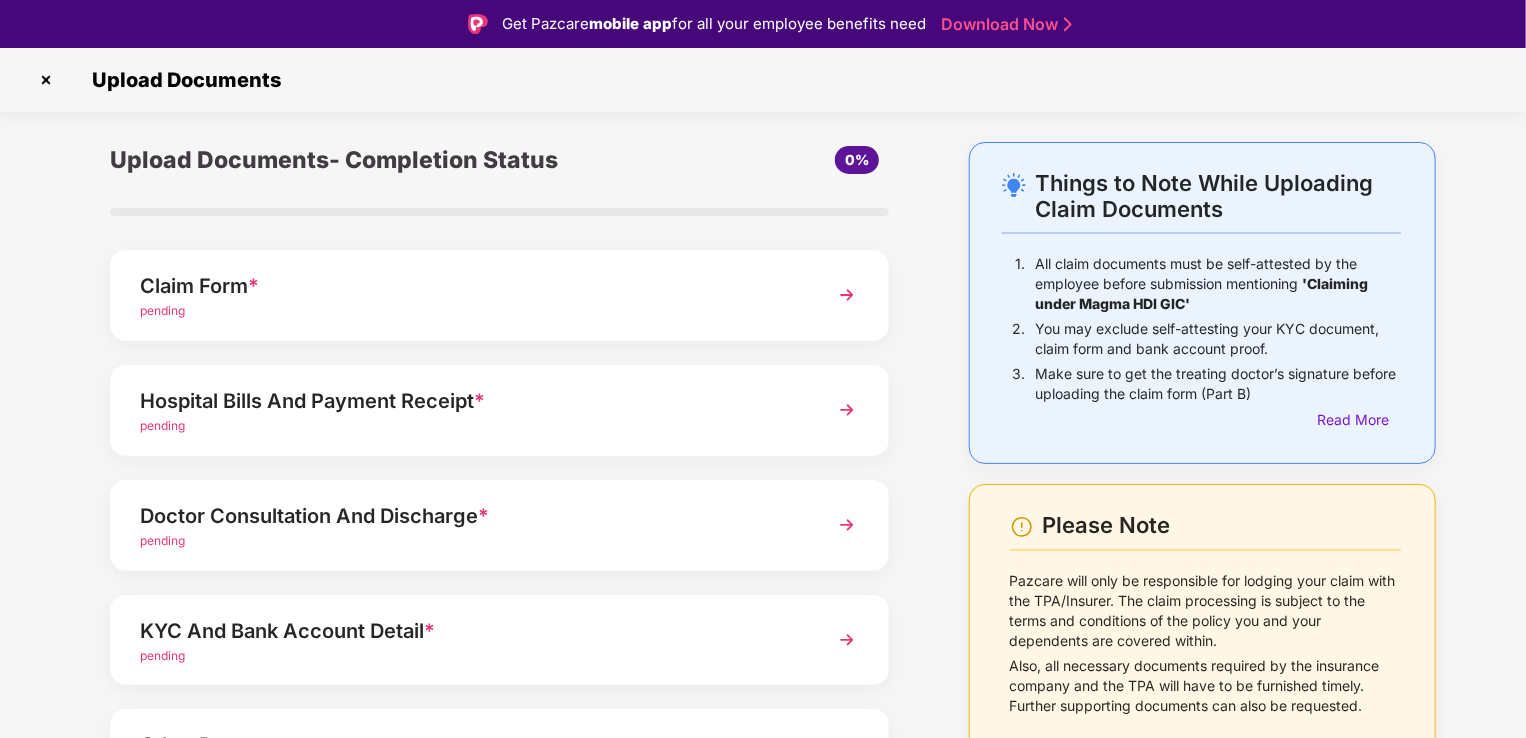 click on "pending" at bounding box center [469, 311] 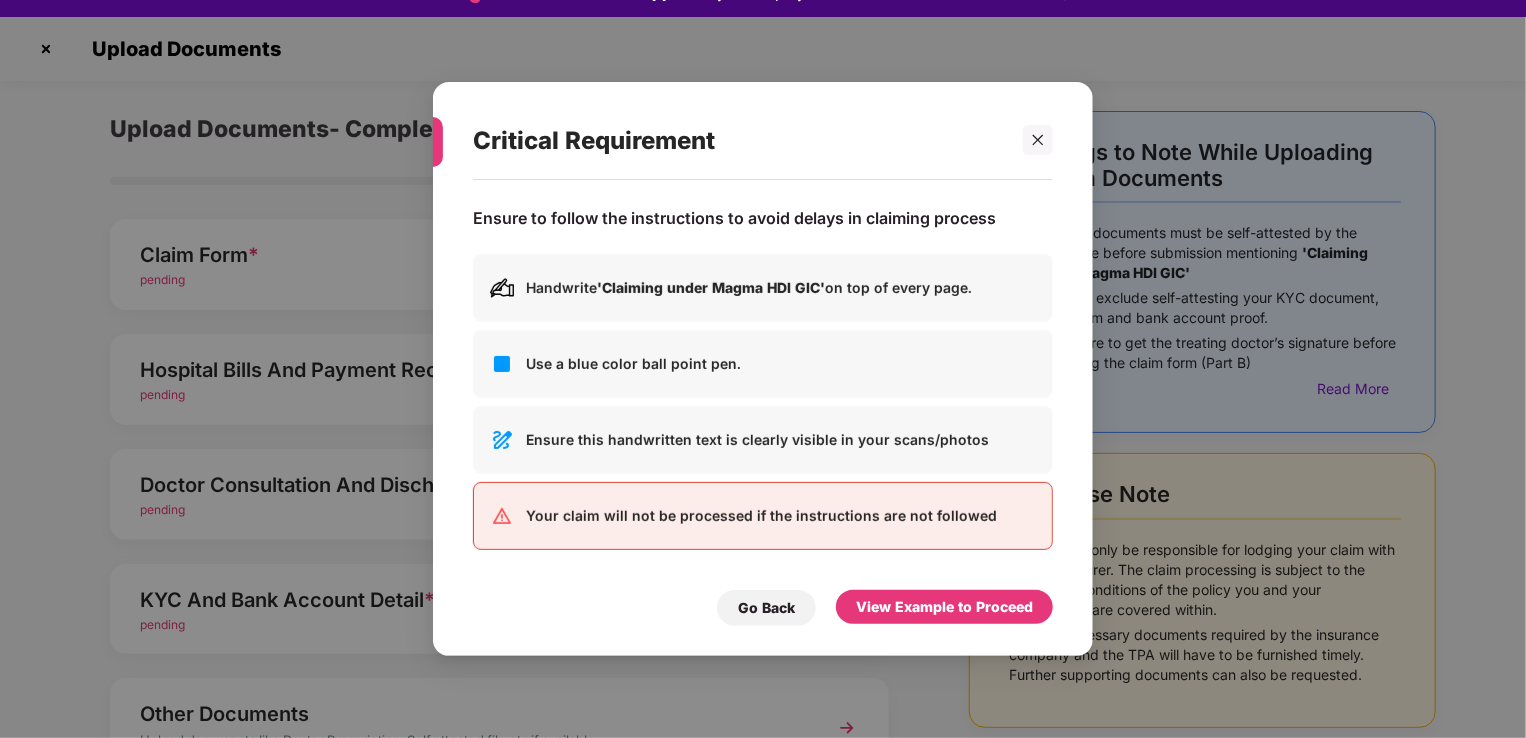 scroll, scrollTop: 48, scrollLeft: 0, axis: vertical 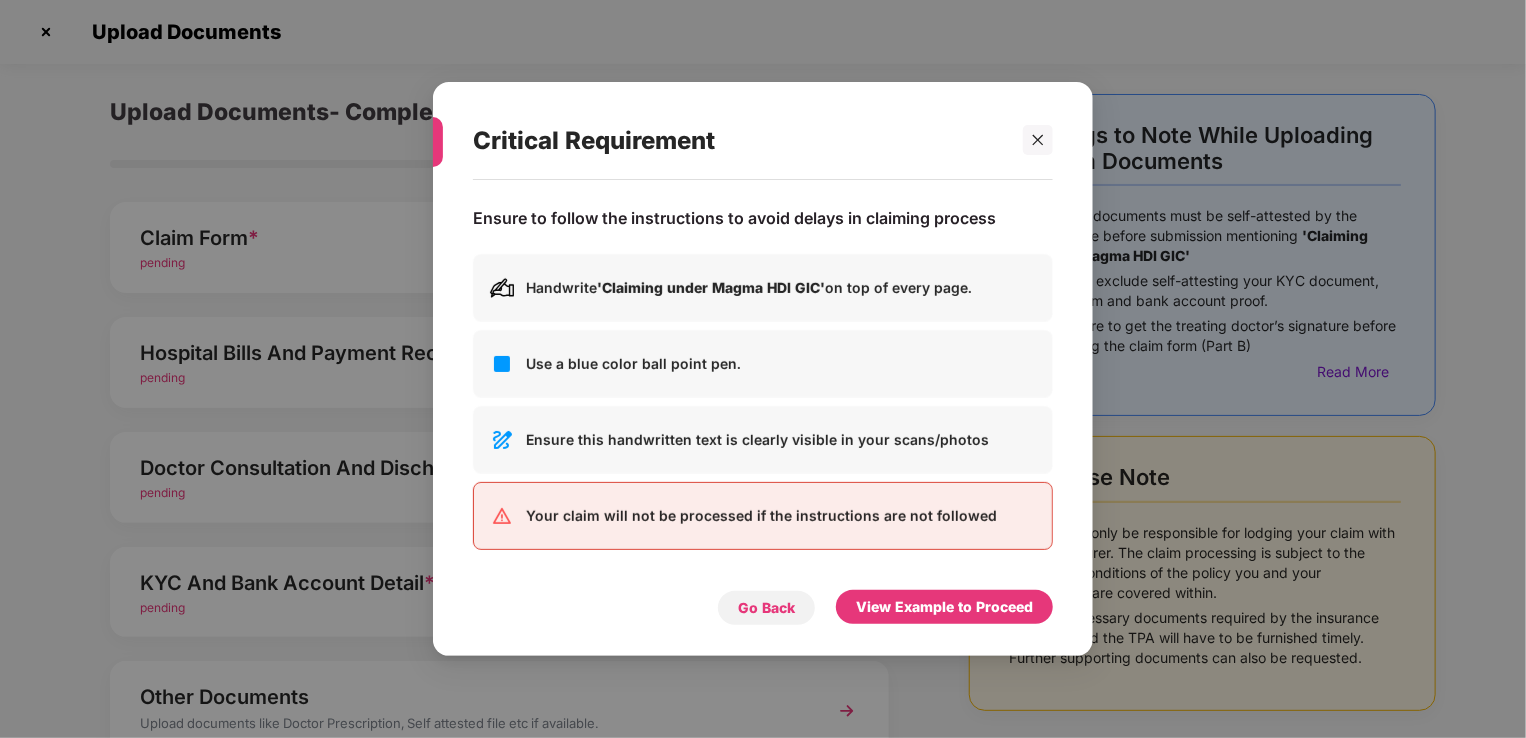 click on "Go Back" at bounding box center (766, 608) 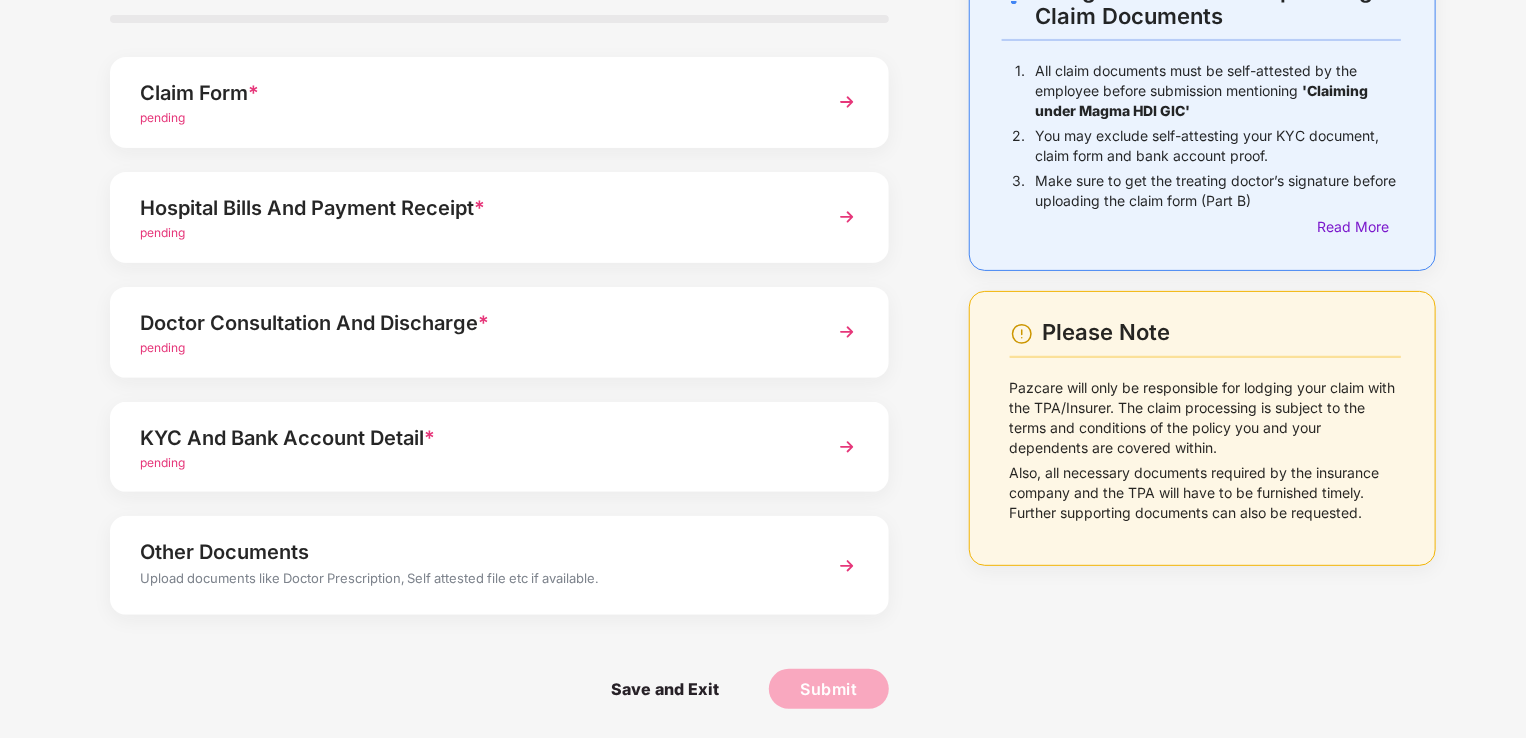 scroll, scrollTop: 0, scrollLeft: 0, axis: both 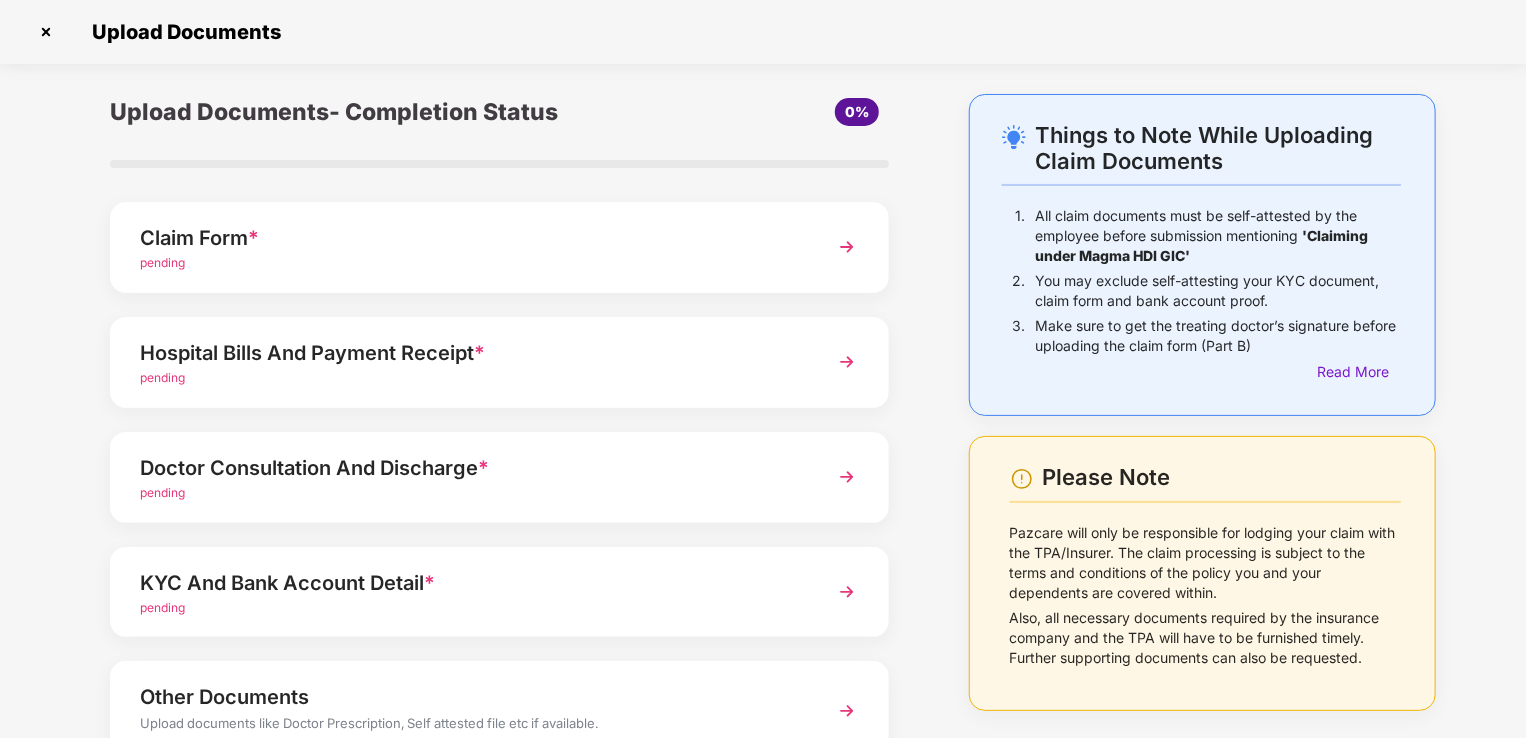 click on "Claim Form *" at bounding box center [469, 238] 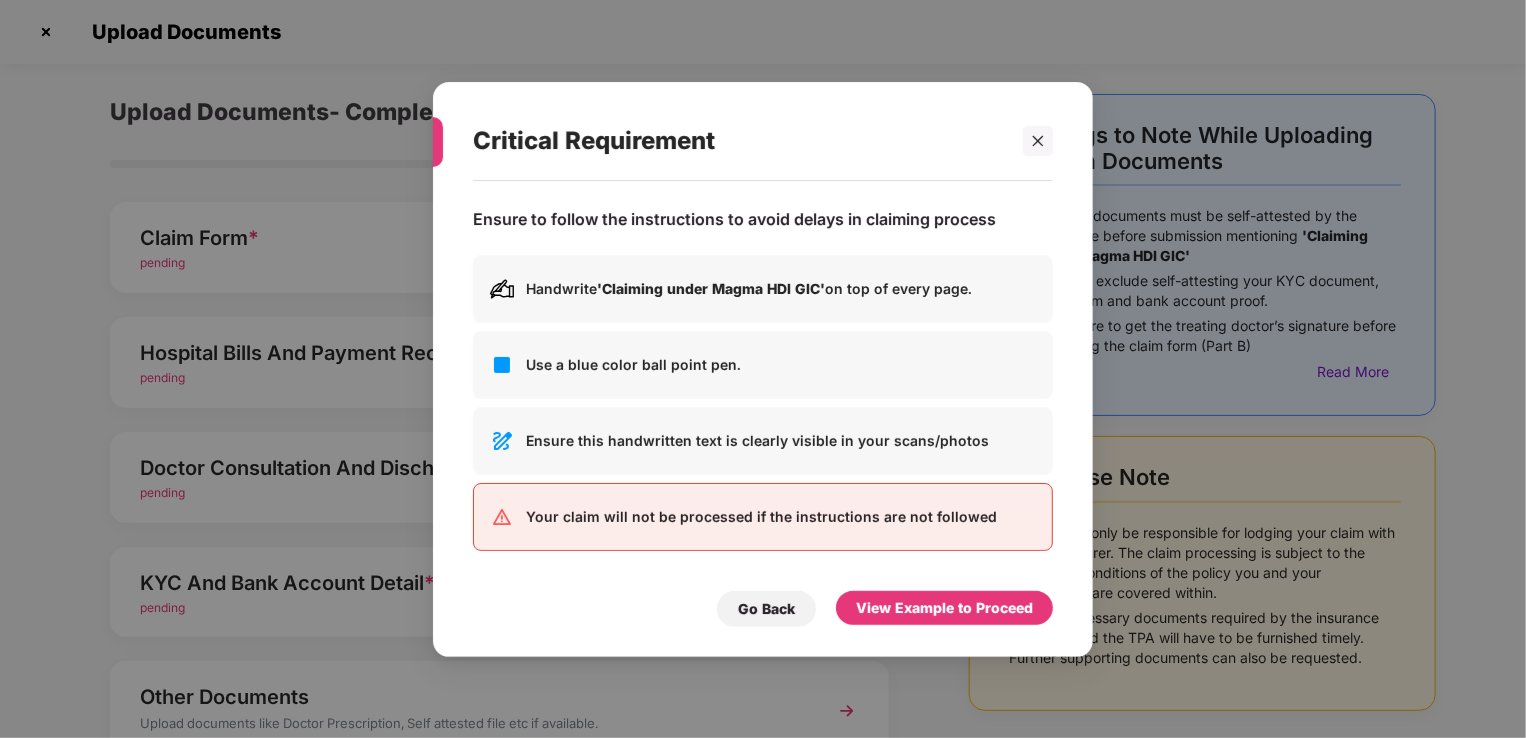 scroll, scrollTop: 0, scrollLeft: 0, axis: both 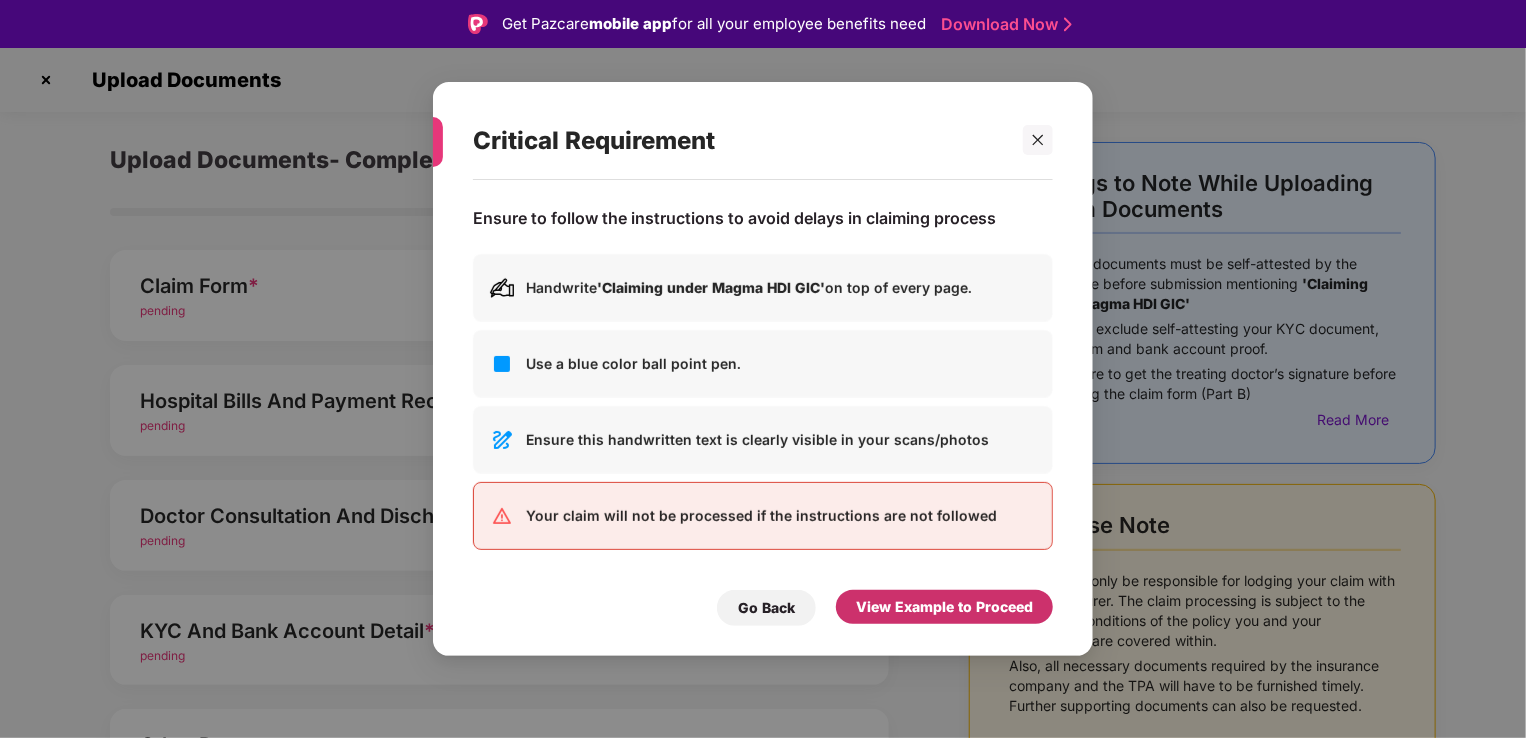click on "View Example to Proceed" at bounding box center [944, 607] 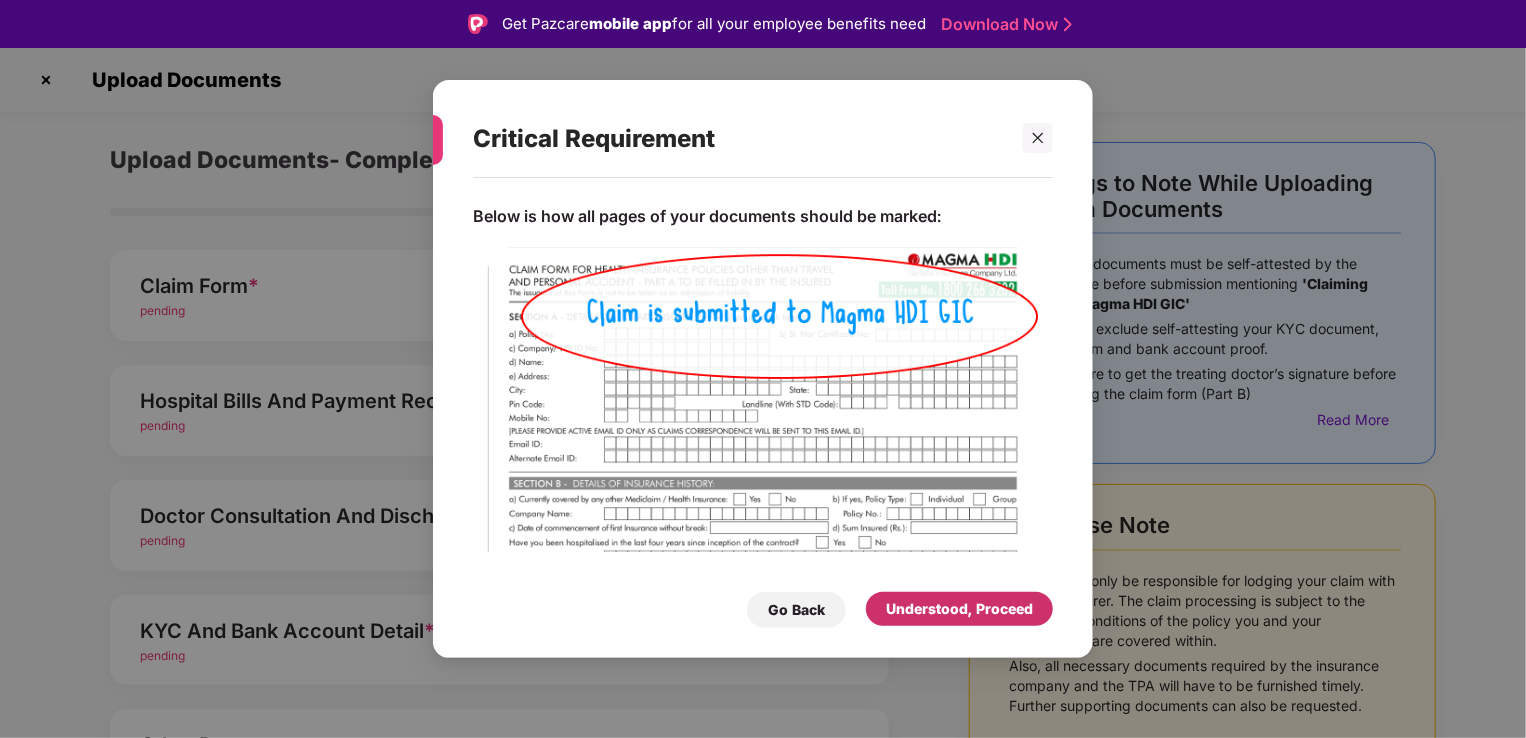 click on "Understood, Proceed" at bounding box center [959, 609] 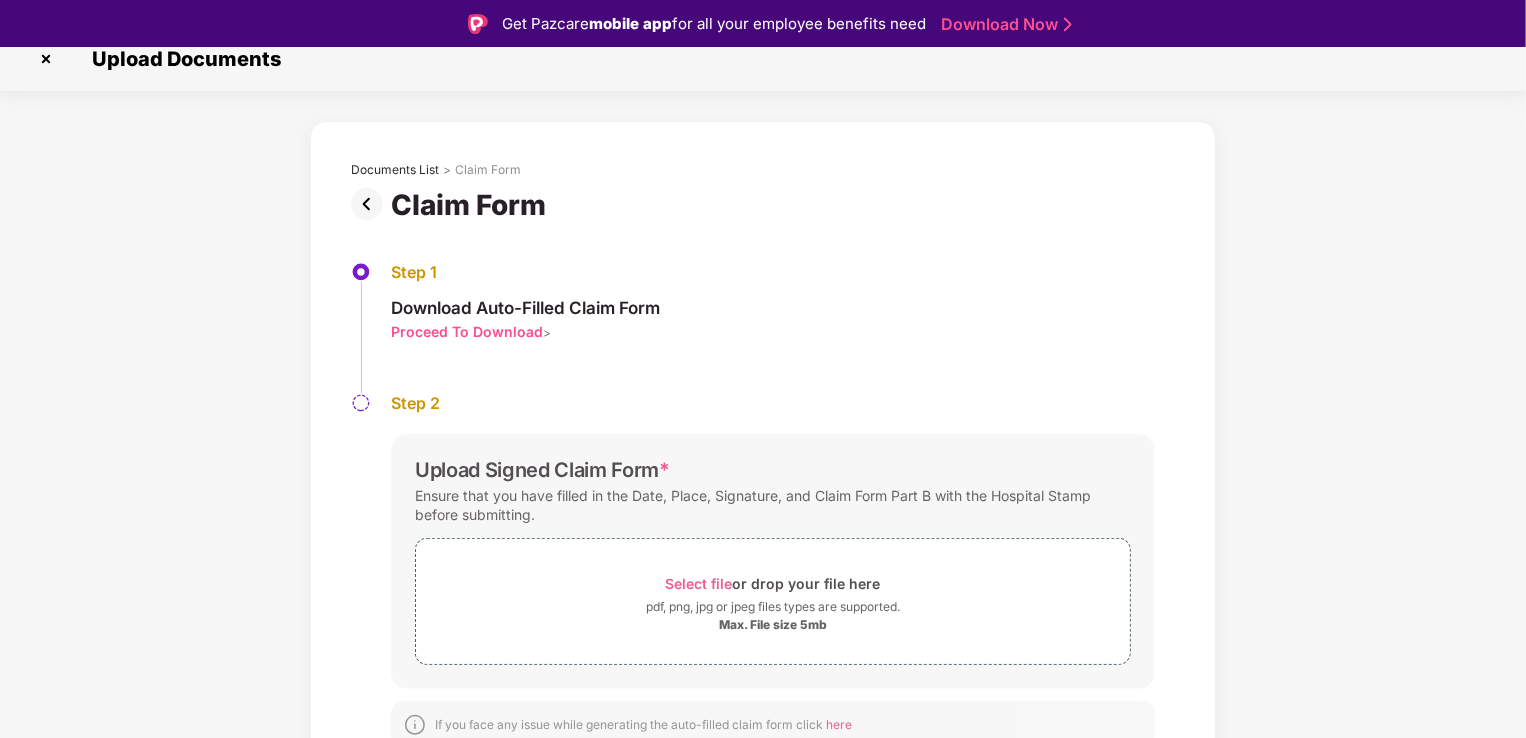 scroll, scrollTop: 33, scrollLeft: 0, axis: vertical 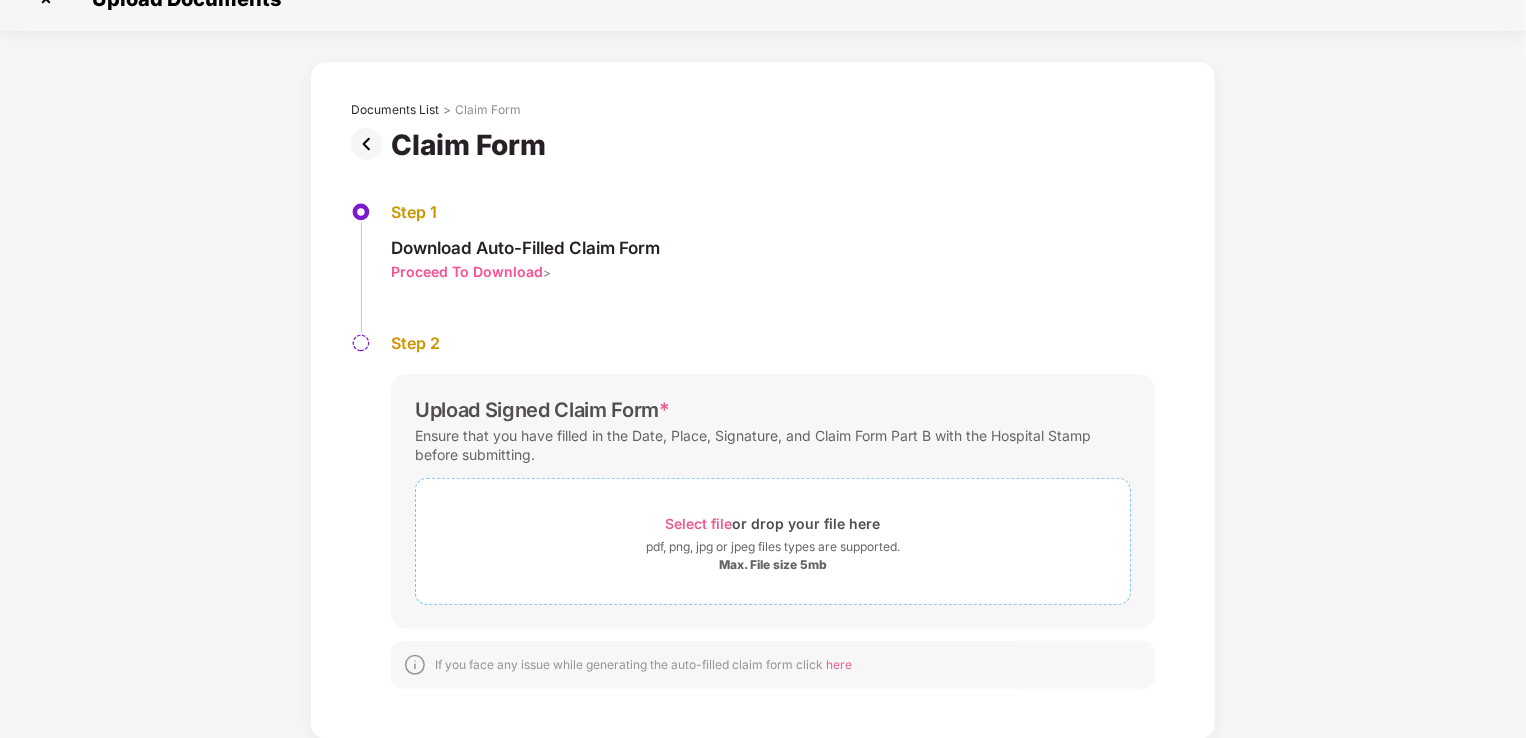 click on "Select file" at bounding box center (699, 523) 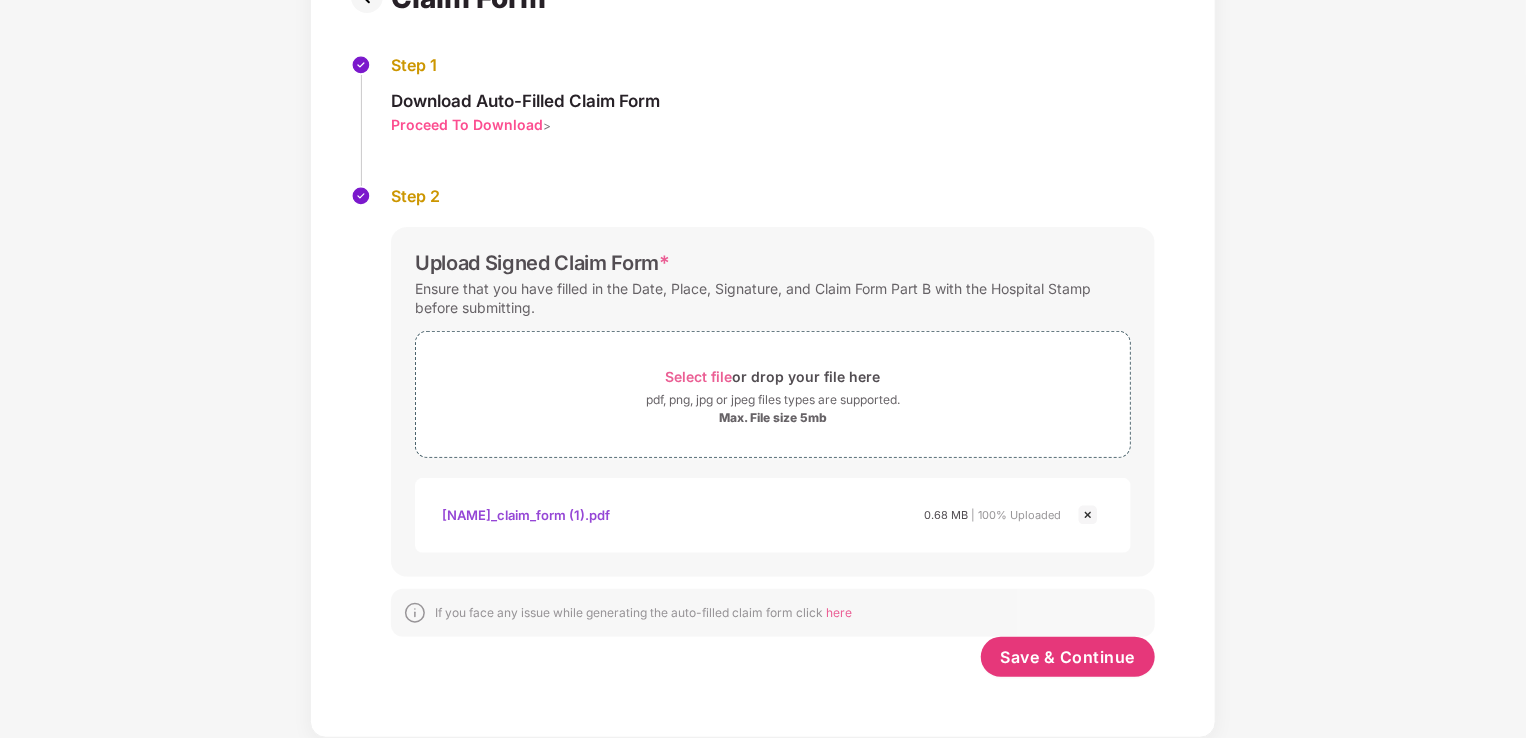 scroll, scrollTop: 179, scrollLeft: 0, axis: vertical 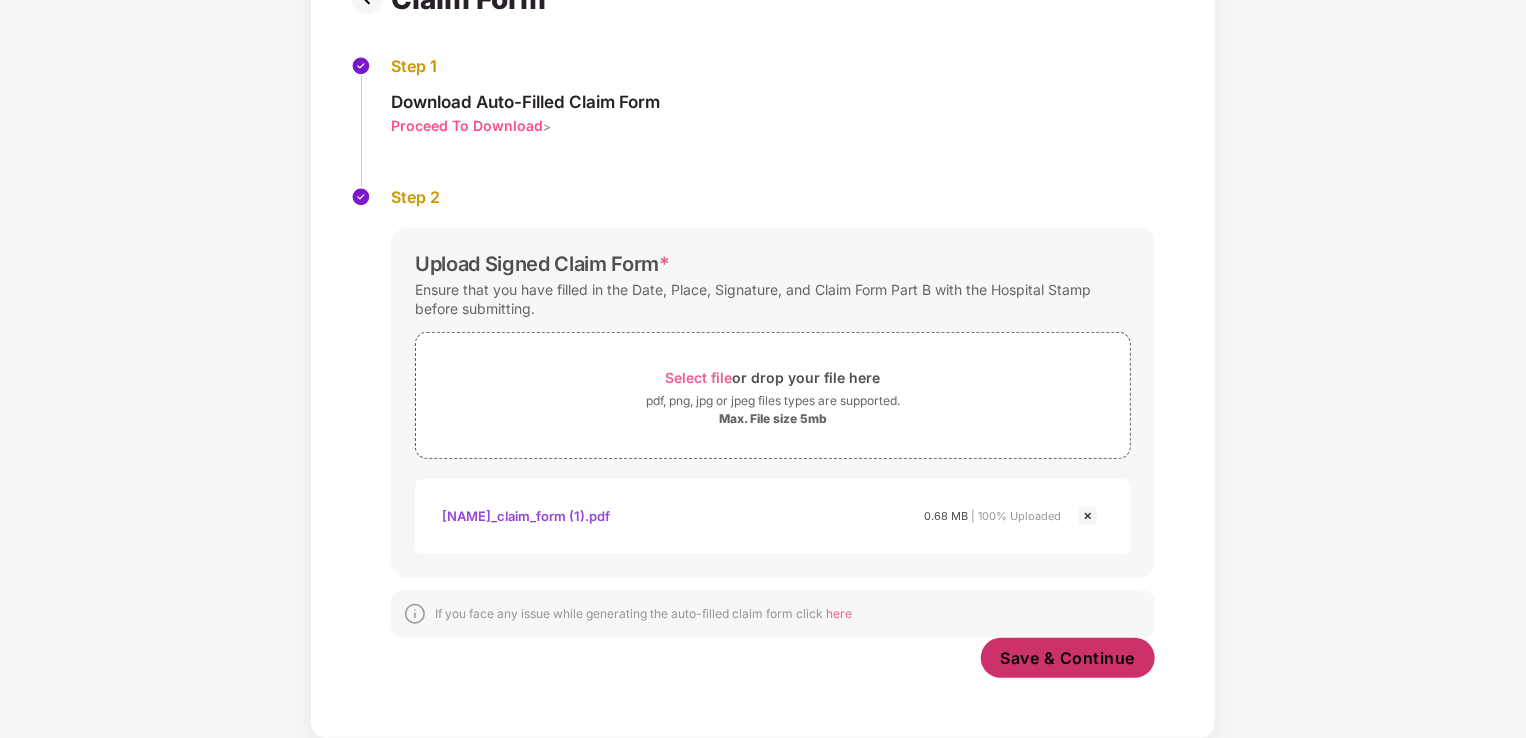 click on "Save & Continue" at bounding box center (1068, 658) 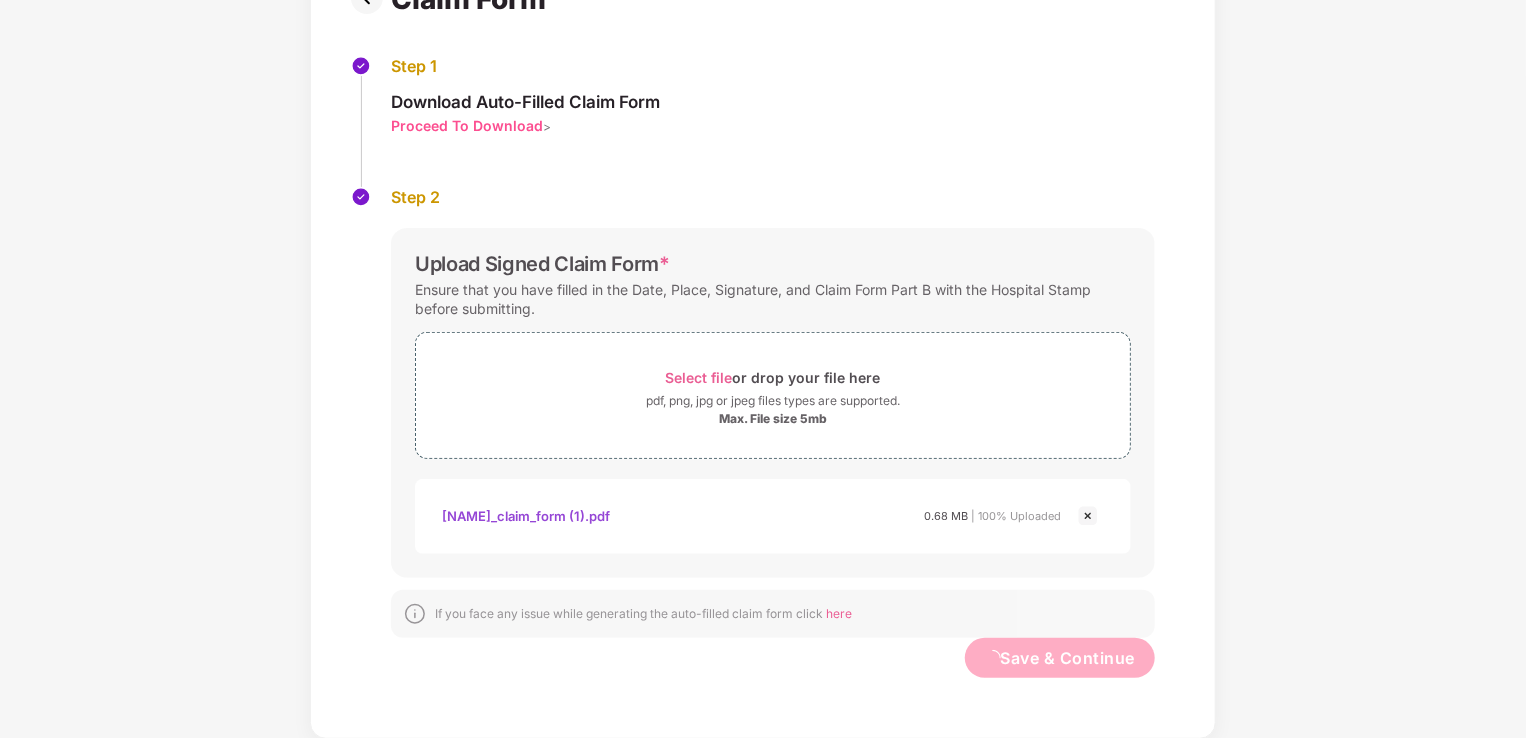 scroll, scrollTop: 0, scrollLeft: 0, axis: both 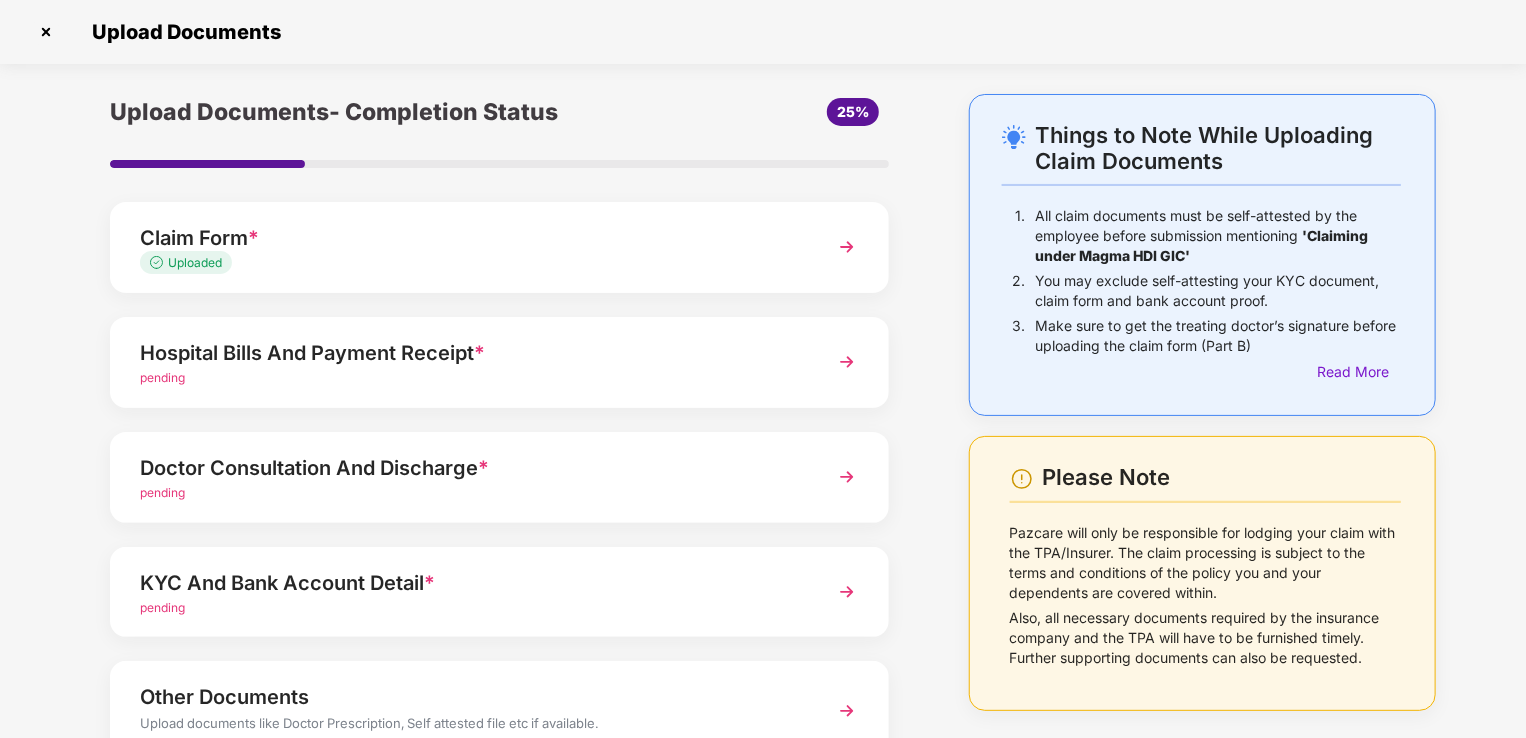 click at bounding box center (847, 362) 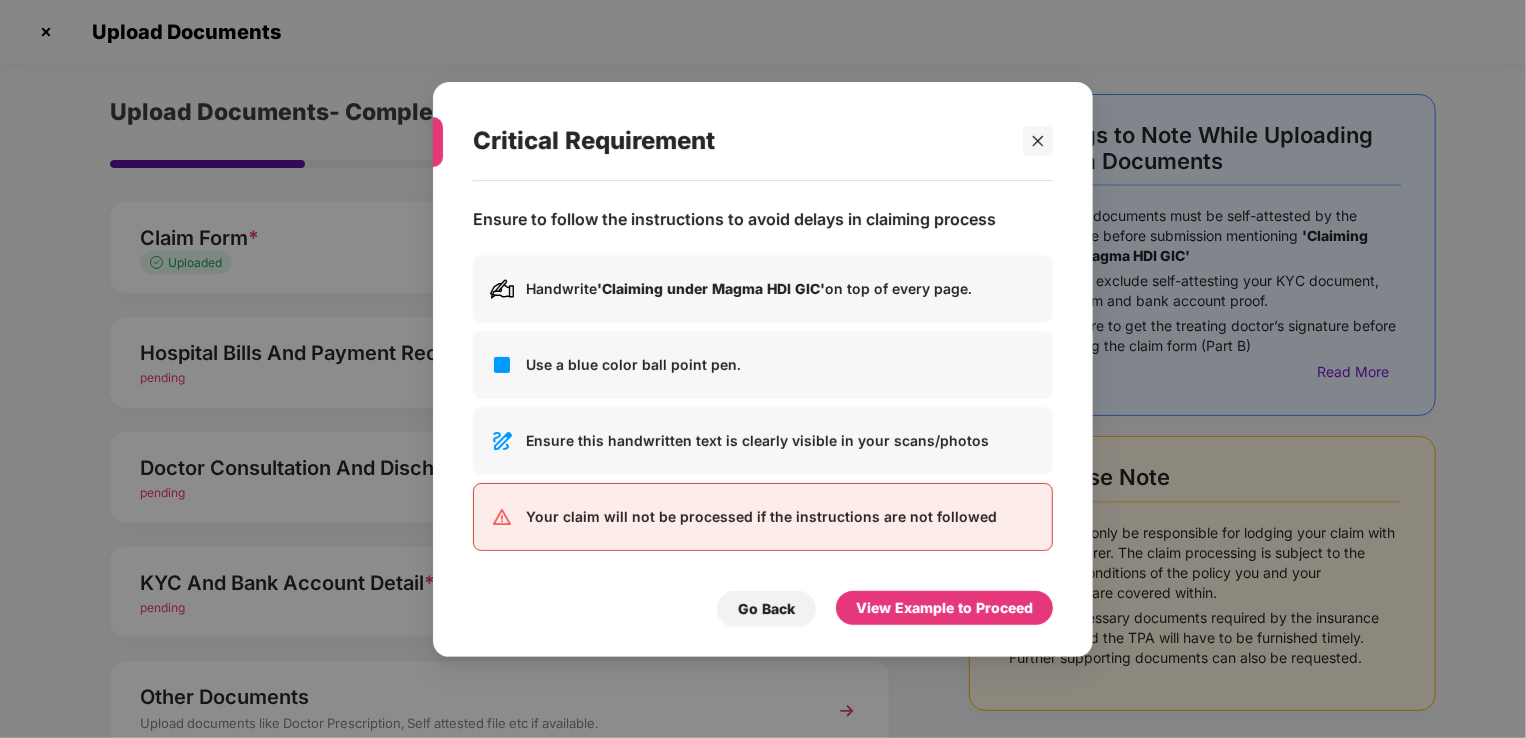 scroll, scrollTop: 0, scrollLeft: 0, axis: both 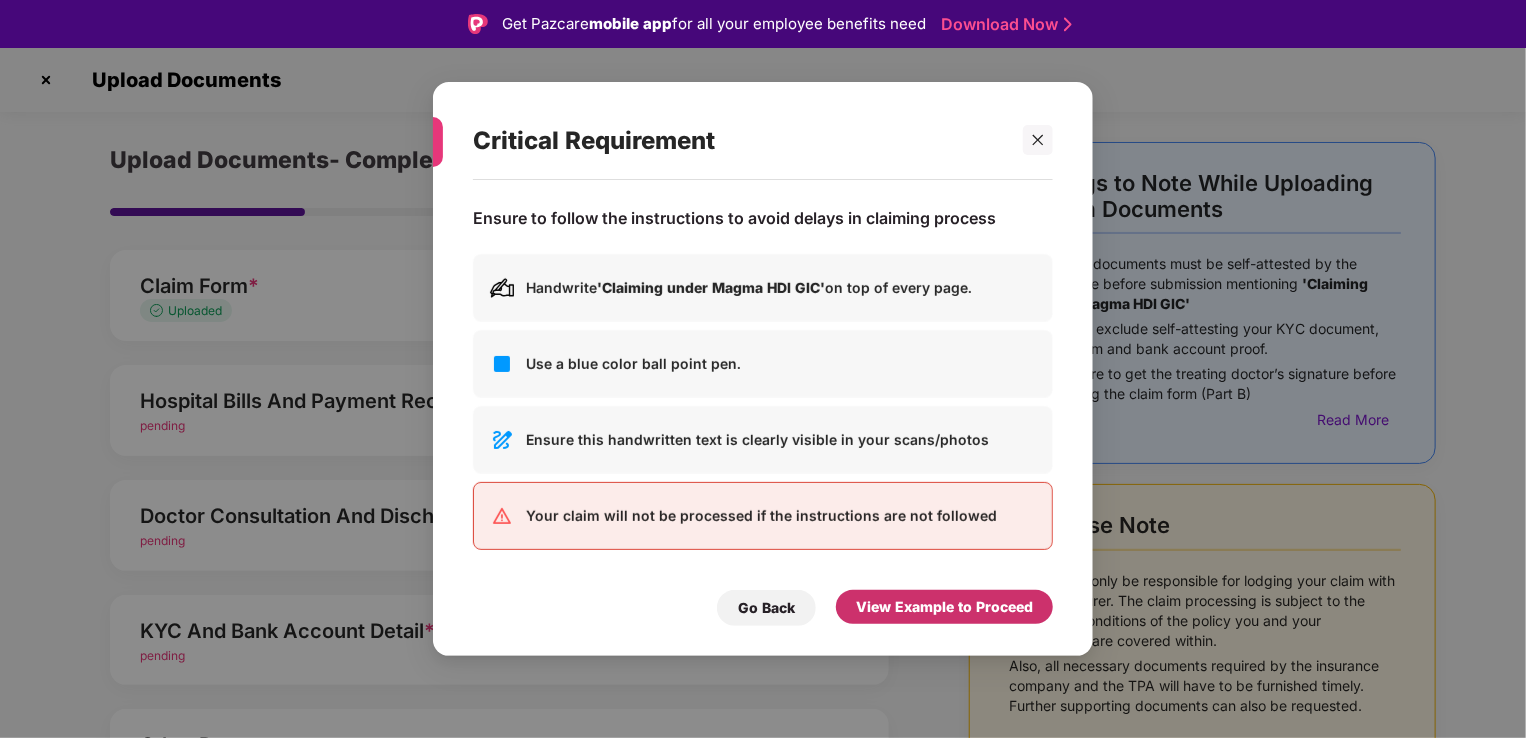 click on "View Example to Proceed" at bounding box center [944, 607] 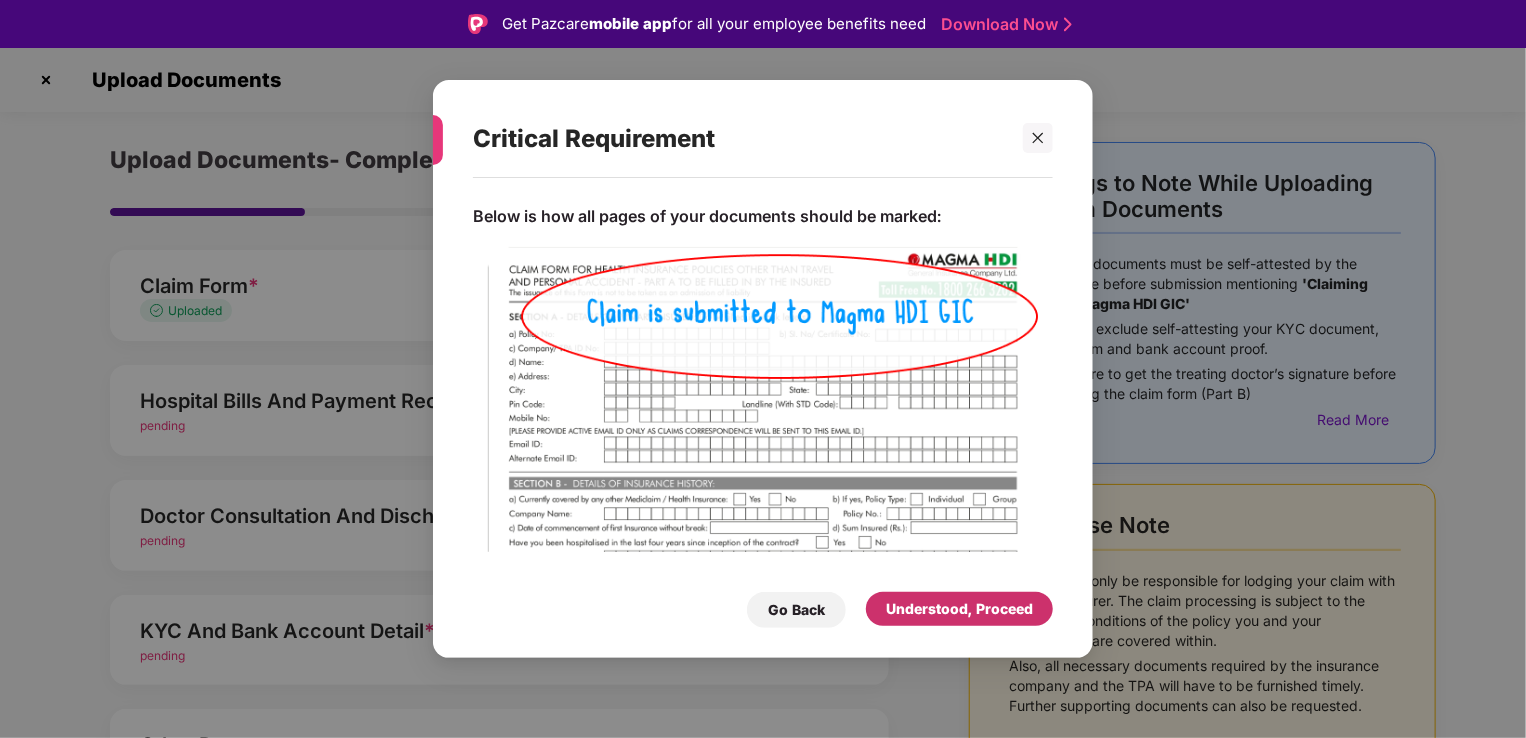 click on "Understood, Proceed" at bounding box center [959, 609] 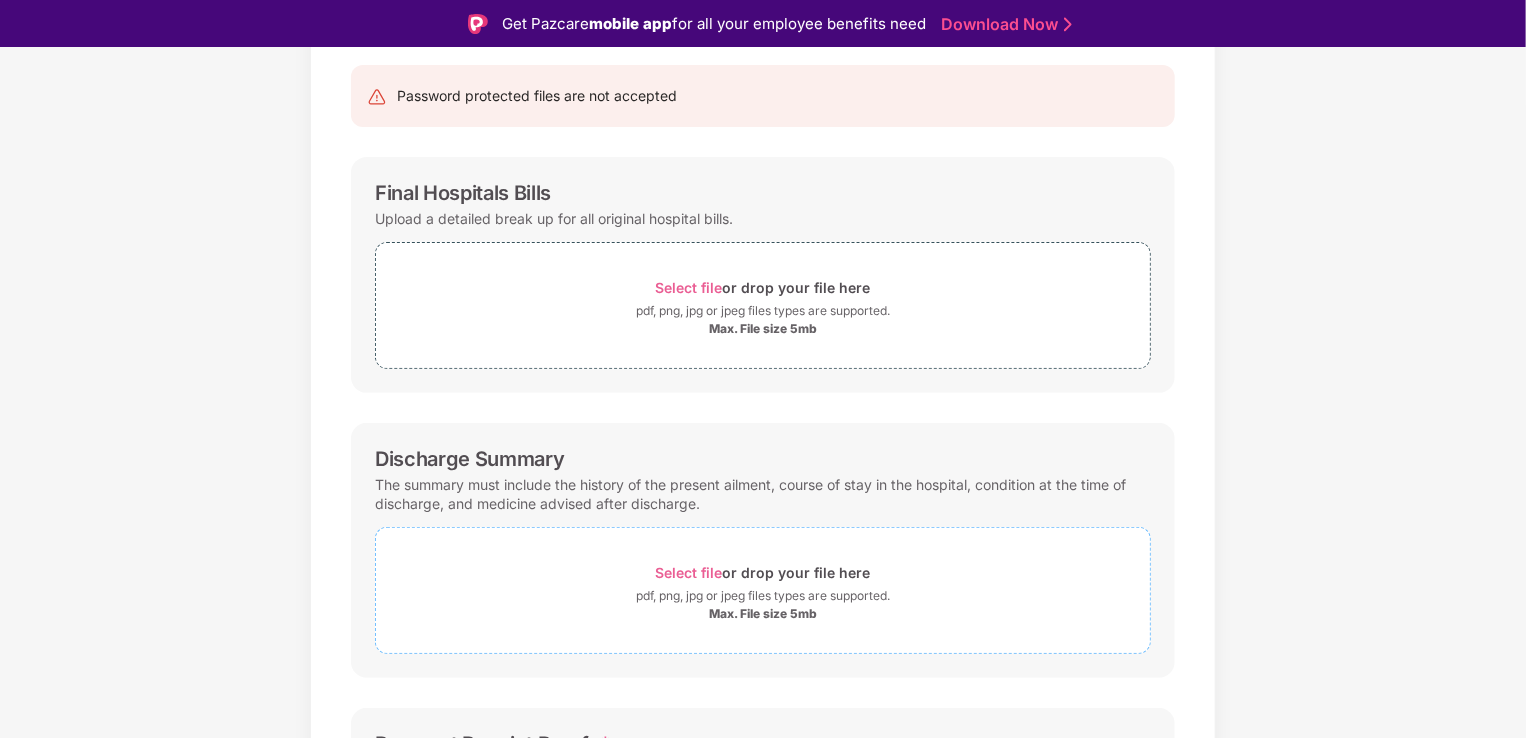 scroll, scrollTop: 175, scrollLeft: 0, axis: vertical 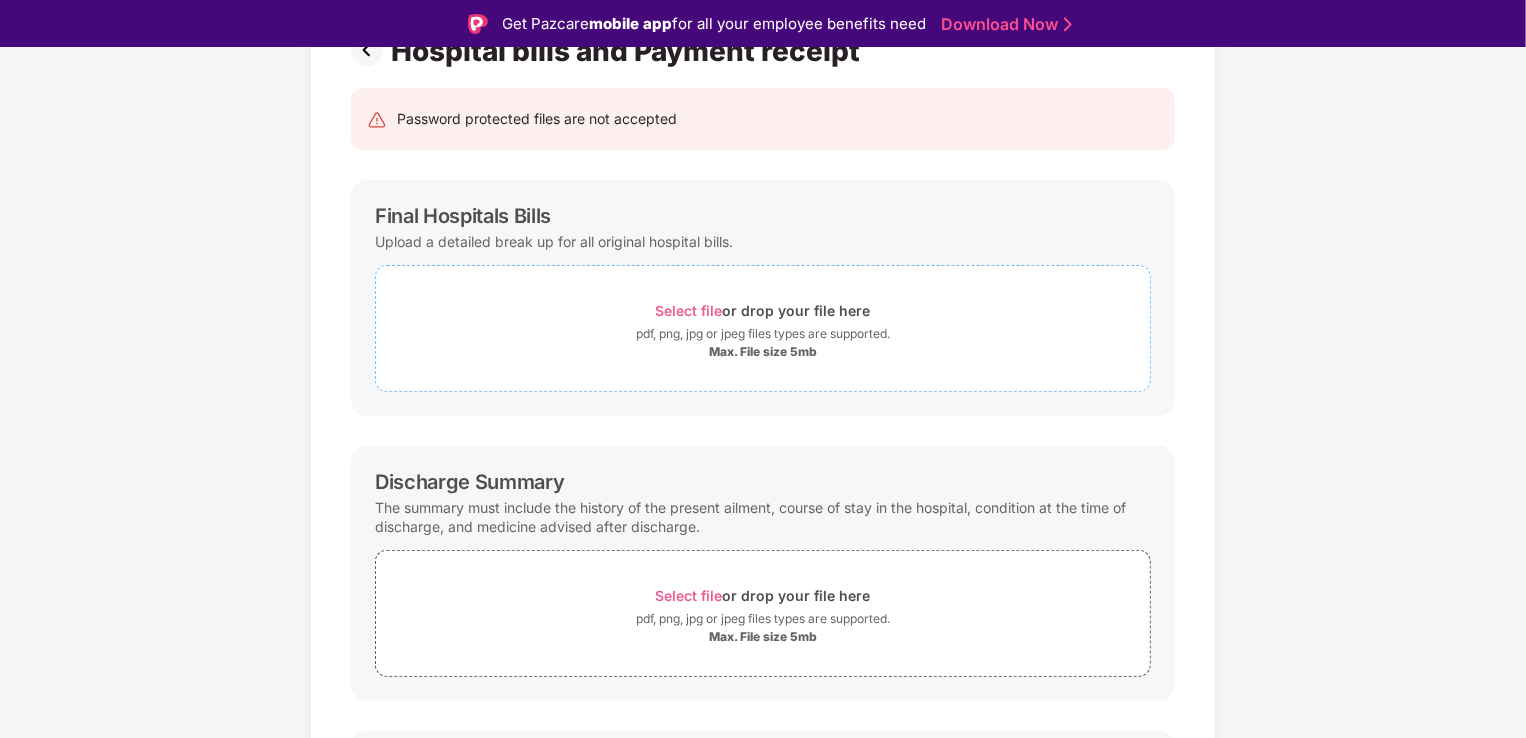 click on "Select file" at bounding box center (689, 310) 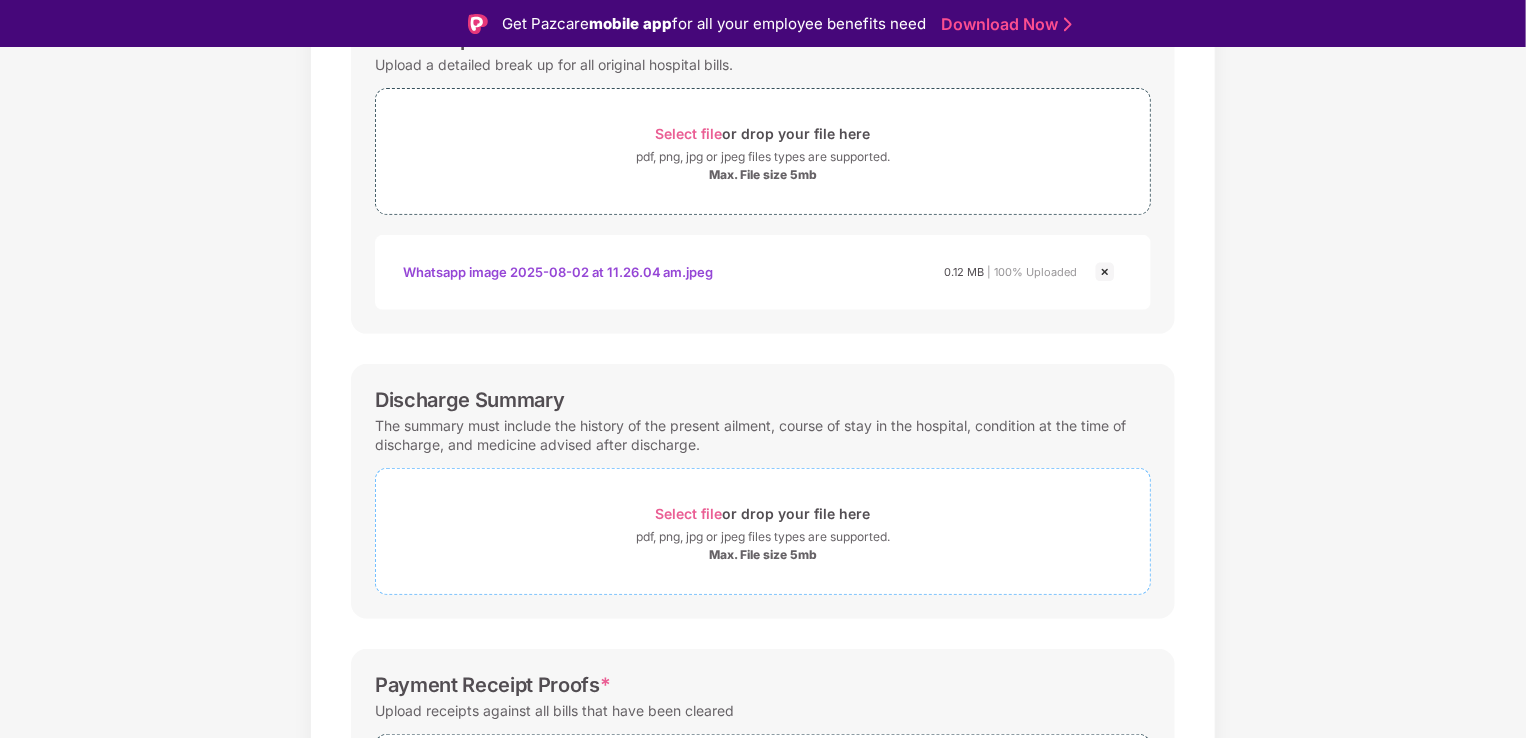 scroll, scrollTop: 375, scrollLeft: 0, axis: vertical 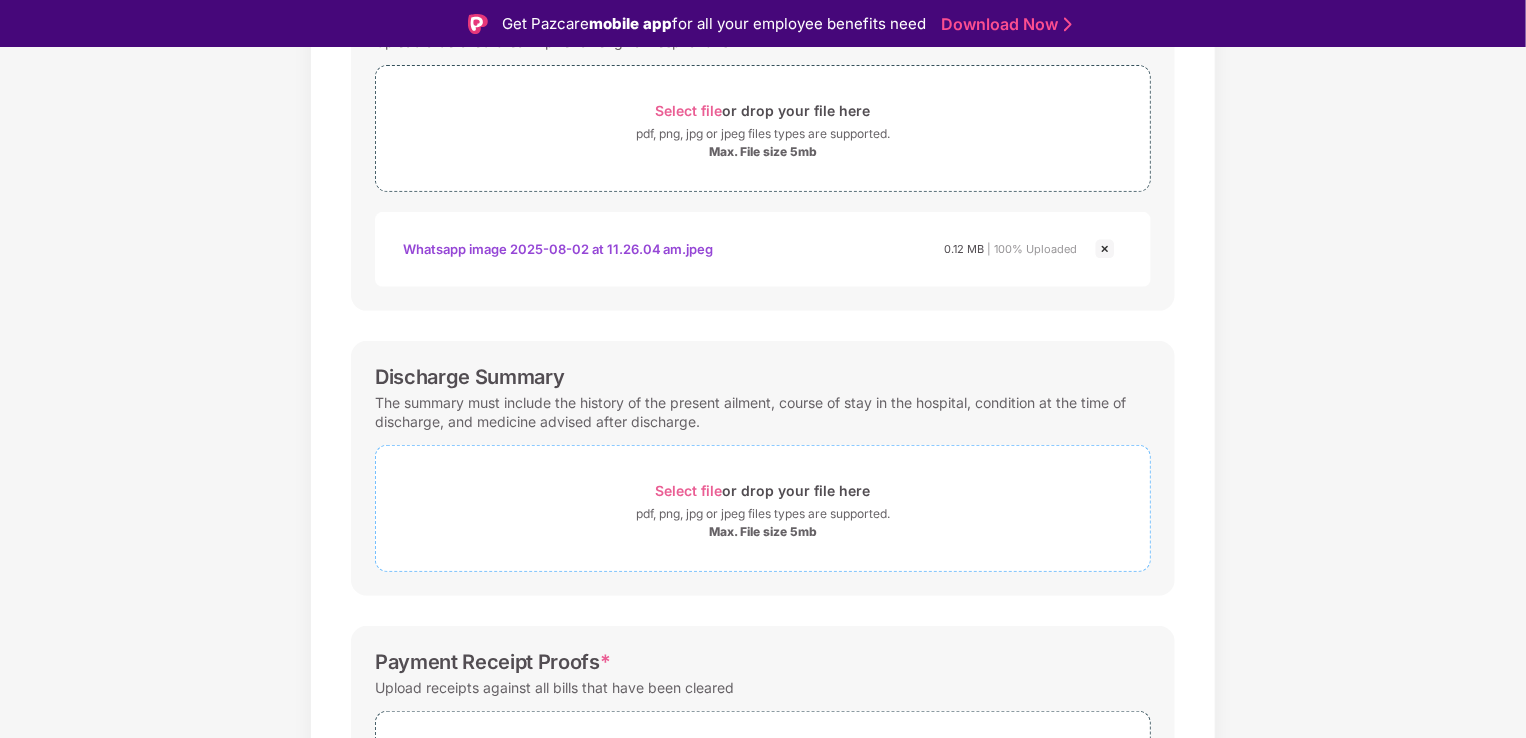 click on "Select file" at bounding box center [689, 490] 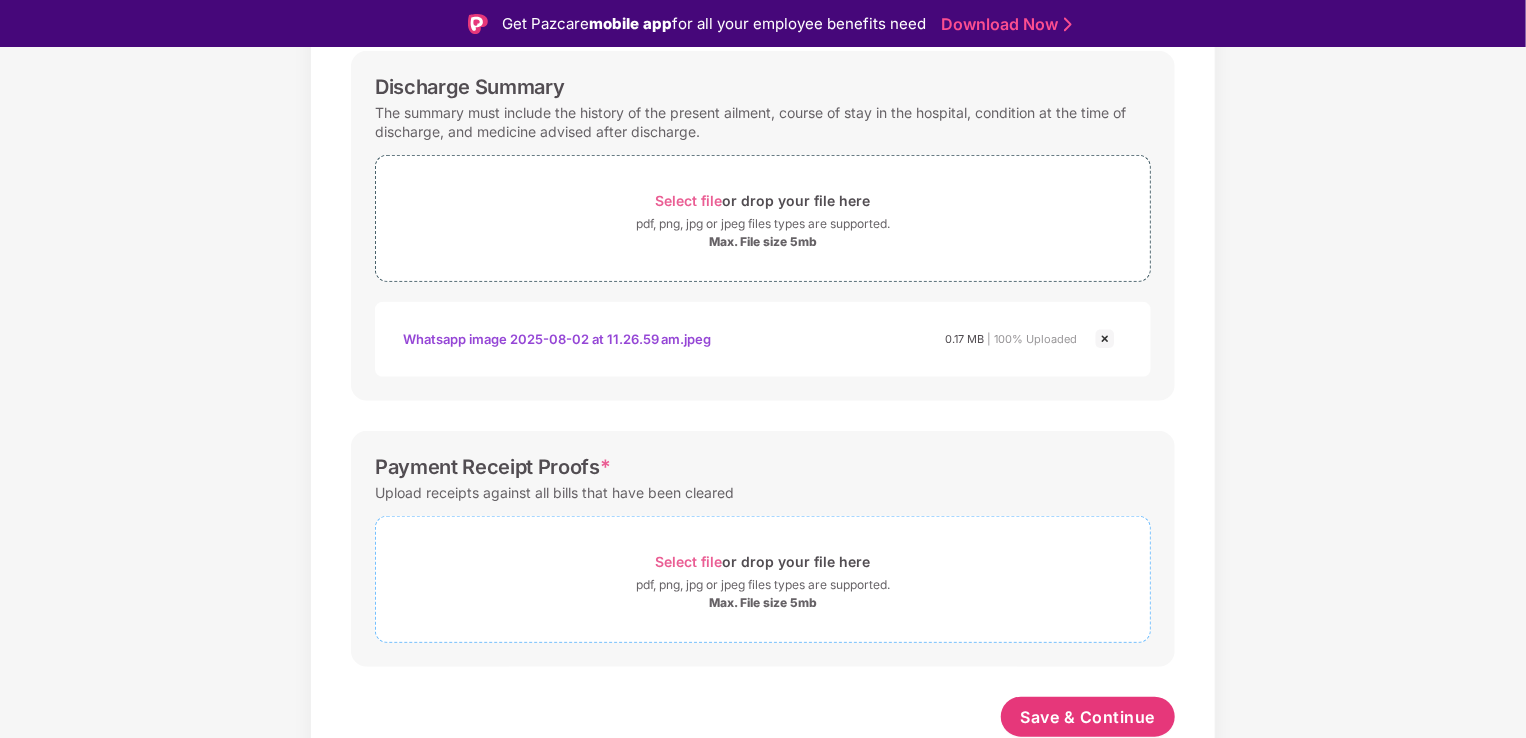 scroll, scrollTop: 664, scrollLeft: 0, axis: vertical 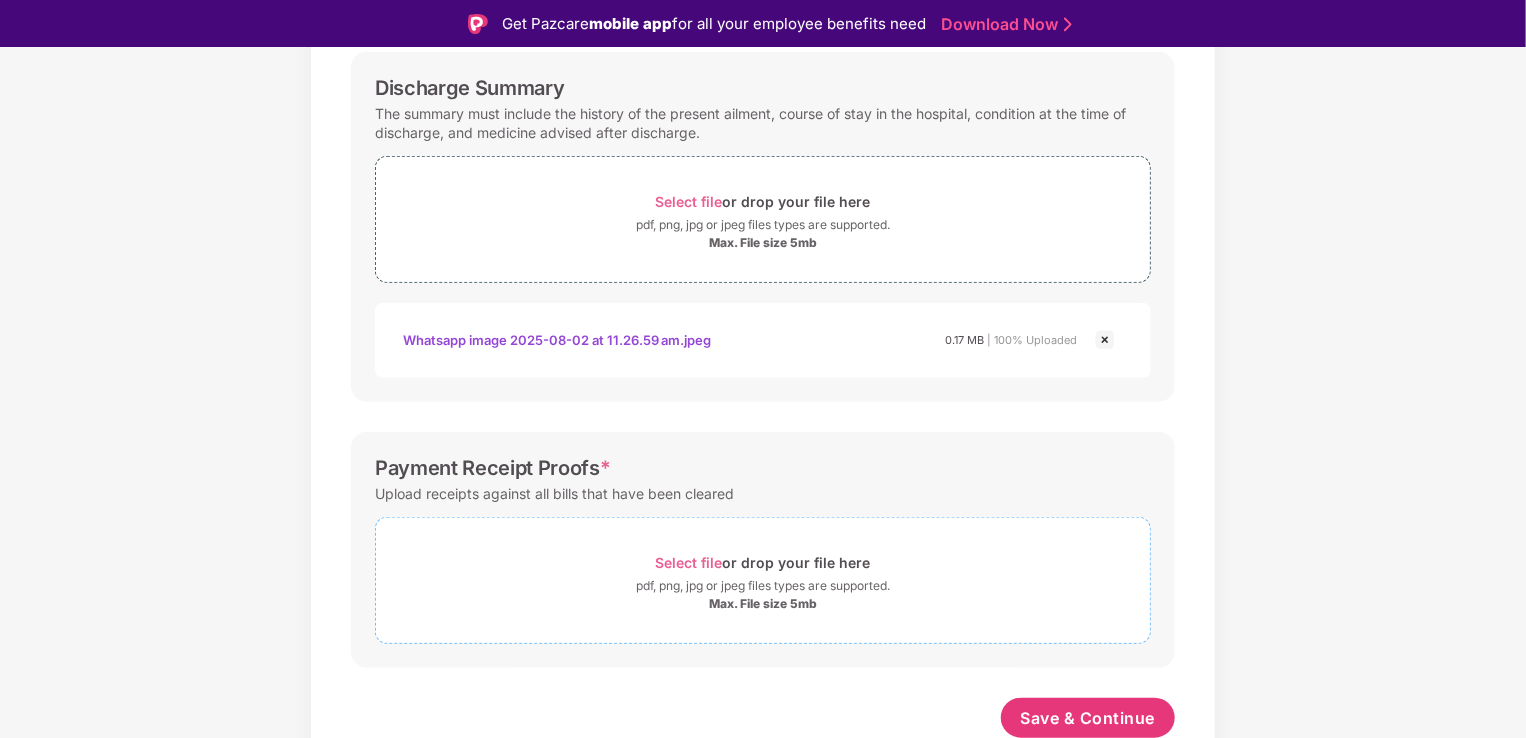 click on "Select file" at bounding box center (689, 562) 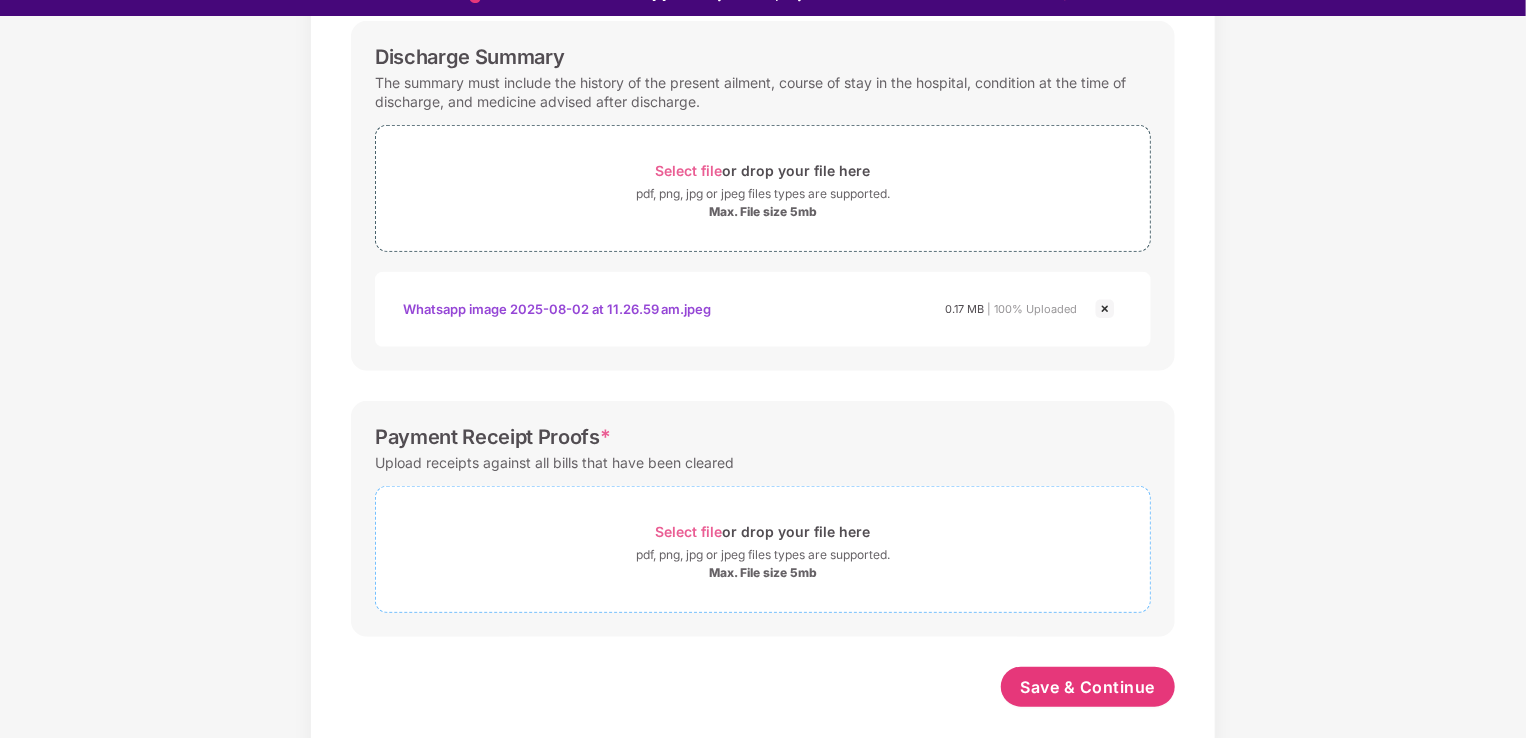 scroll, scrollTop: 48, scrollLeft: 0, axis: vertical 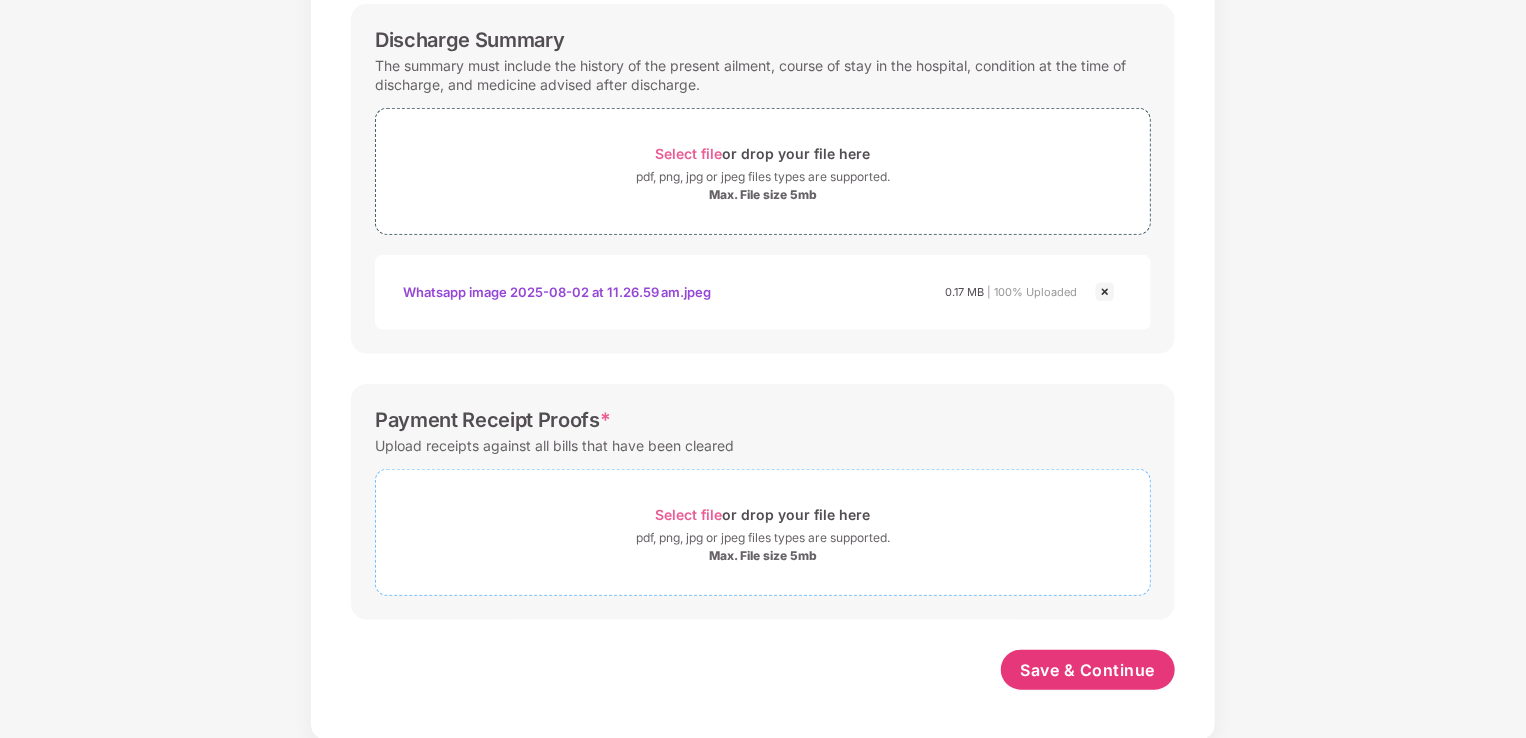 click on "Select file" at bounding box center (689, 514) 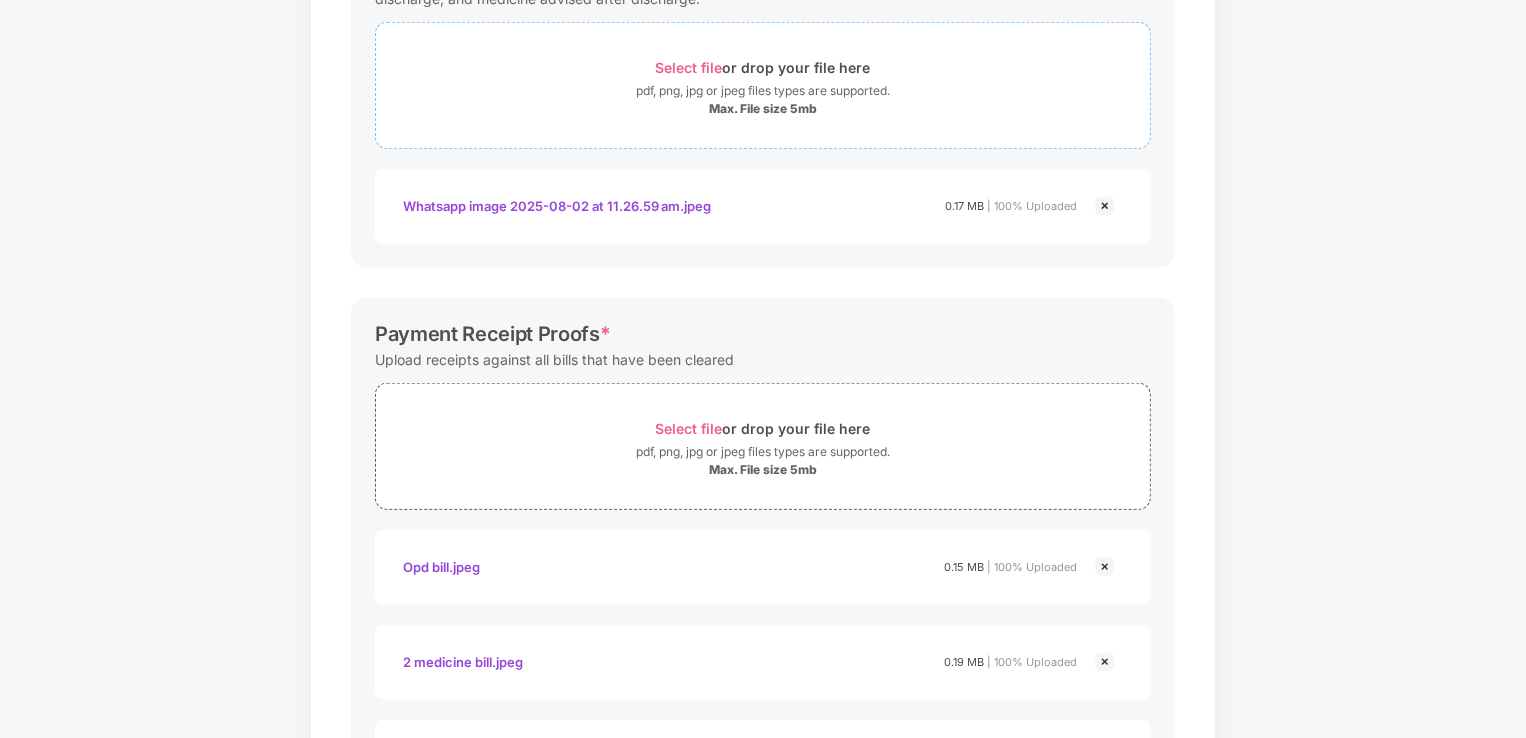 scroll, scrollTop: 950, scrollLeft: 0, axis: vertical 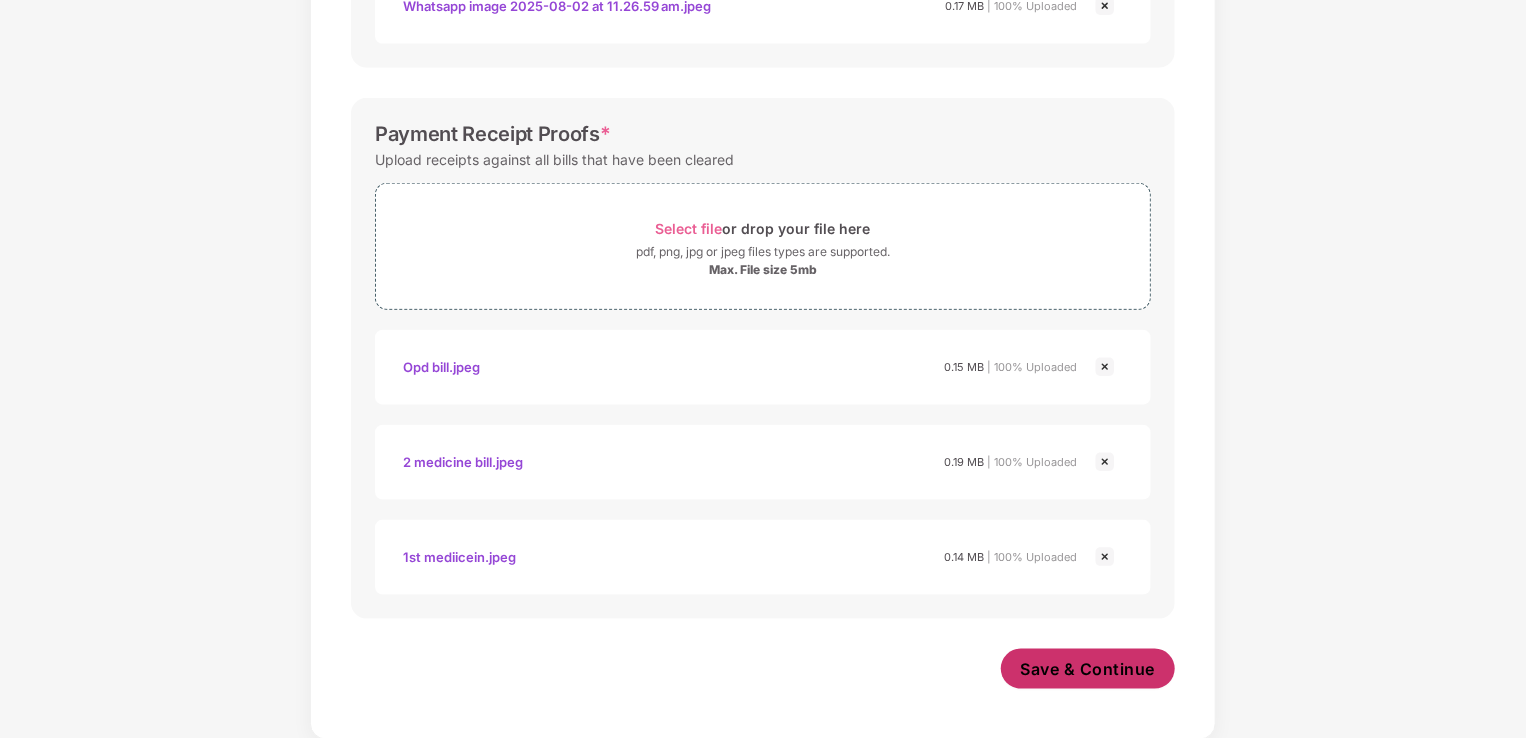 click on "Save & Continue" at bounding box center [1088, 669] 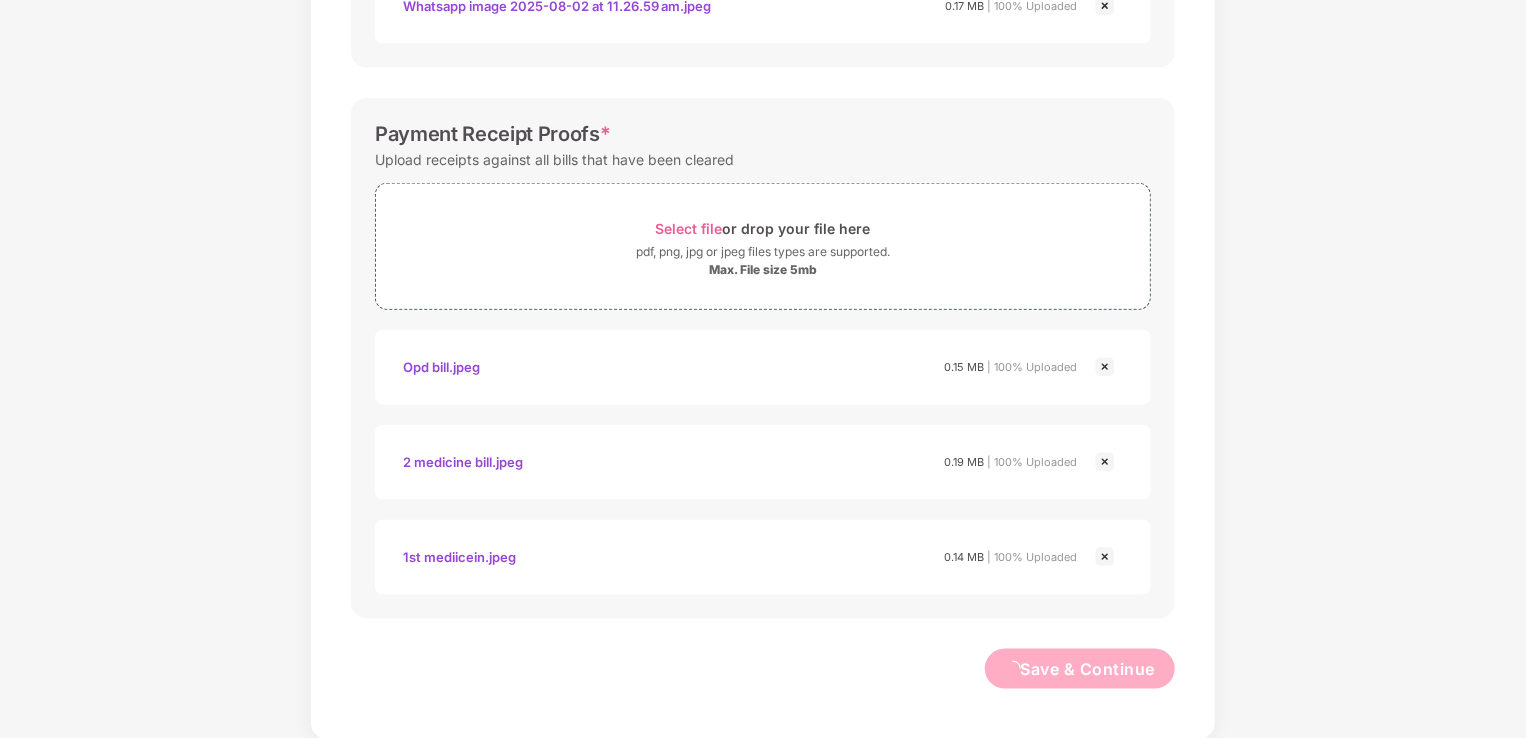 scroll, scrollTop: 0, scrollLeft: 0, axis: both 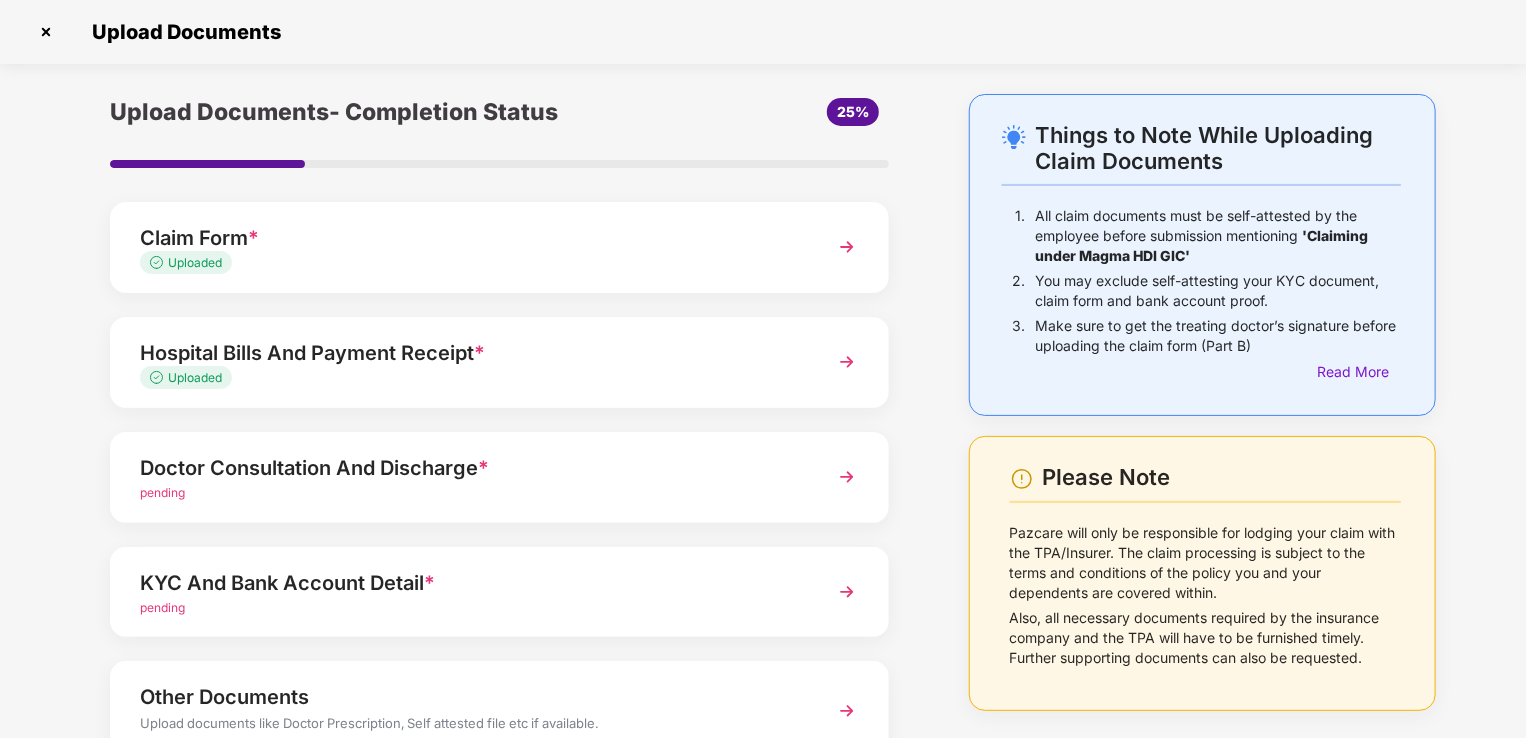 click on "Doctor Consultation And Discharge *" at bounding box center (469, 468) 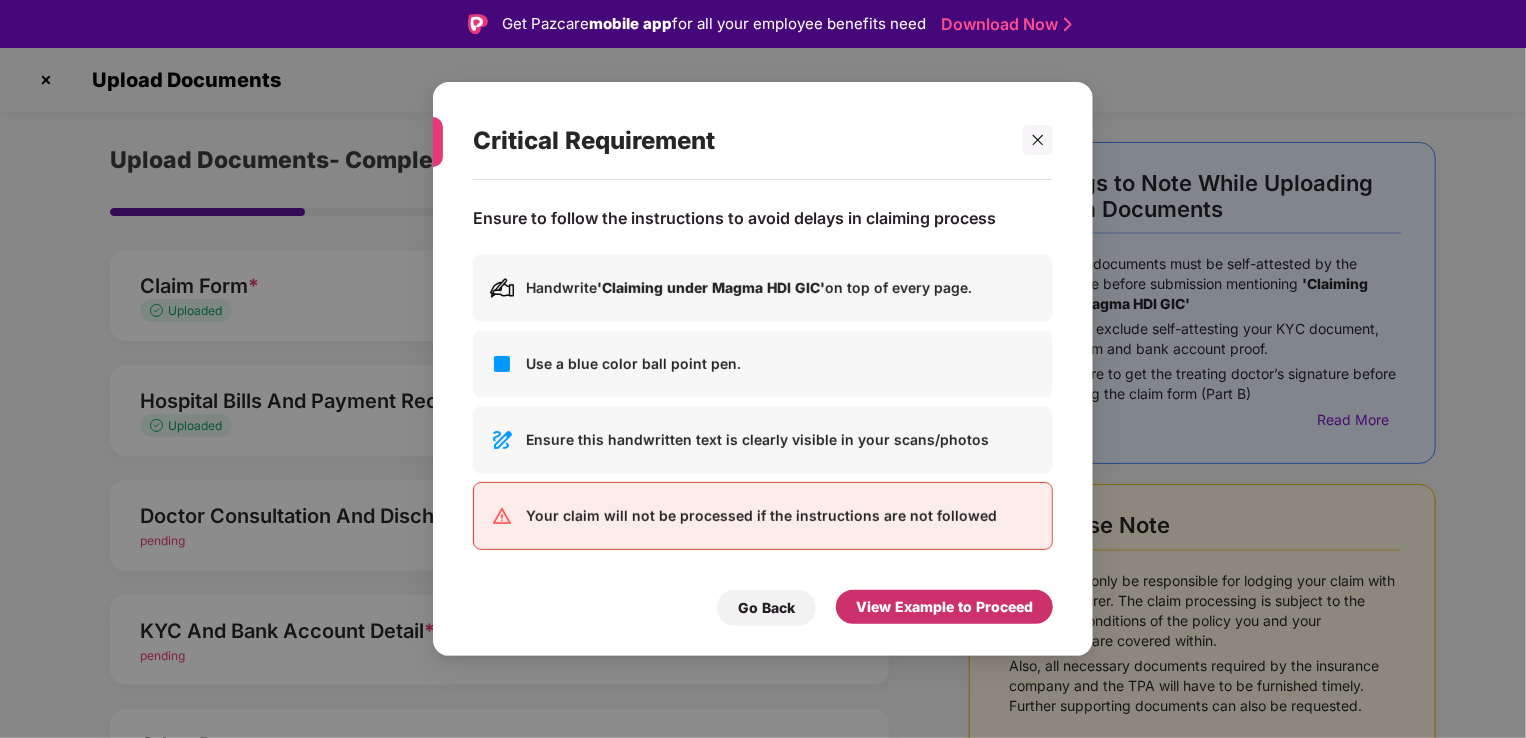 click on "View Example to Proceed" at bounding box center (944, 607) 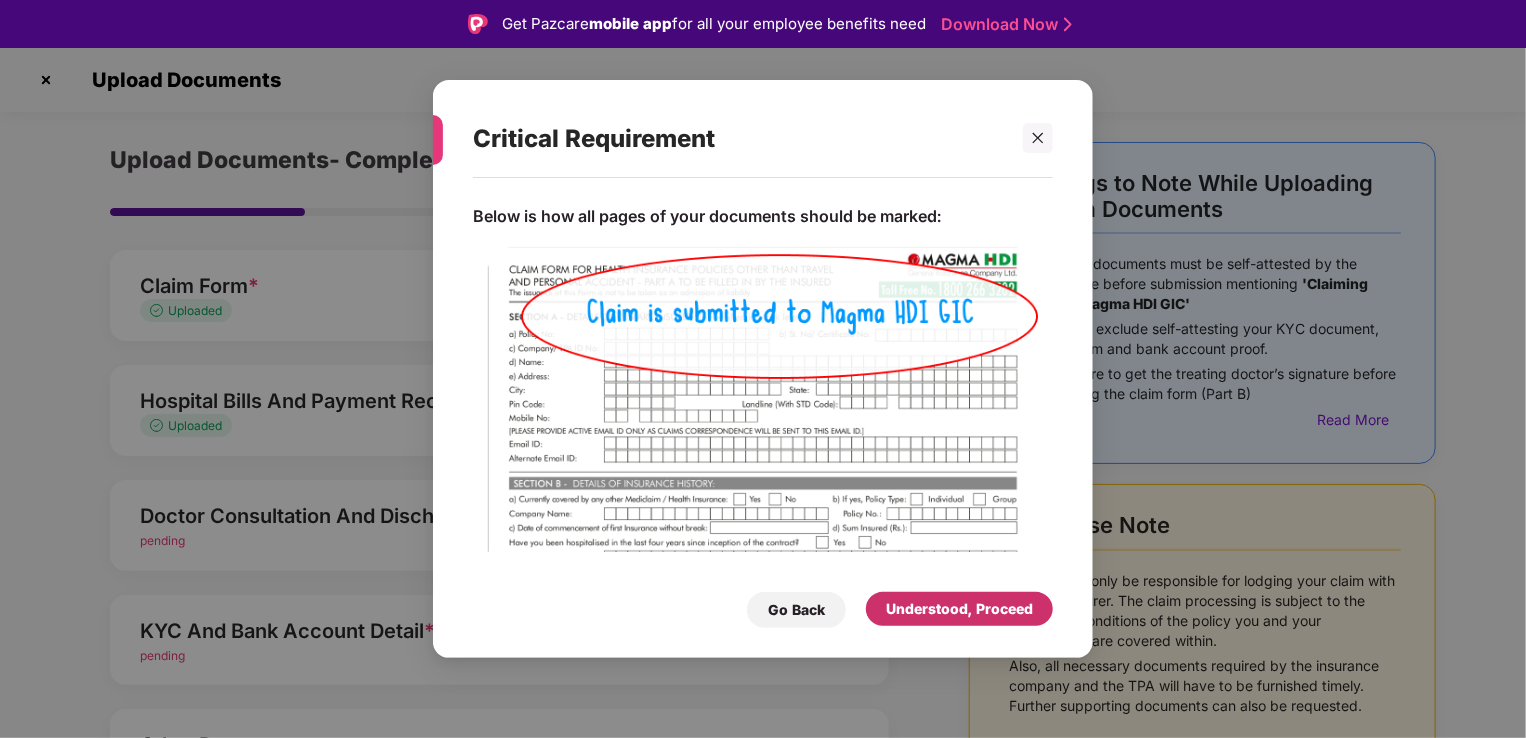 click on "Understood, Proceed" at bounding box center [959, 609] 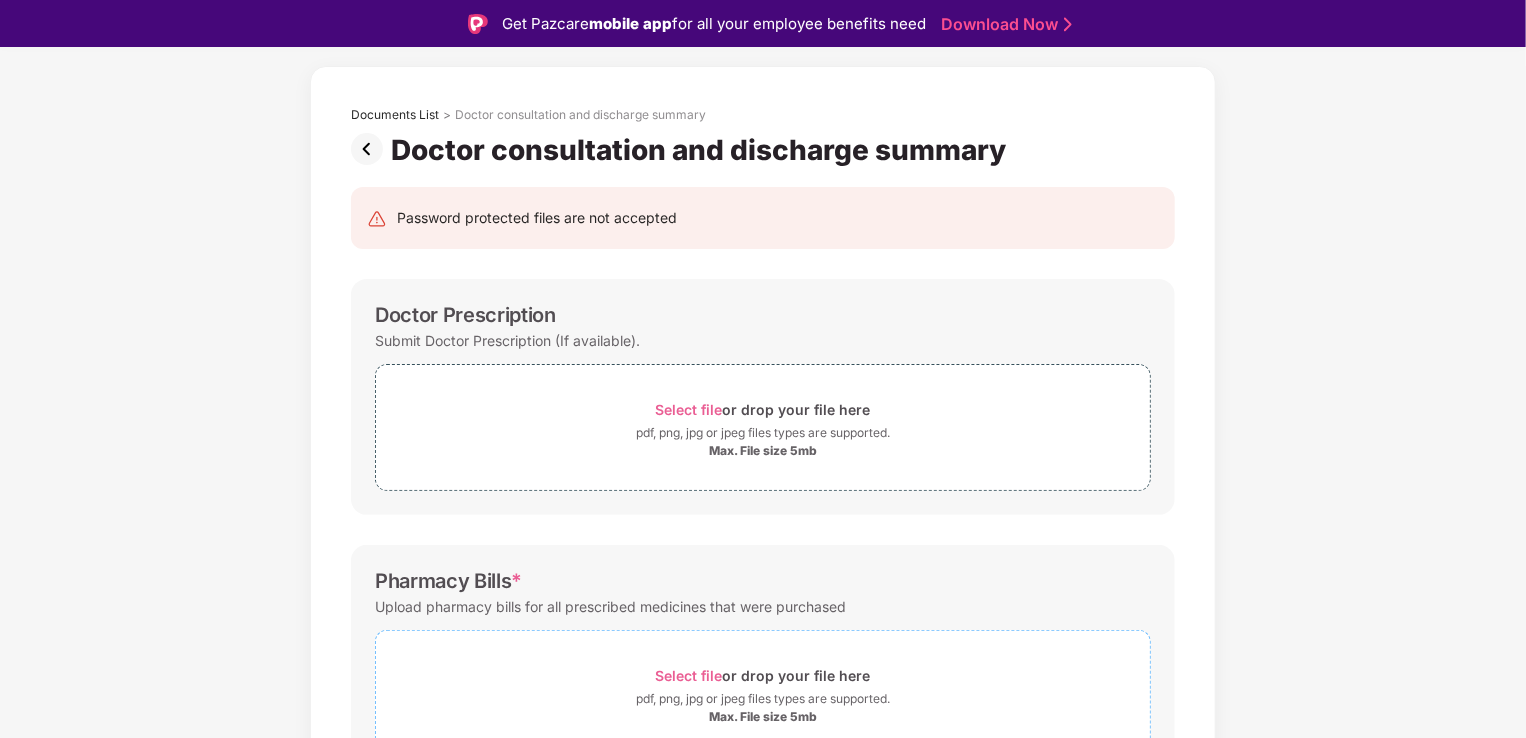 scroll, scrollTop: 75, scrollLeft: 0, axis: vertical 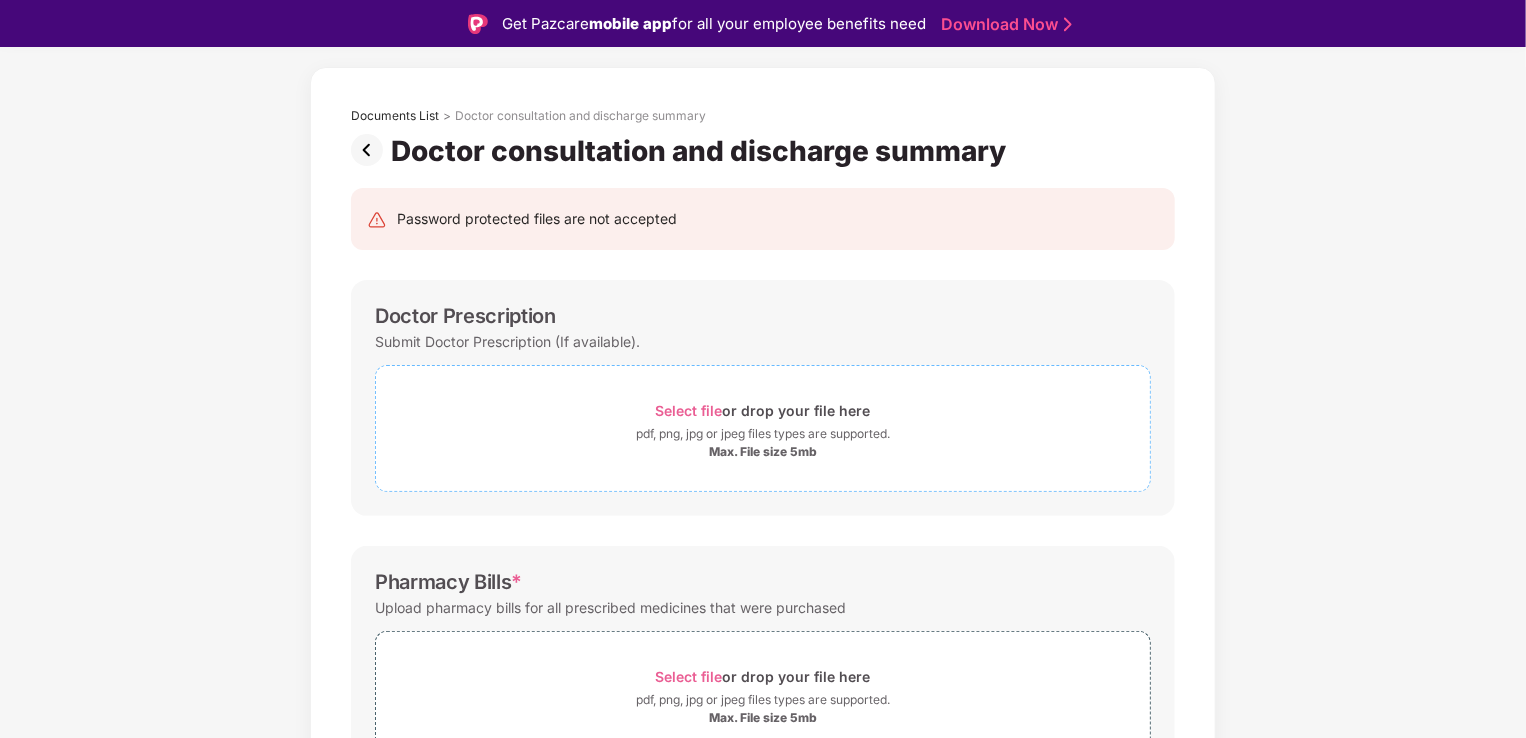 click on "Select file" at bounding box center (689, 410) 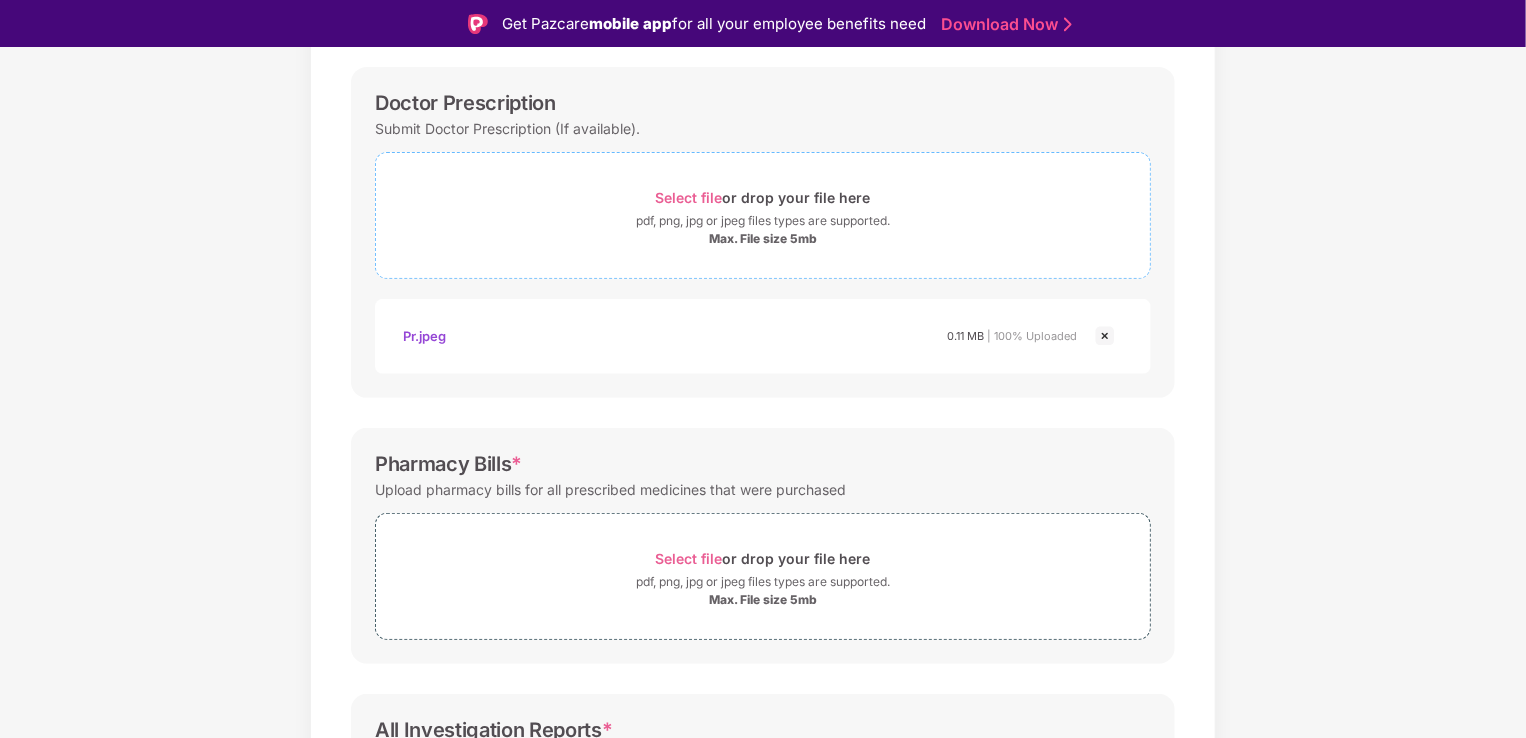 scroll, scrollTop: 300, scrollLeft: 0, axis: vertical 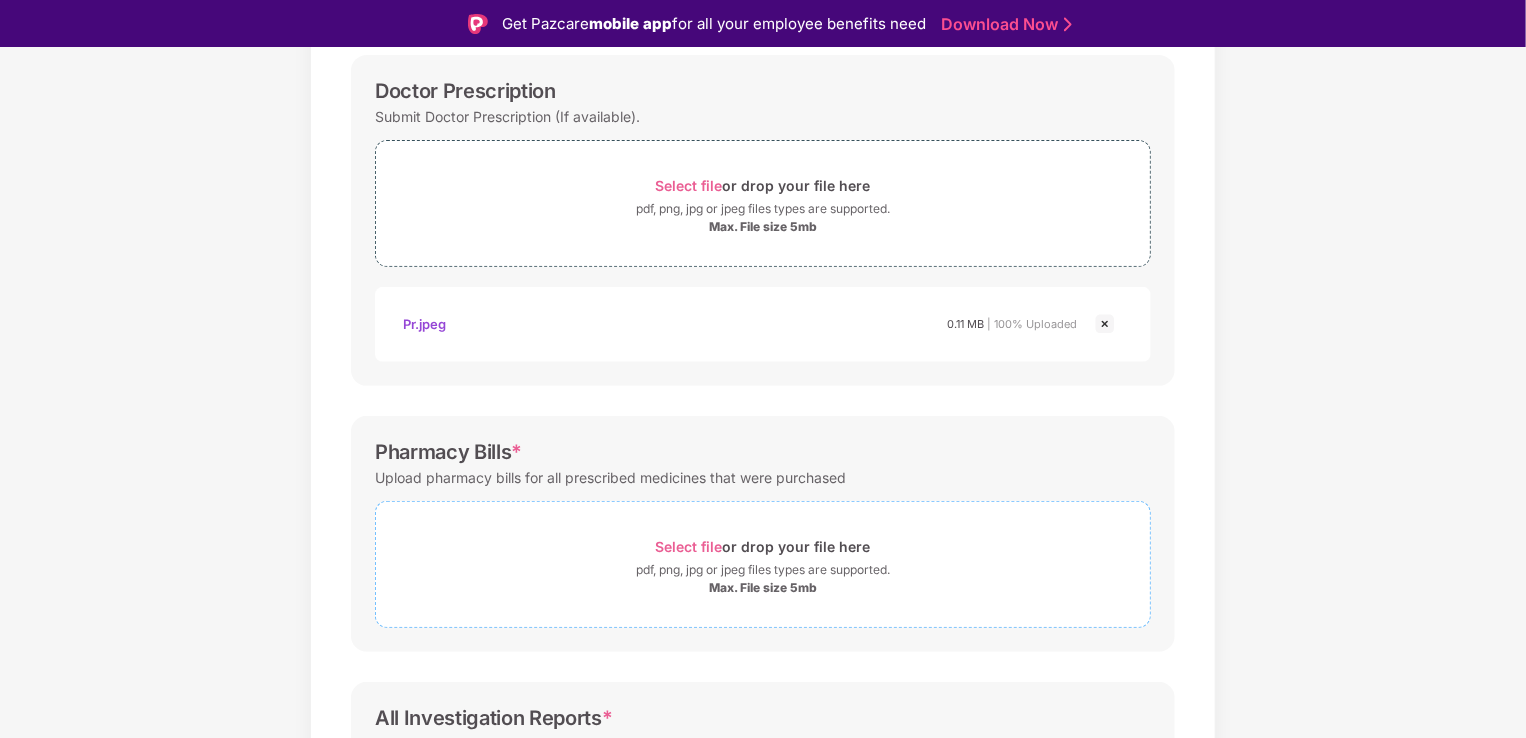 click on "Select file" at bounding box center (689, 546) 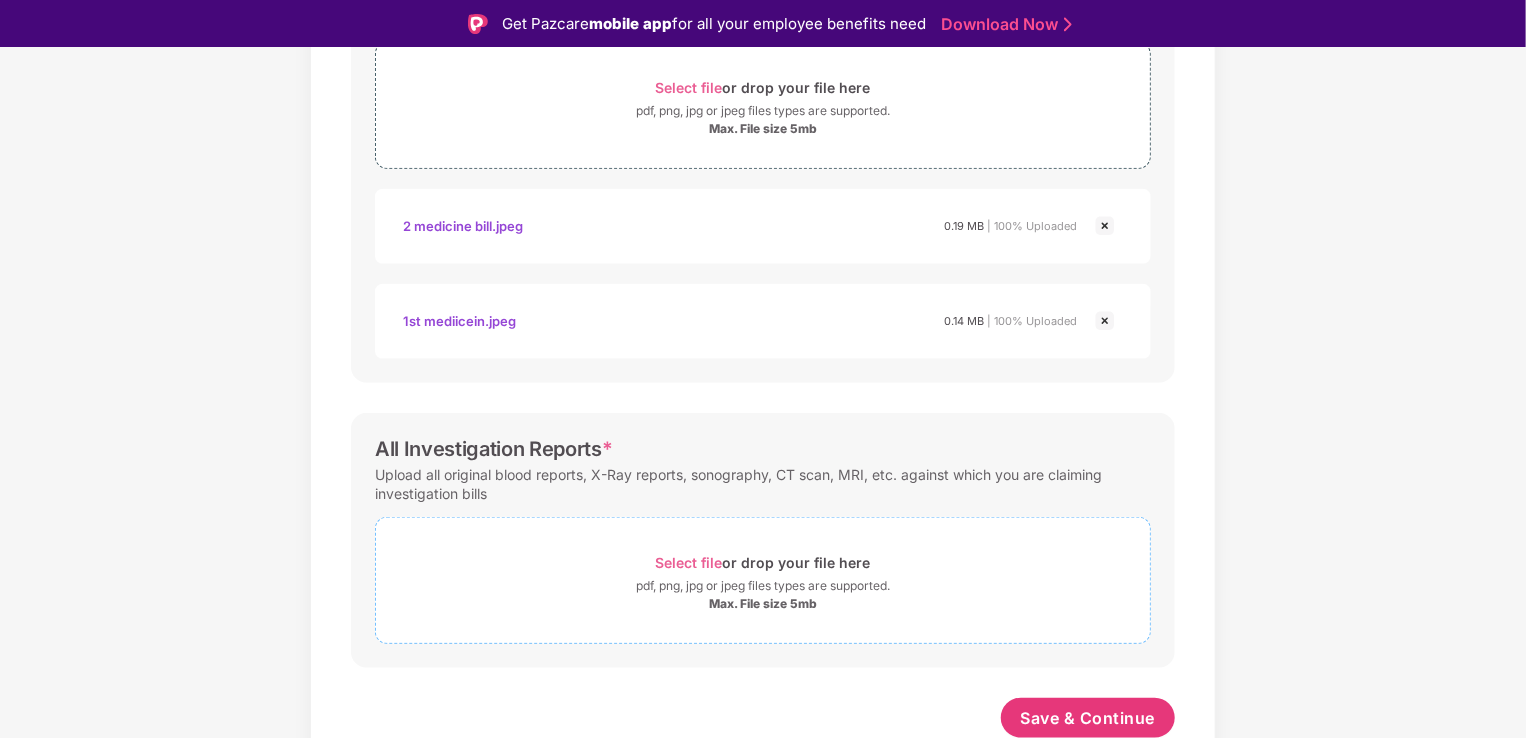 scroll, scrollTop: 760, scrollLeft: 0, axis: vertical 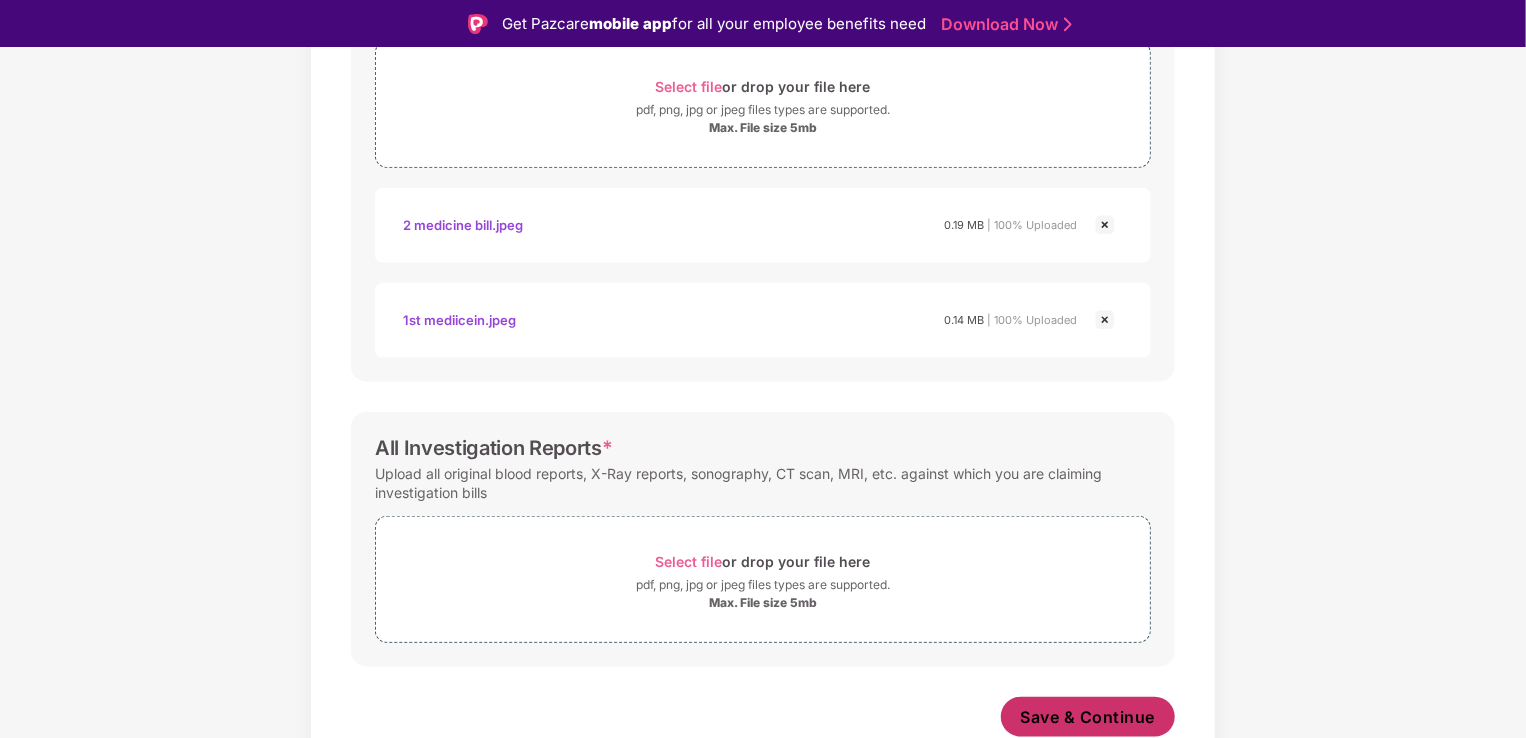 click on "Save & Continue" at bounding box center (1088, 717) 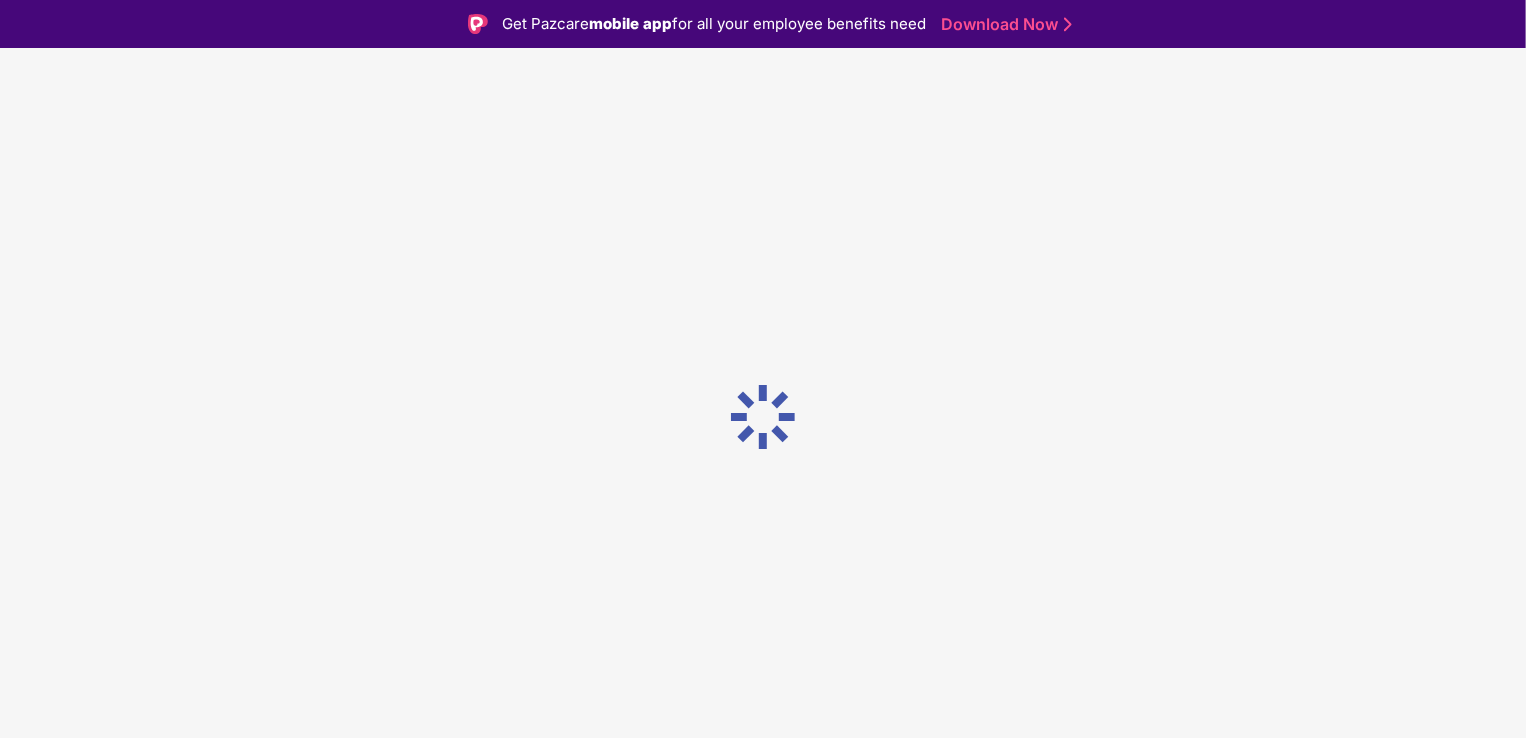 scroll, scrollTop: 0, scrollLeft: 0, axis: both 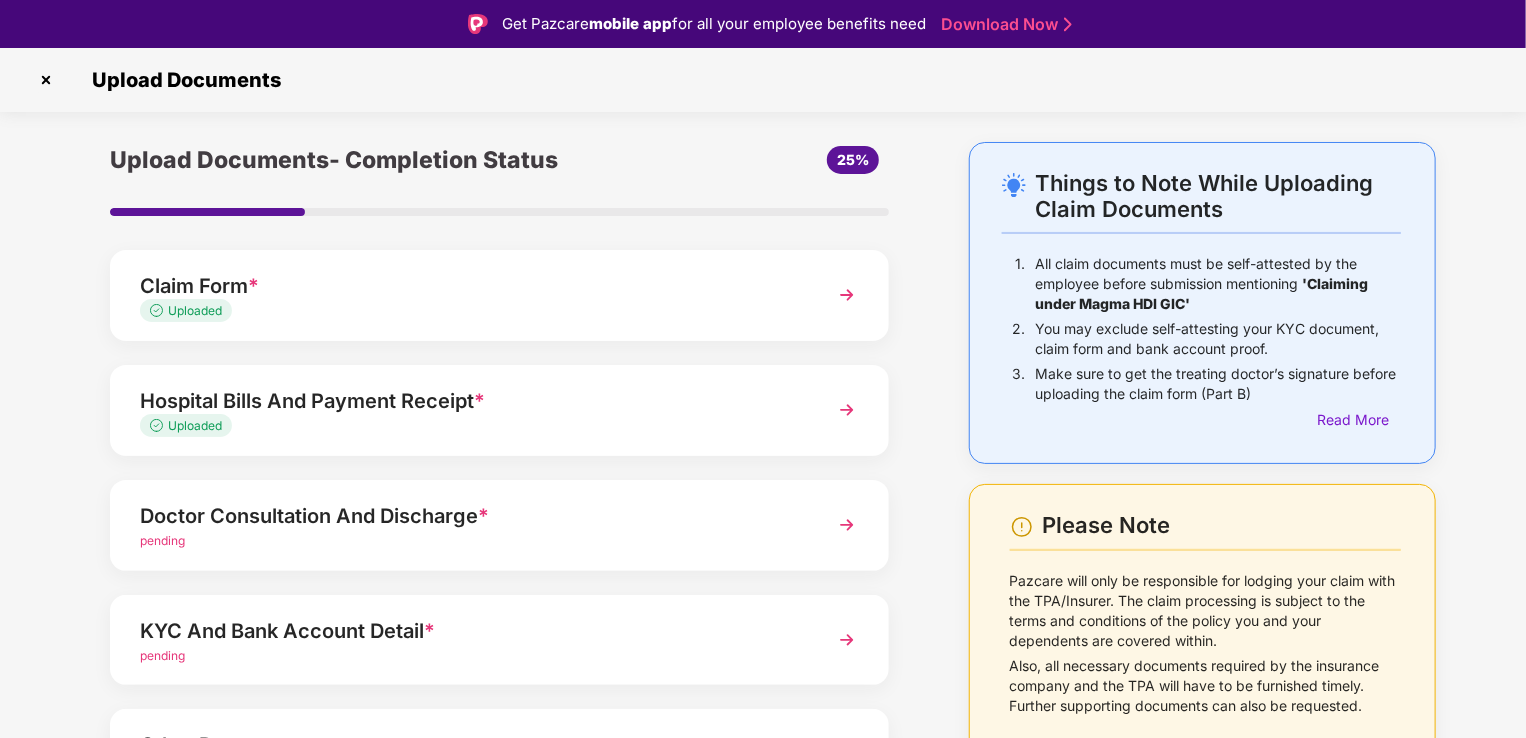 click on "Doctor Consultation And Discharge * pending" at bounding box center [499, 525] 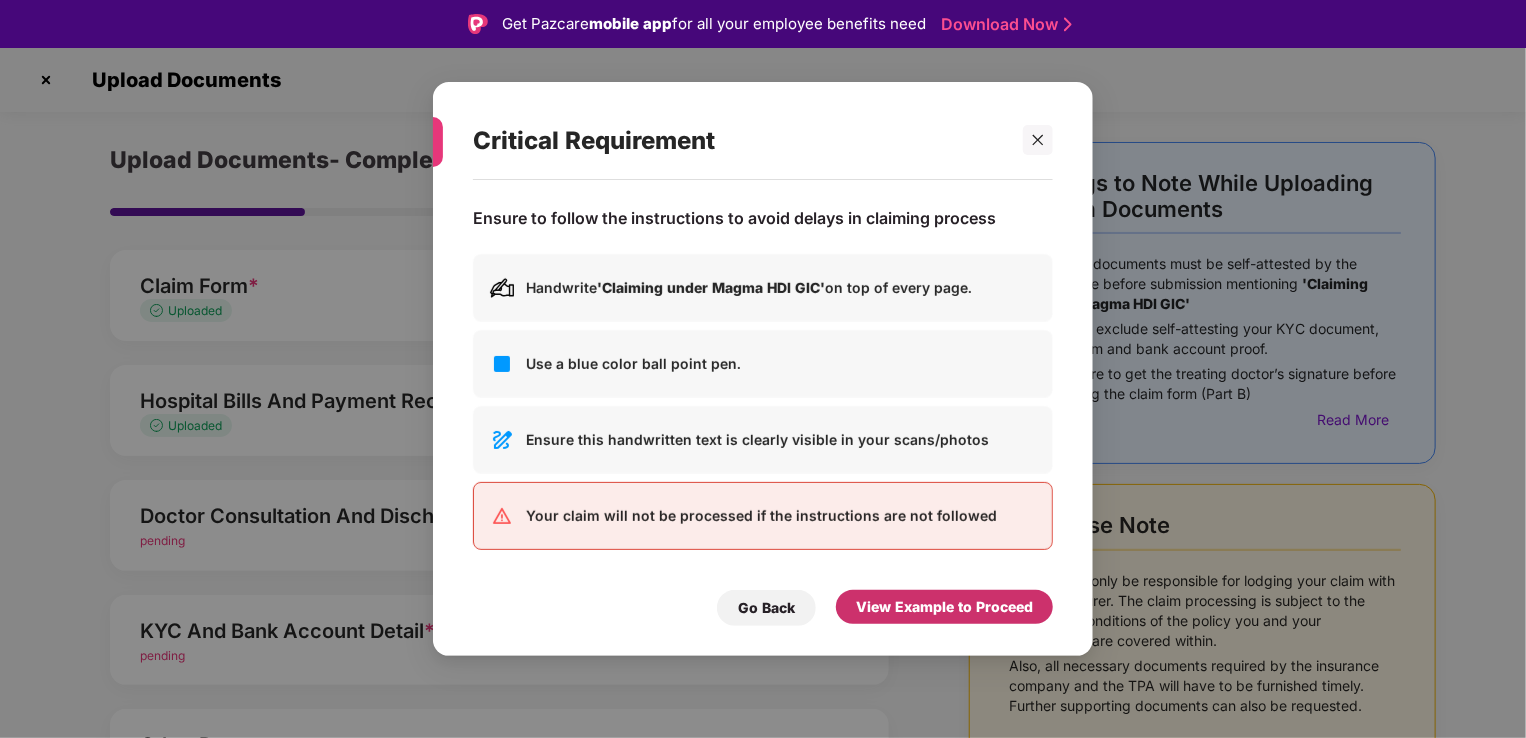 click on "View Example to Proceed" at bounding box center (944, 607) 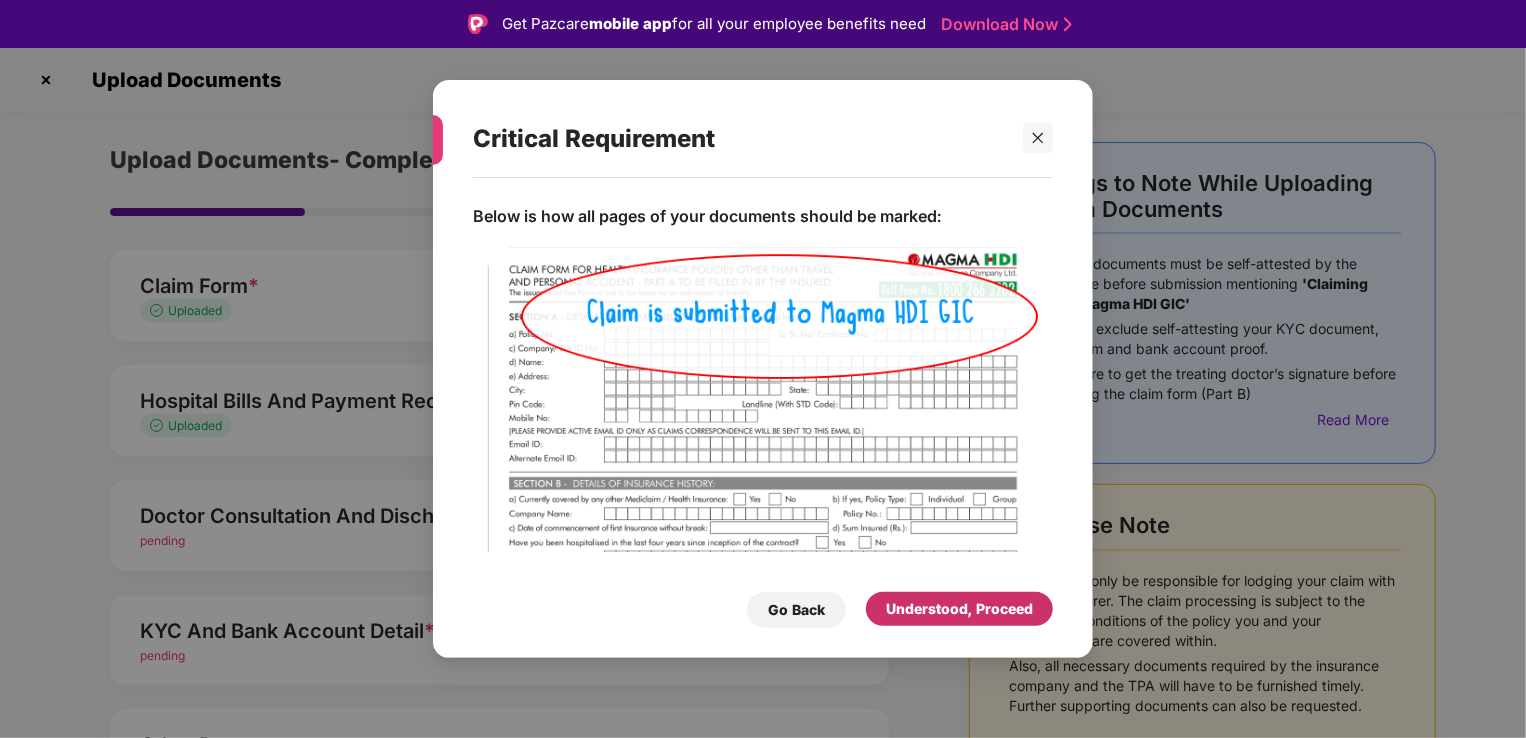 click on "Understood, Proceed" at bounding box center (959, 609) 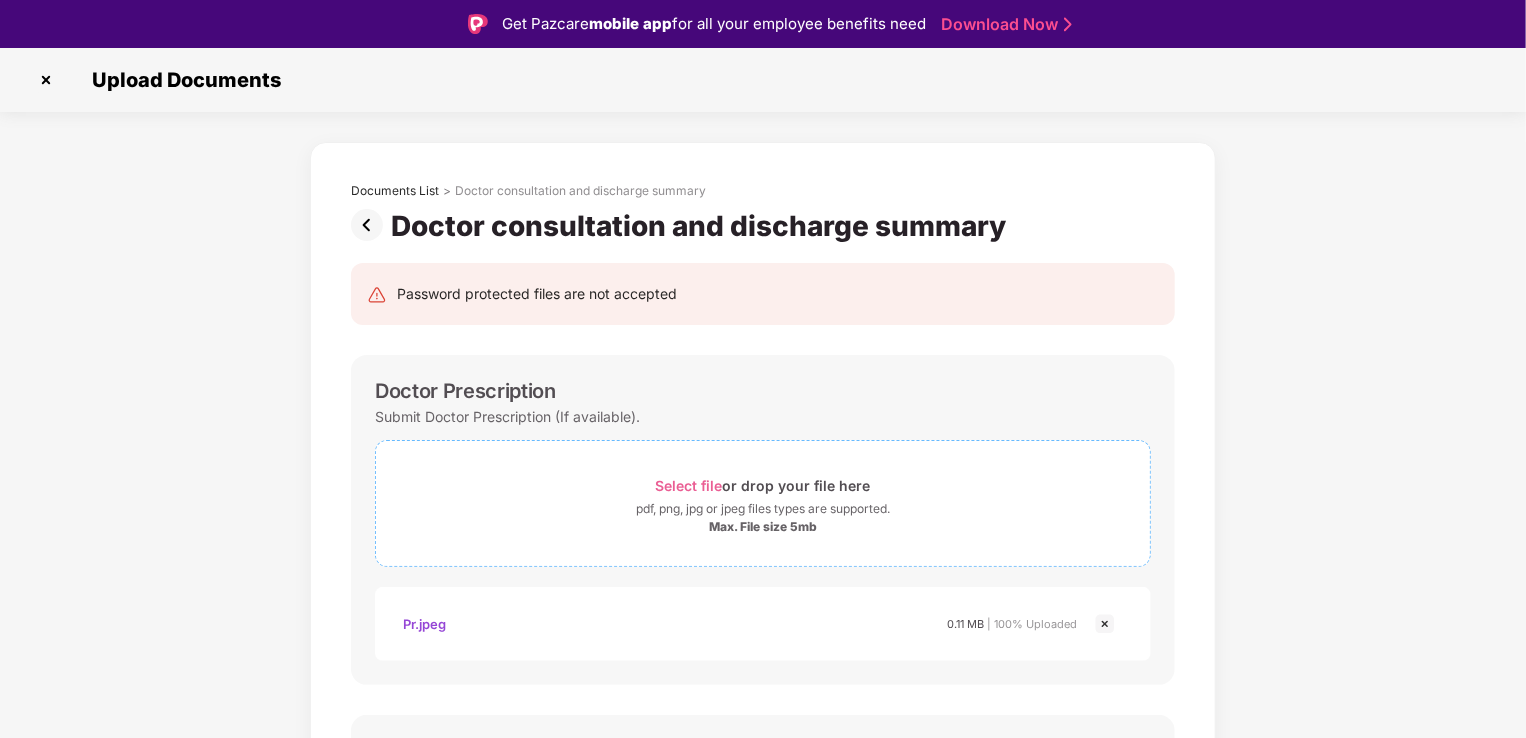 click on "Select file" at bounding box center (689, 485) 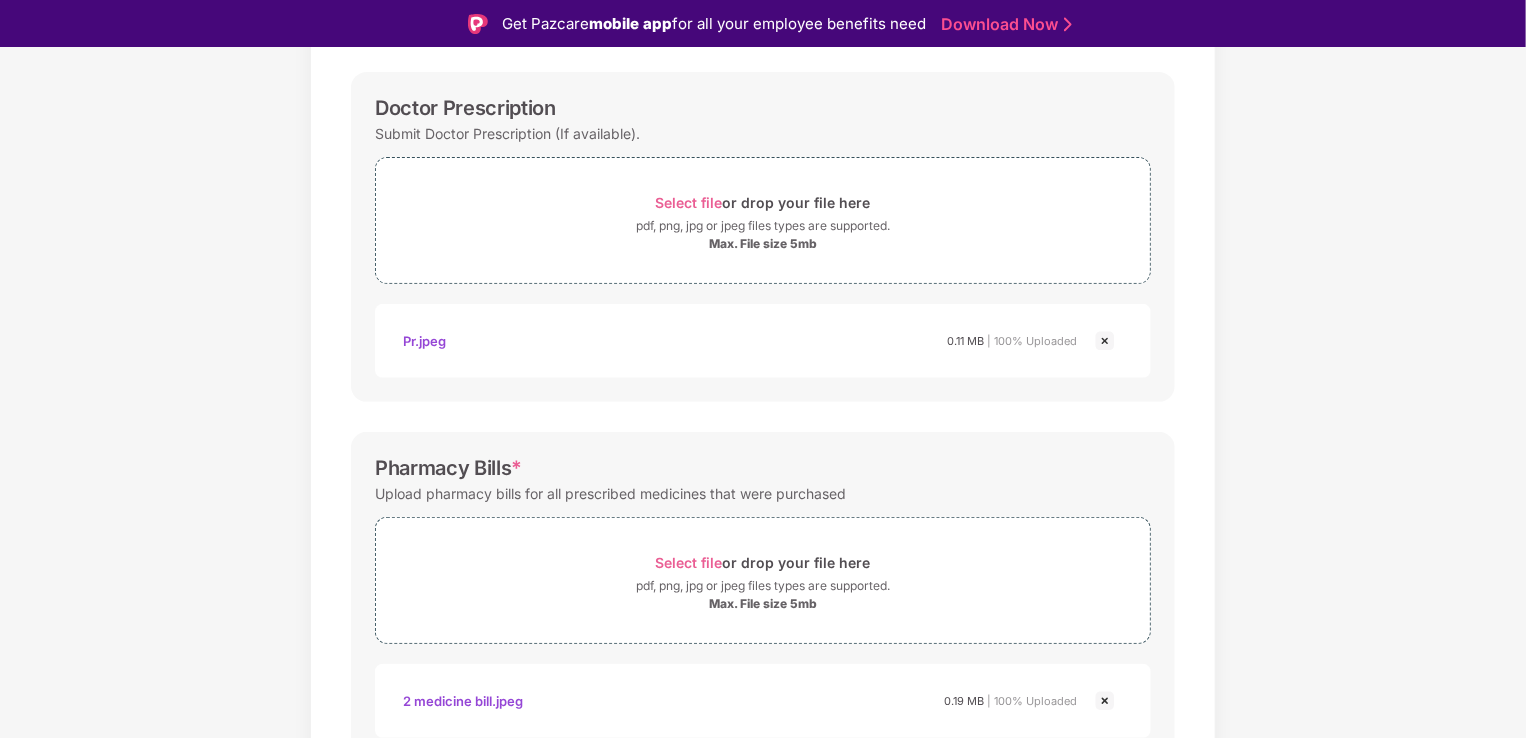 scroll, scrollTop: 200, scrollLeft: 0, axis: vertical 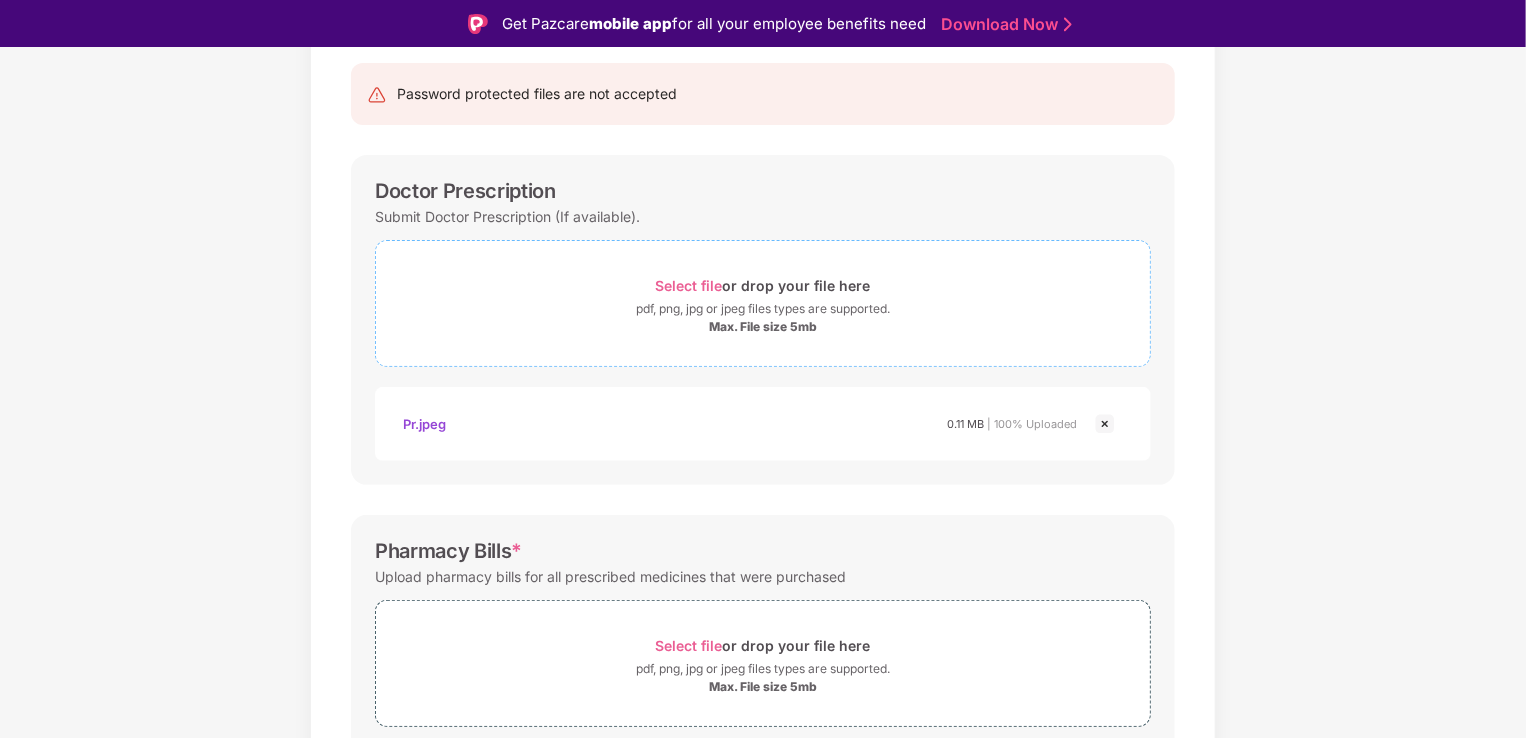 click on "Select file" at bounding box center [689, 285] 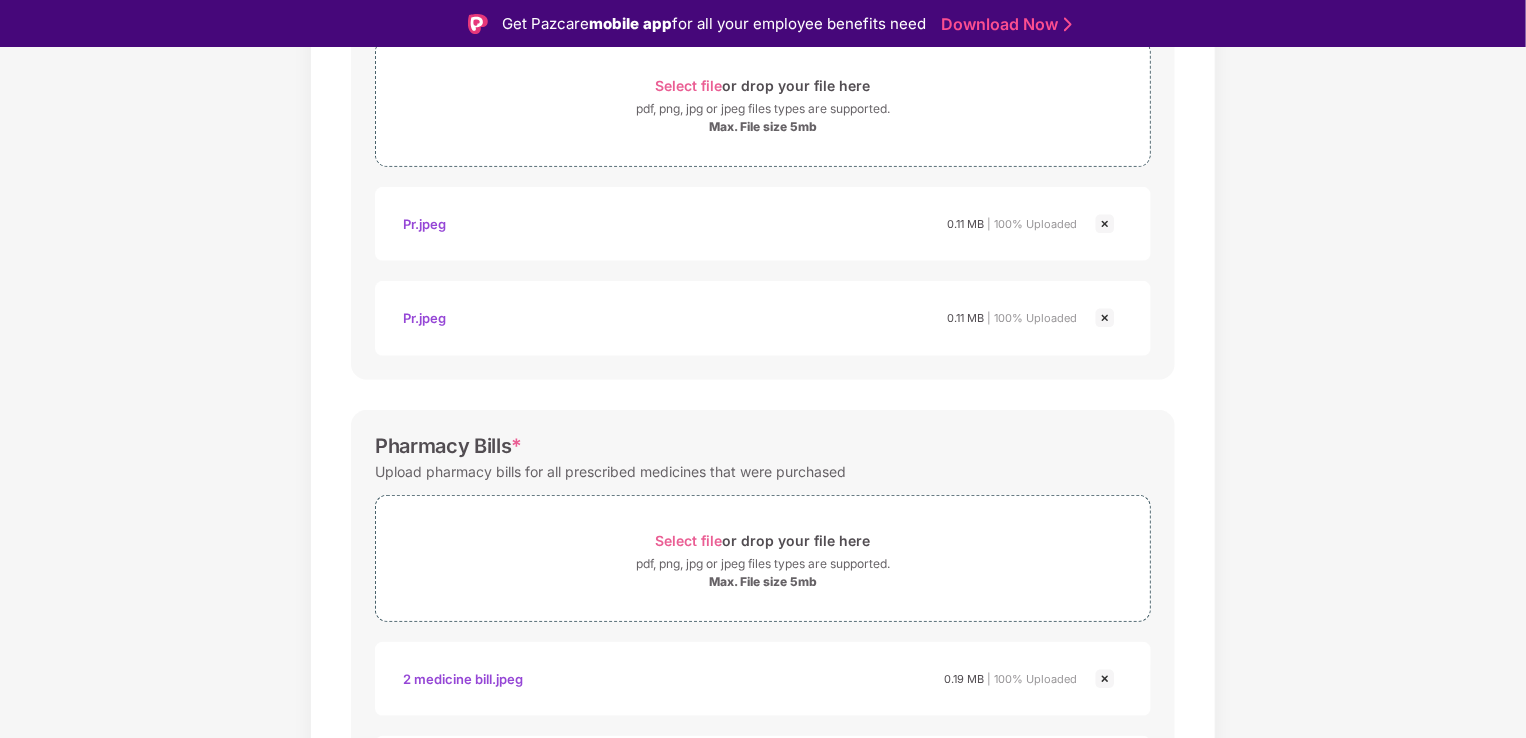 scroll, scrollTop: 200, scrollLeft: 0, axis: vertical 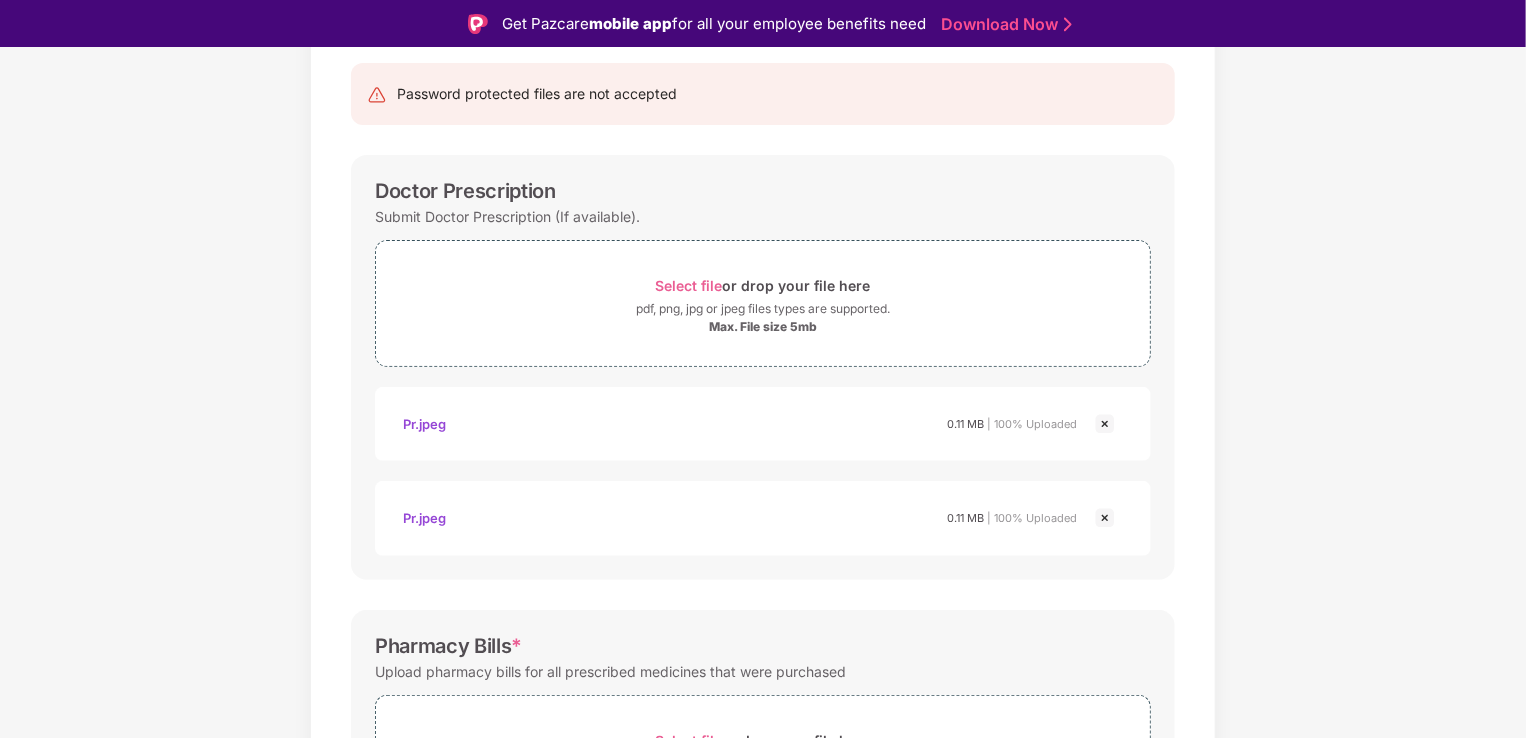 click at bounding box center [1105, 424] 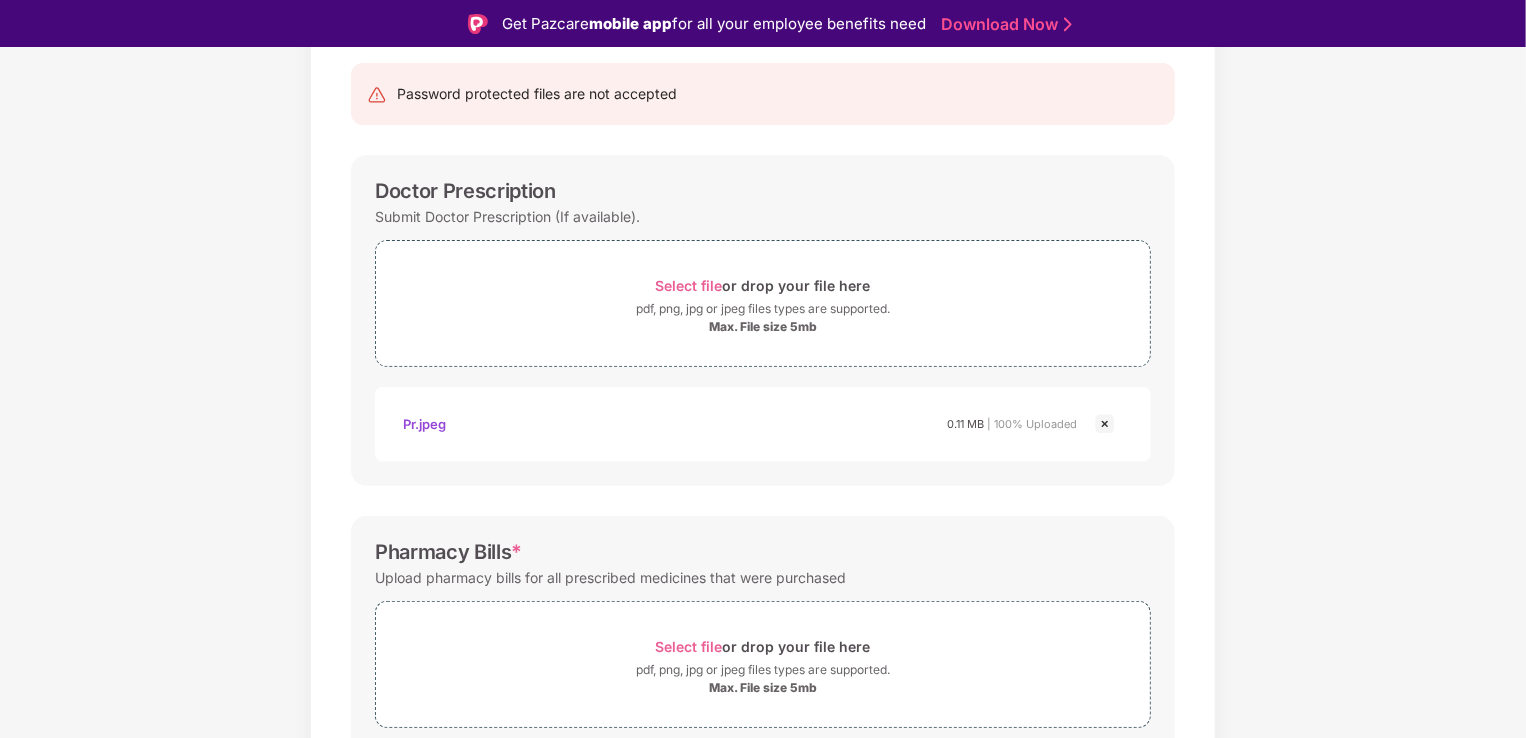 click at bounding box center (1105, 424) 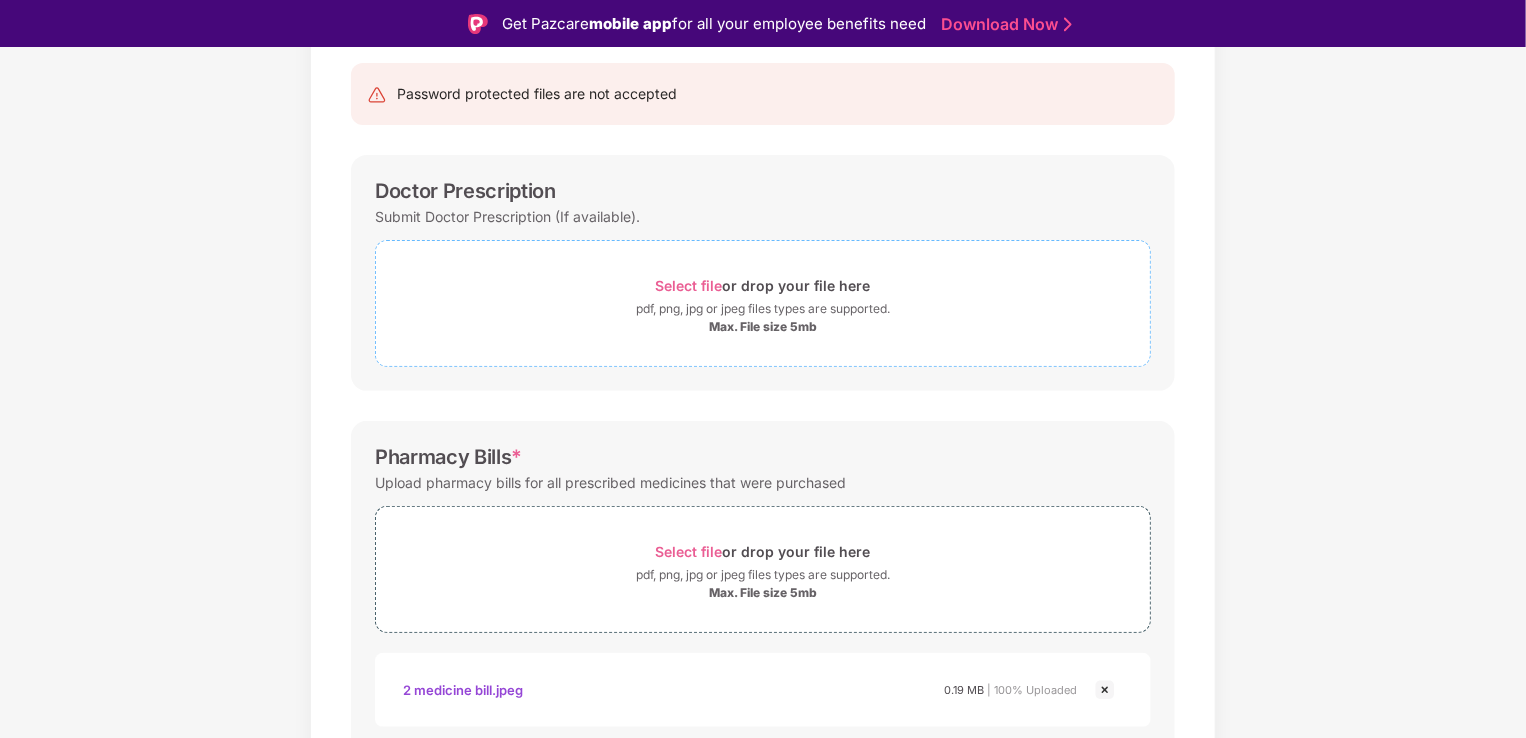 click on "Select file" at bounding box center (689, 285) 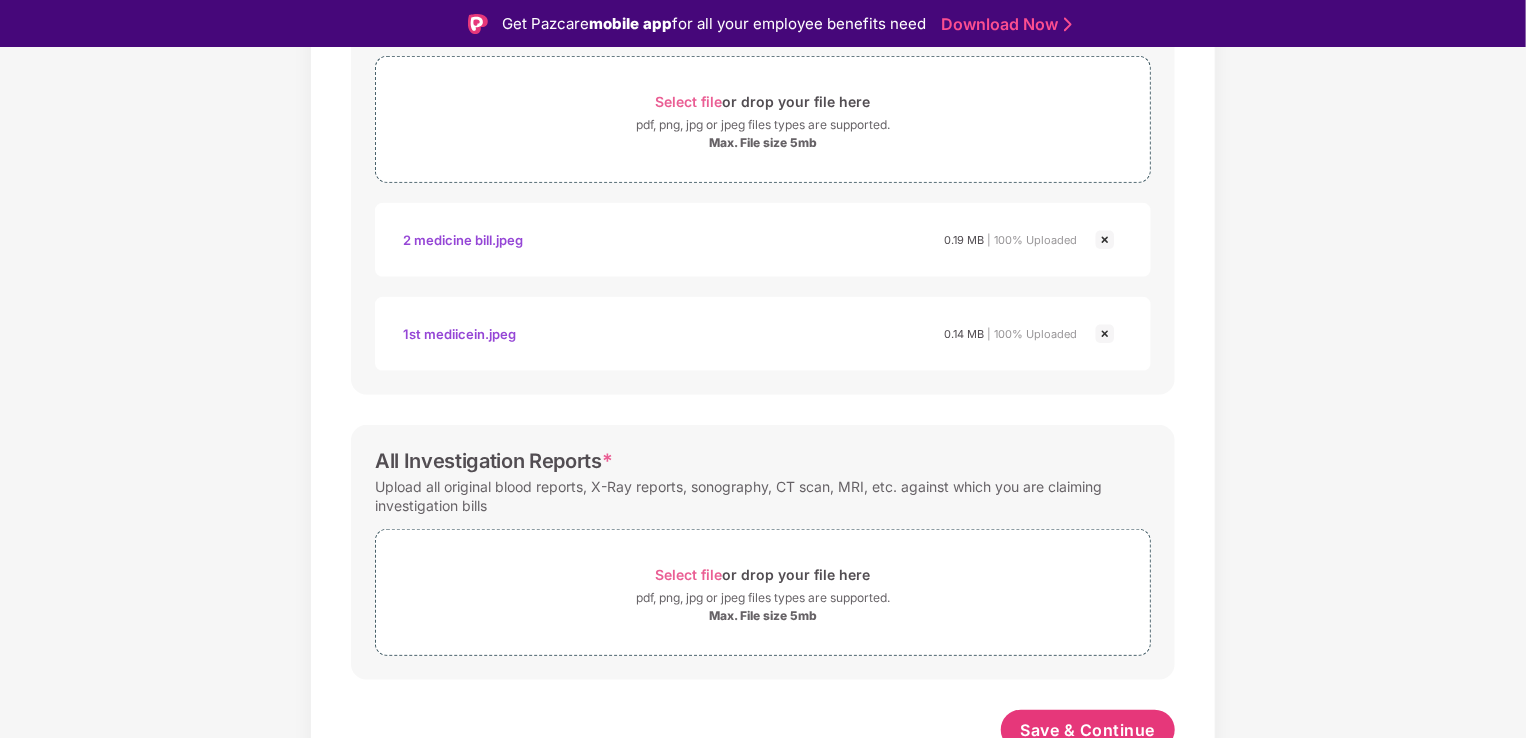 scroll, scrollTop: 758, scrollLeft: 0, axis: vertical 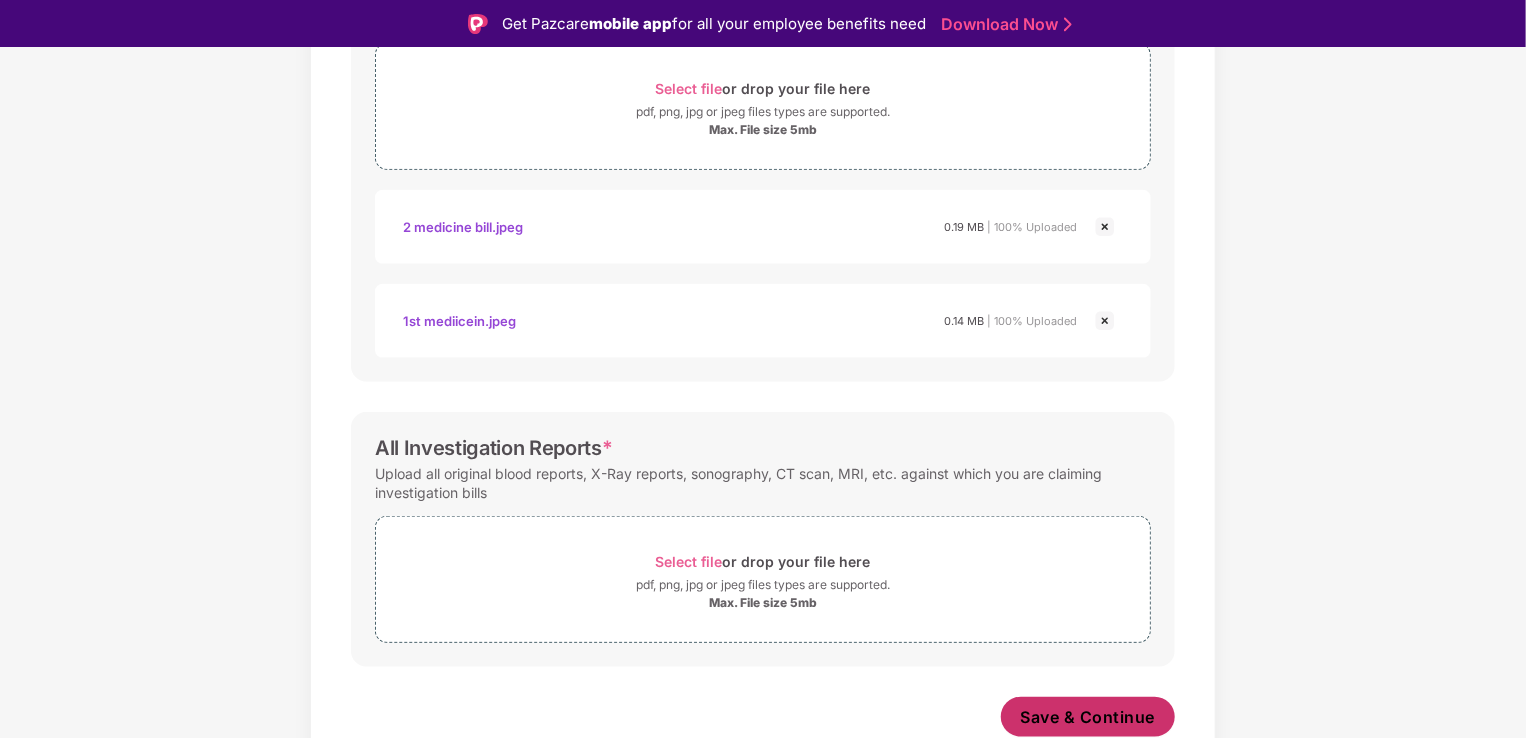 click on "Save & Continue" at bounding box center [1088, 717] 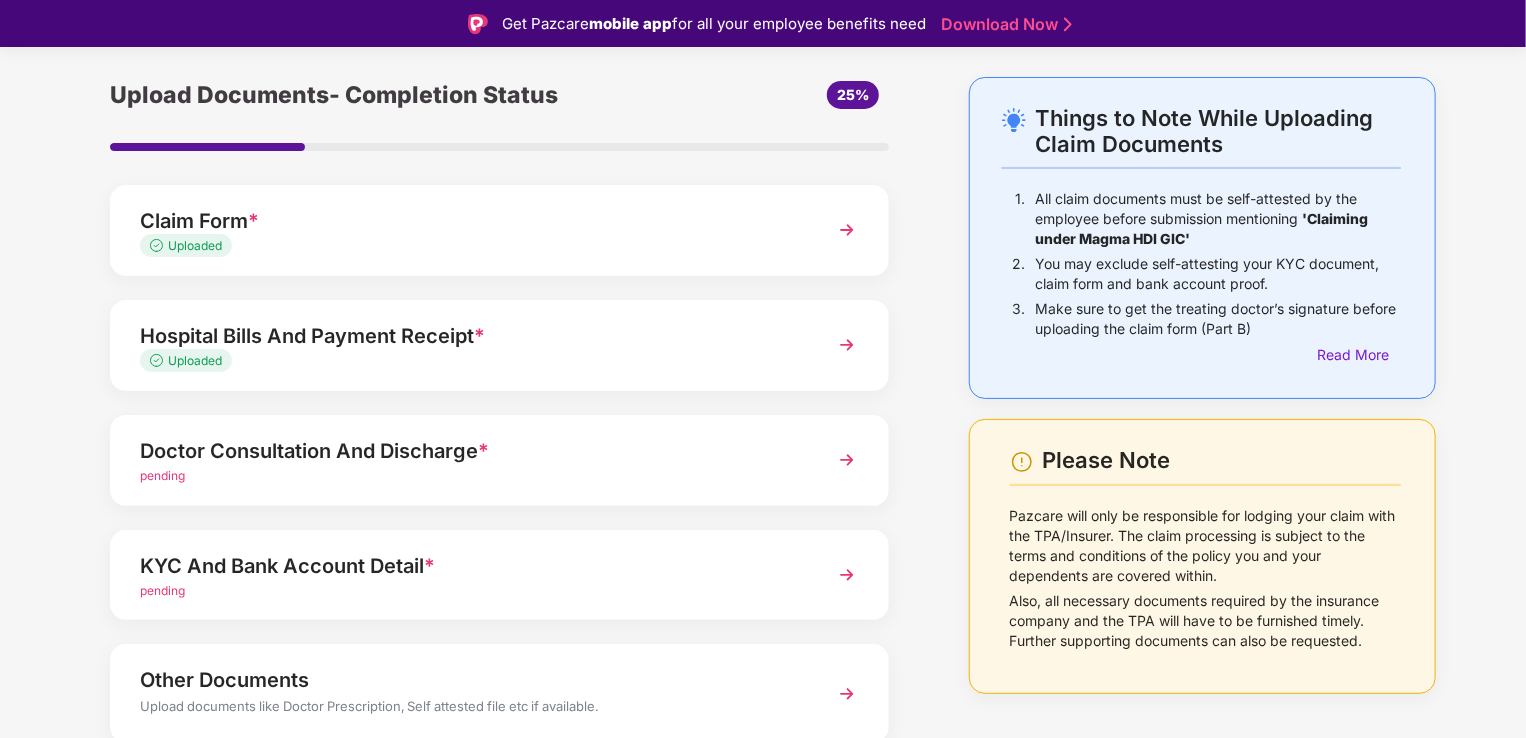 scroll, scrollTop: 100, scrollLeft: 0, axis: vertical 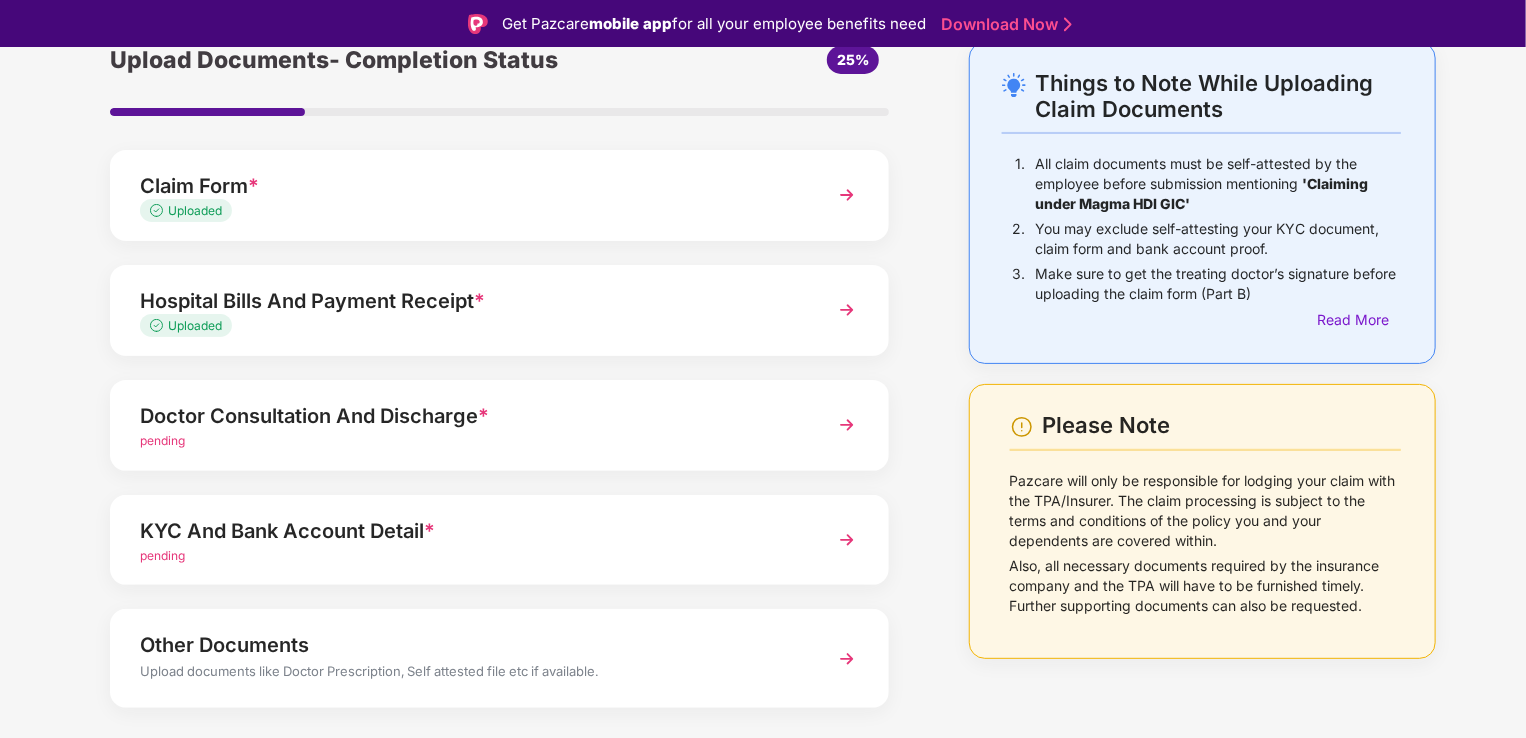 click at bounding box center (847, 425) 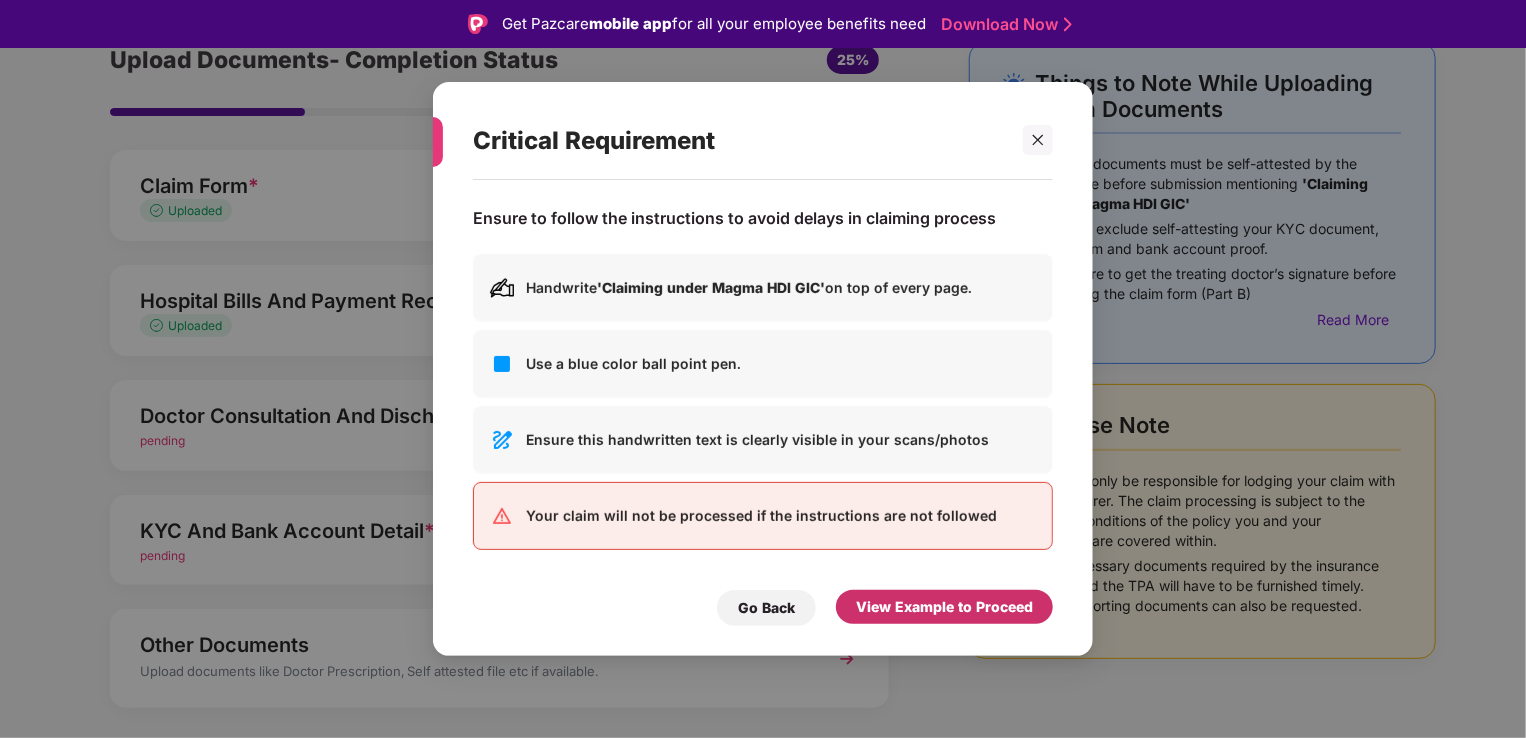 click on "View Example to Proceed" at bounding box center [944, 607] 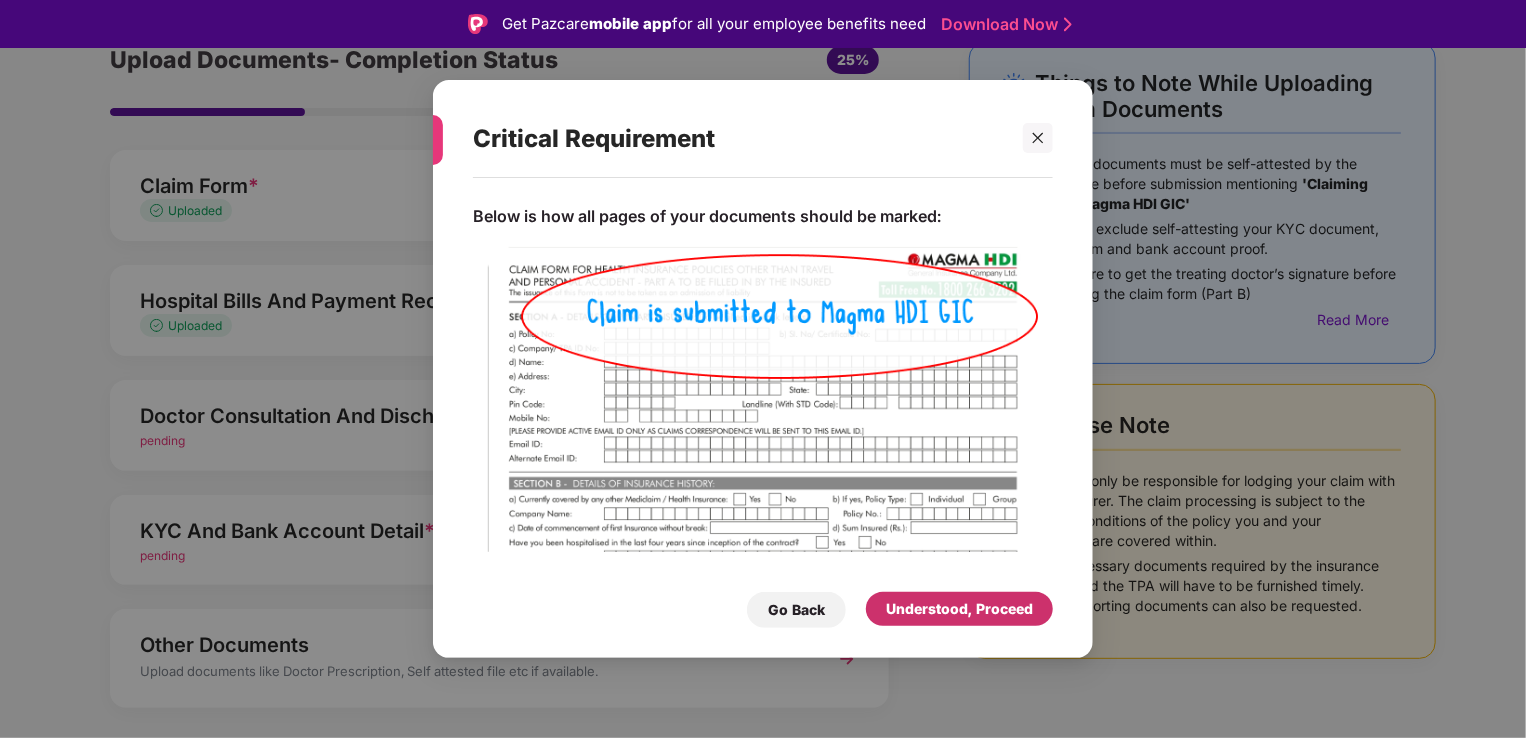 click on "Understood, Proceed" at bounding box center (959, 609) 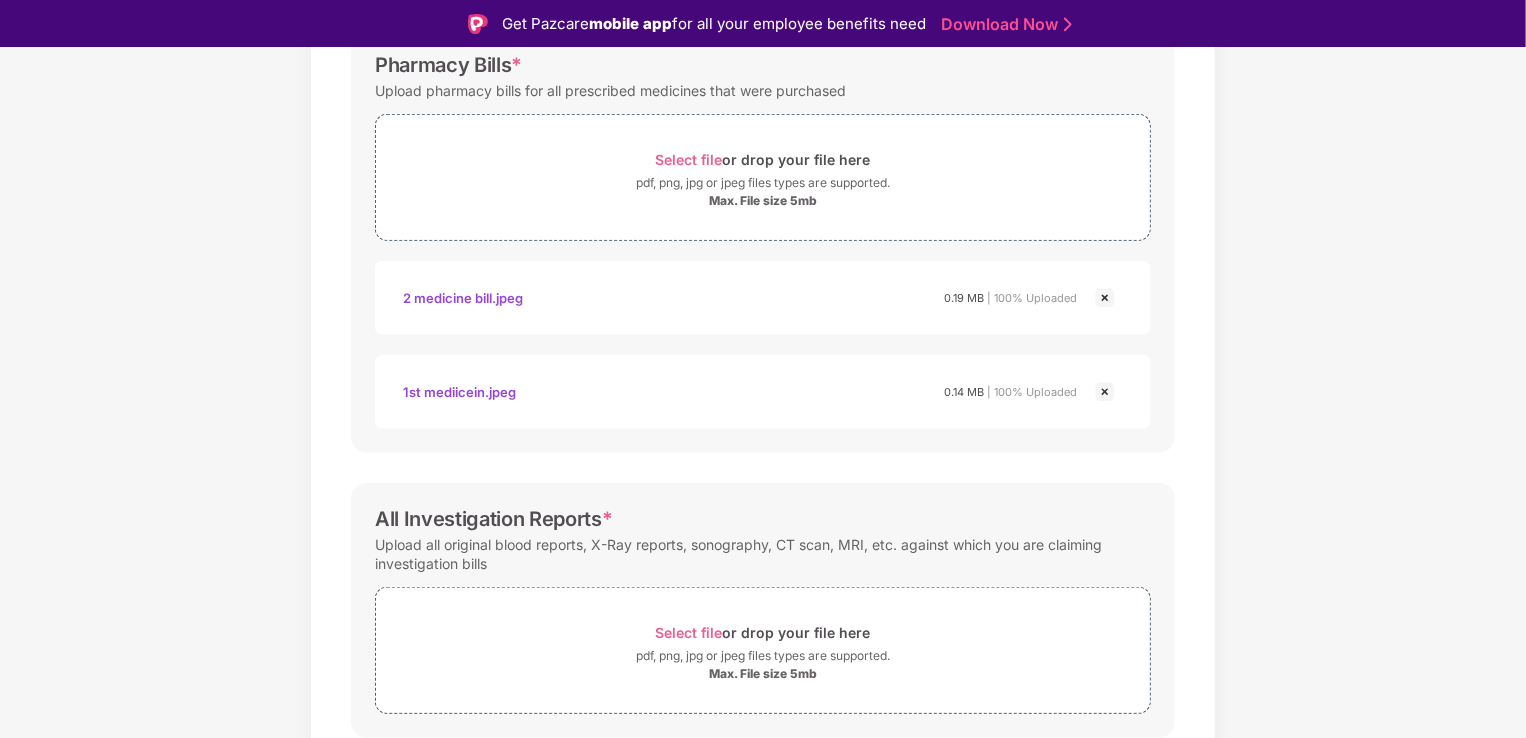 scroll, scrollTop: 756, scrollLeft: 0, axis: vertical 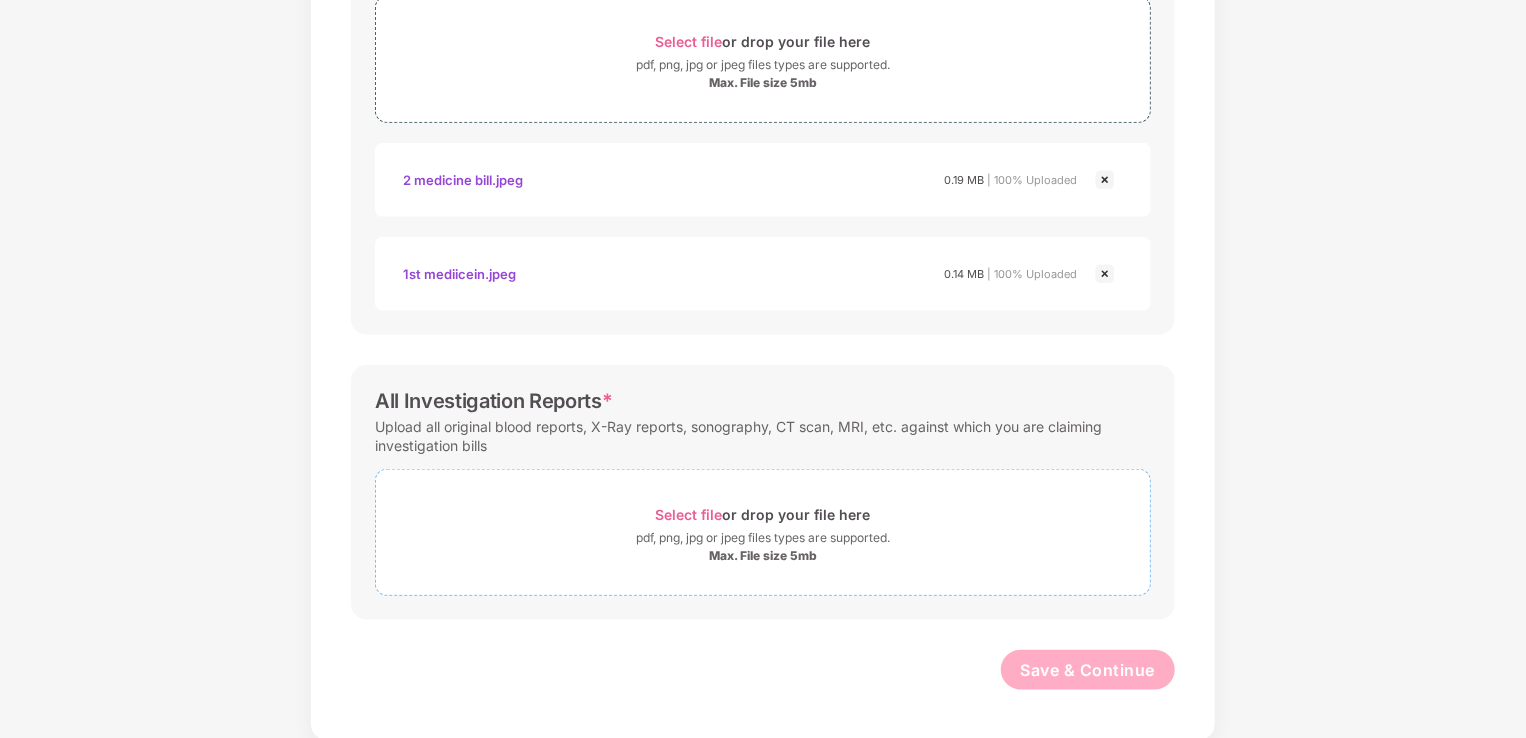 click on "Select file" at bounding box center (689, 514) 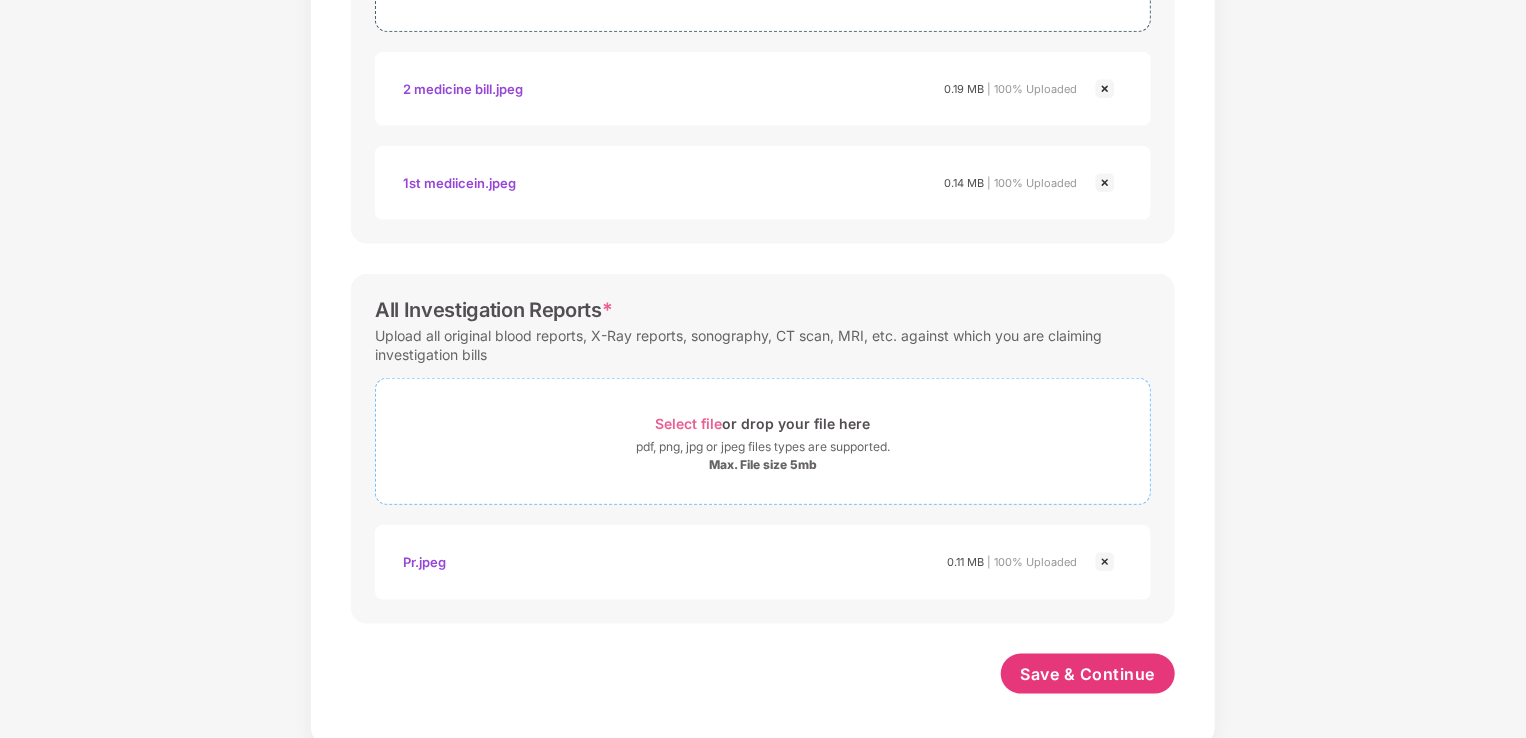 scroll, scrollTop: 852, scrollLeft: 0, axis: vertical 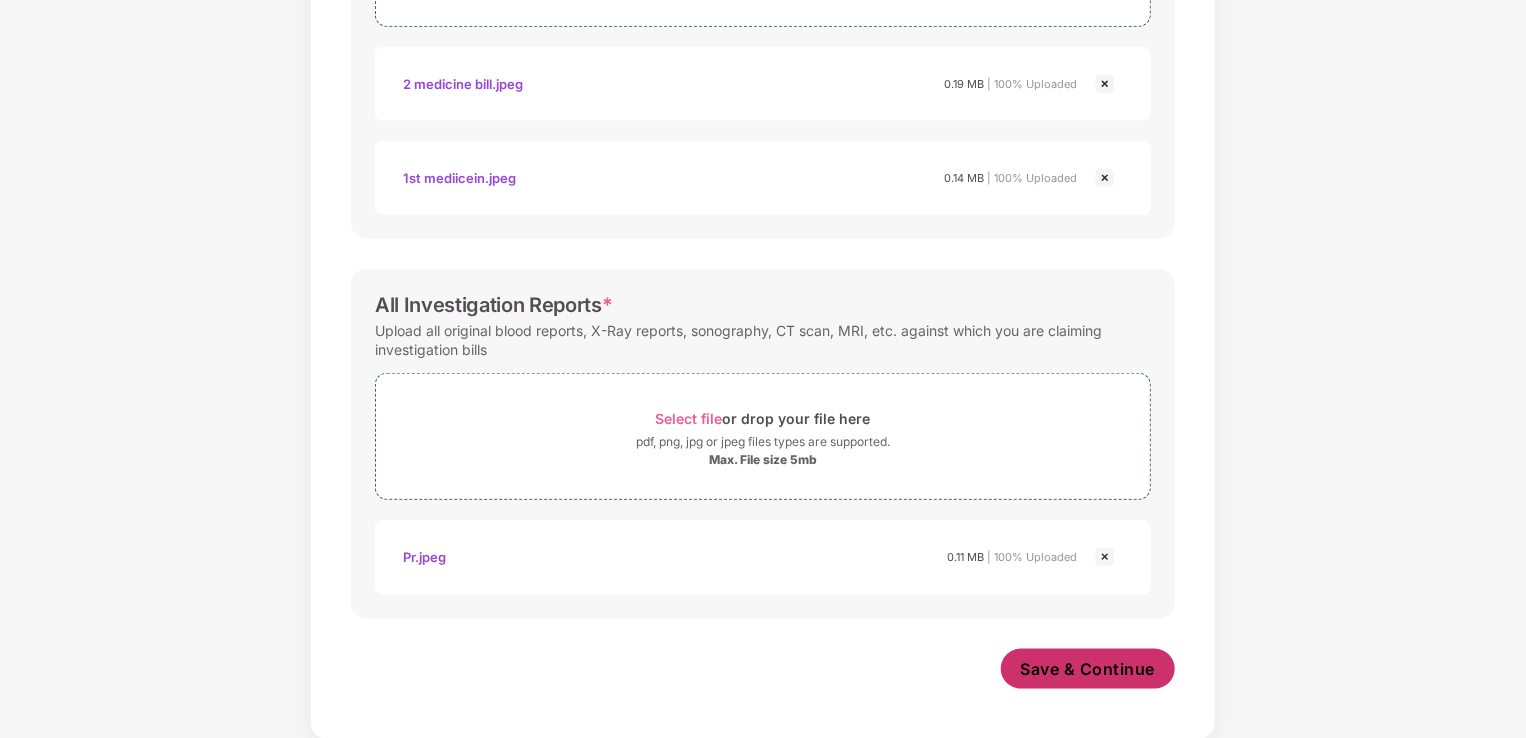 click on "Save & Continue" at bounding box center (1088, 669) 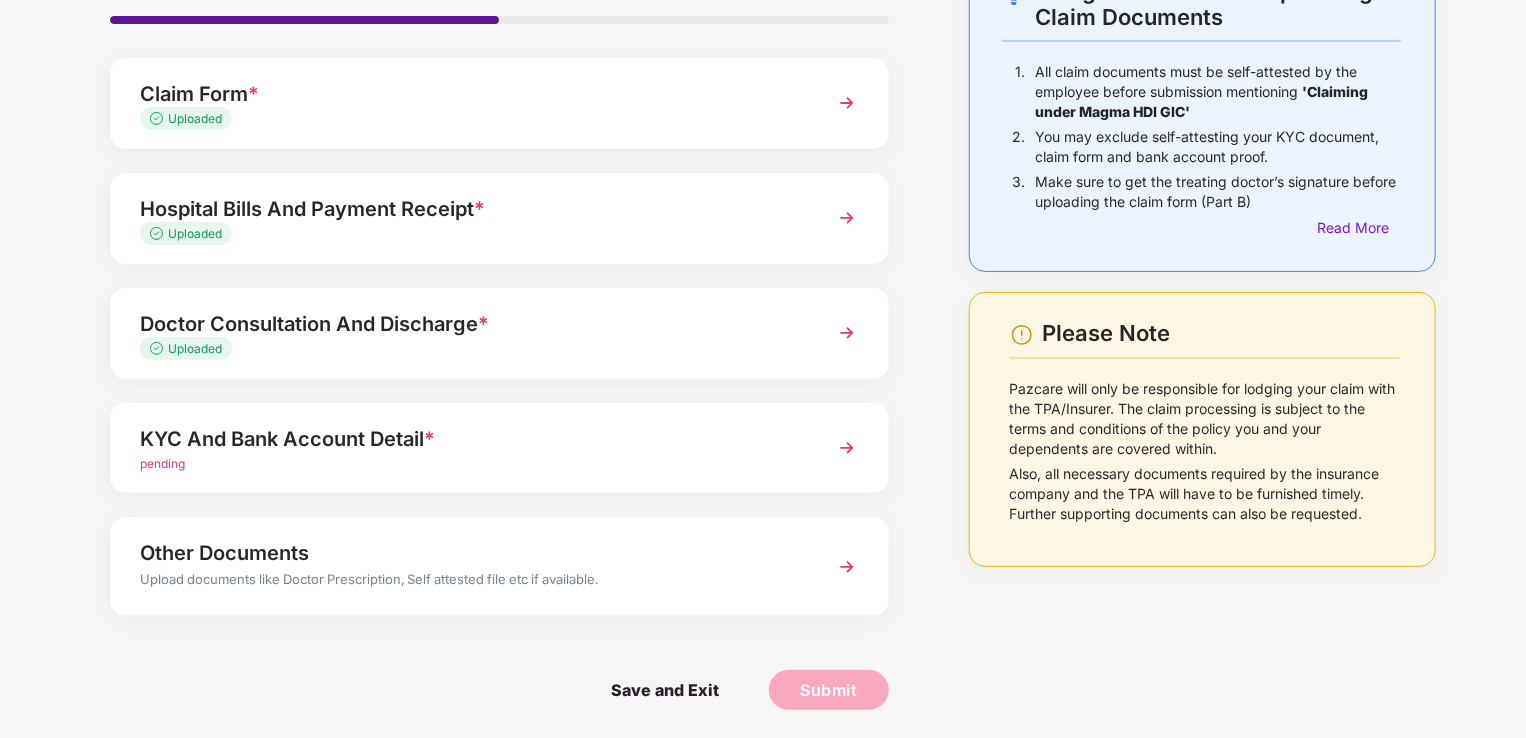 scroll, scrollTop: 145, scrollLeft: 0, axis: vertical 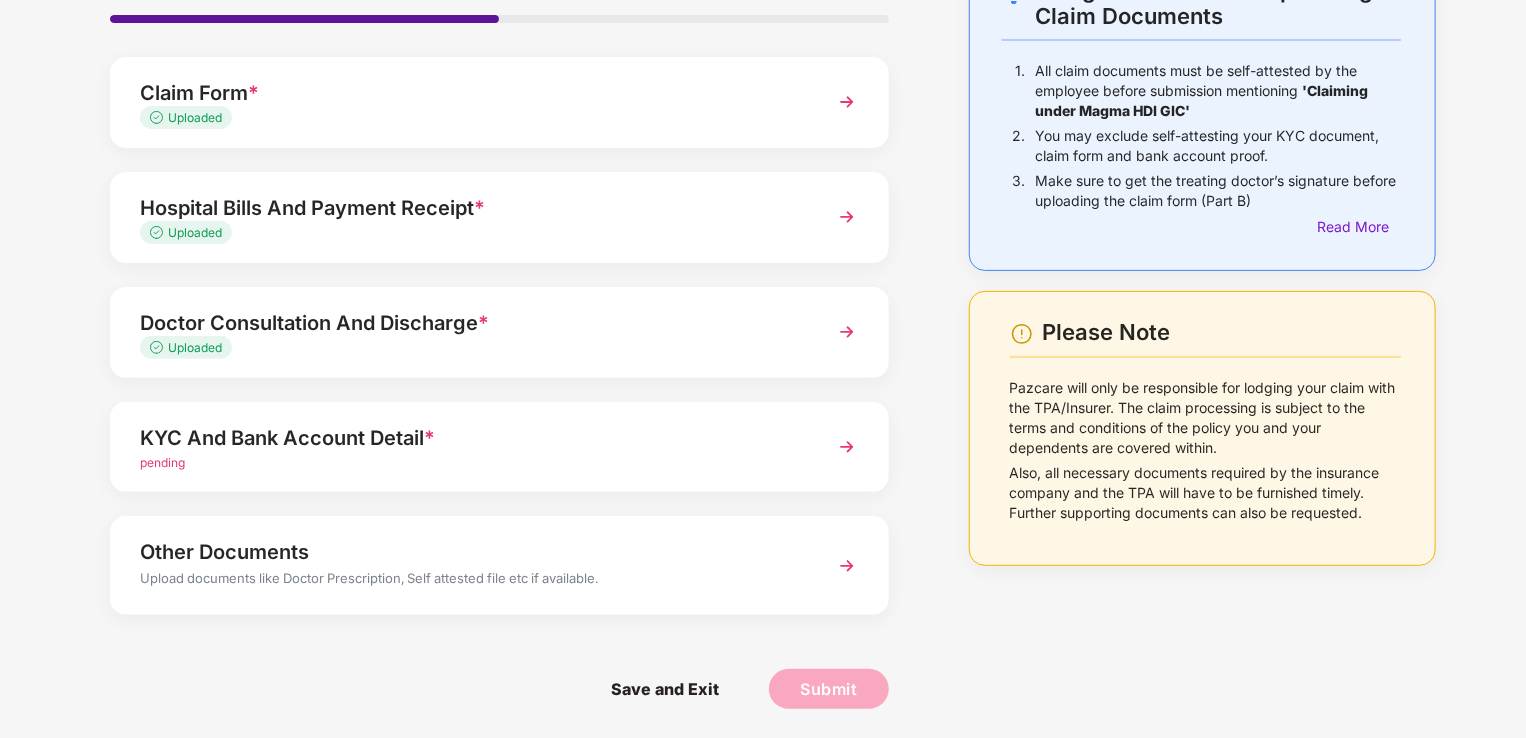 click on "pending" at bounding box center [469, 463] 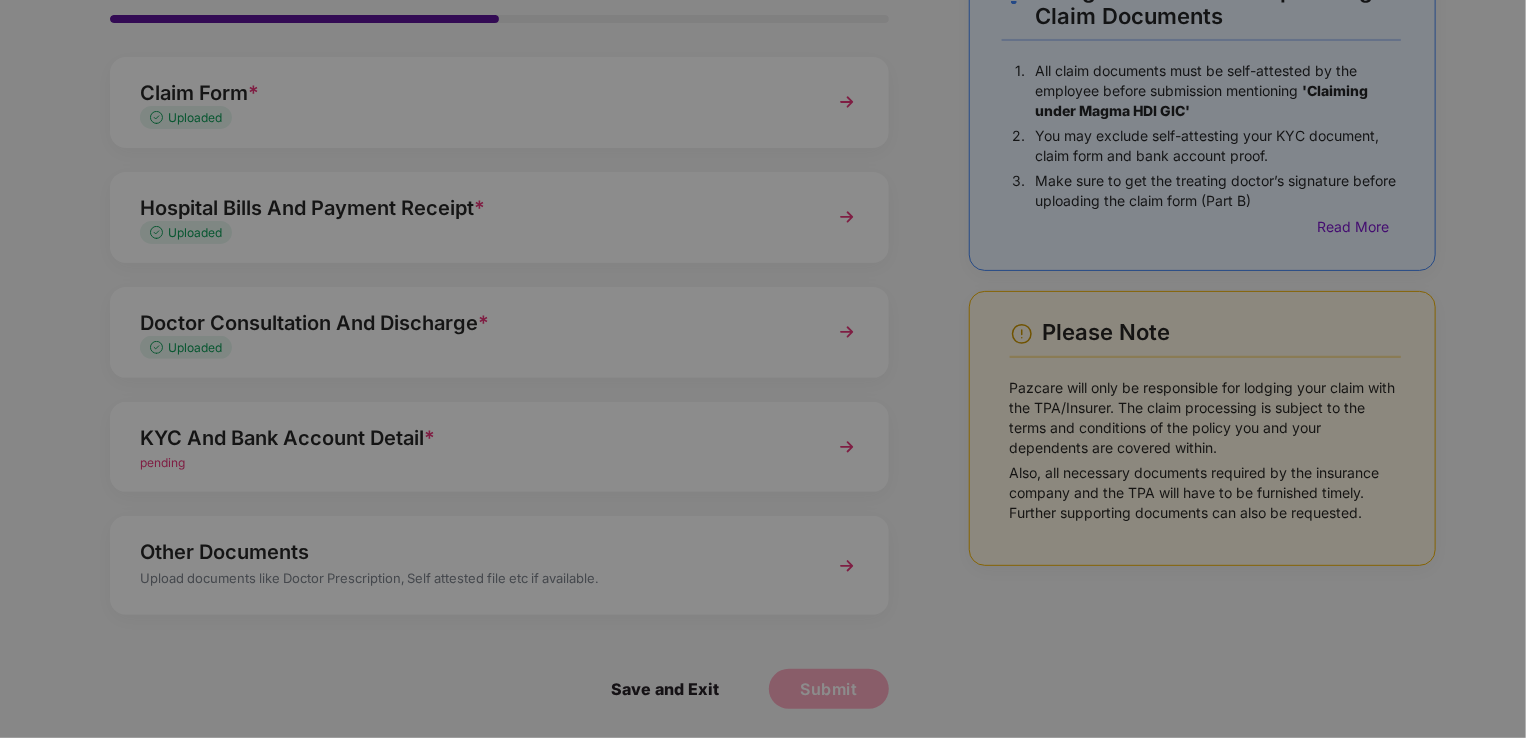 scroll, scrollTop: 0, scrollLeft: 0, axis: both 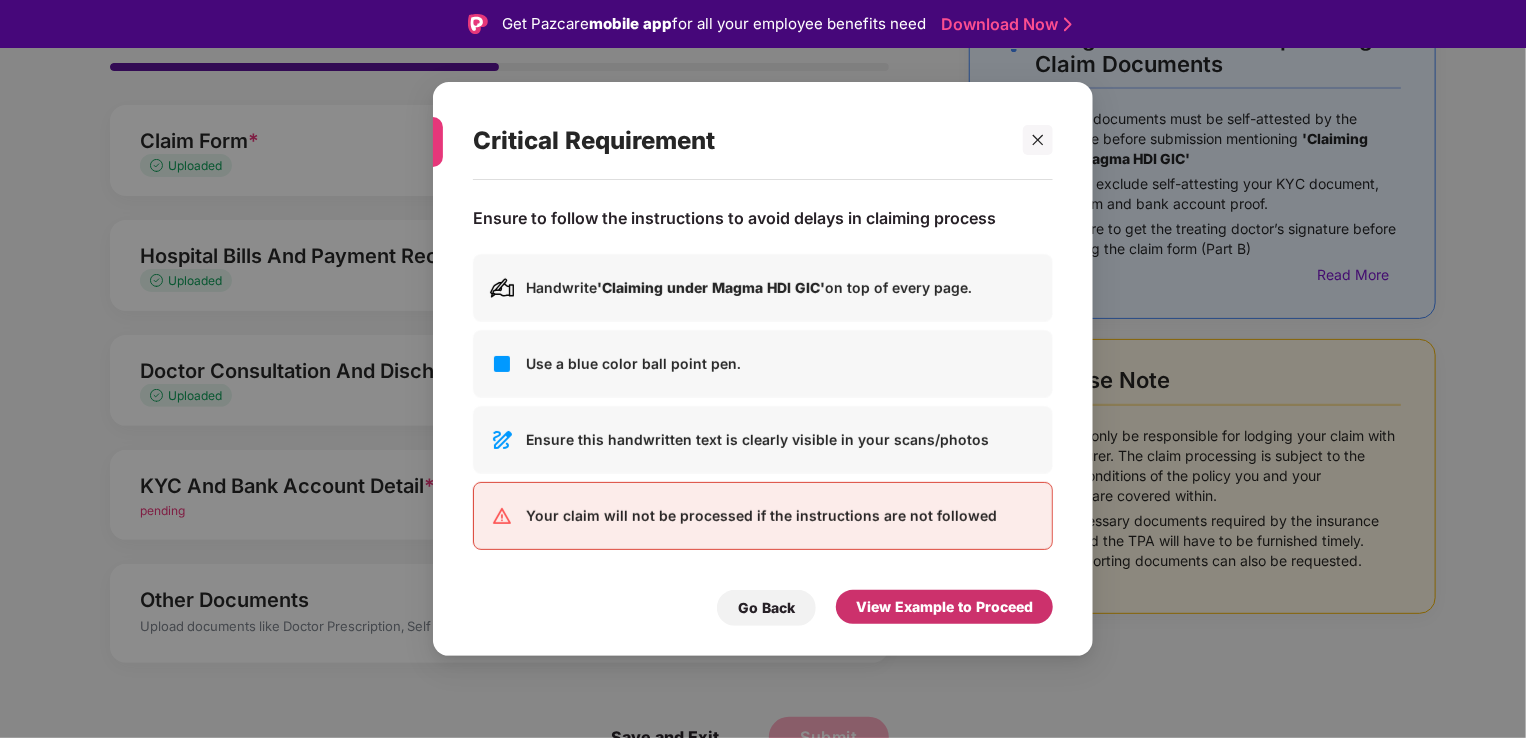 click on "View Example to Proceed" at bounding box center [944, 607] 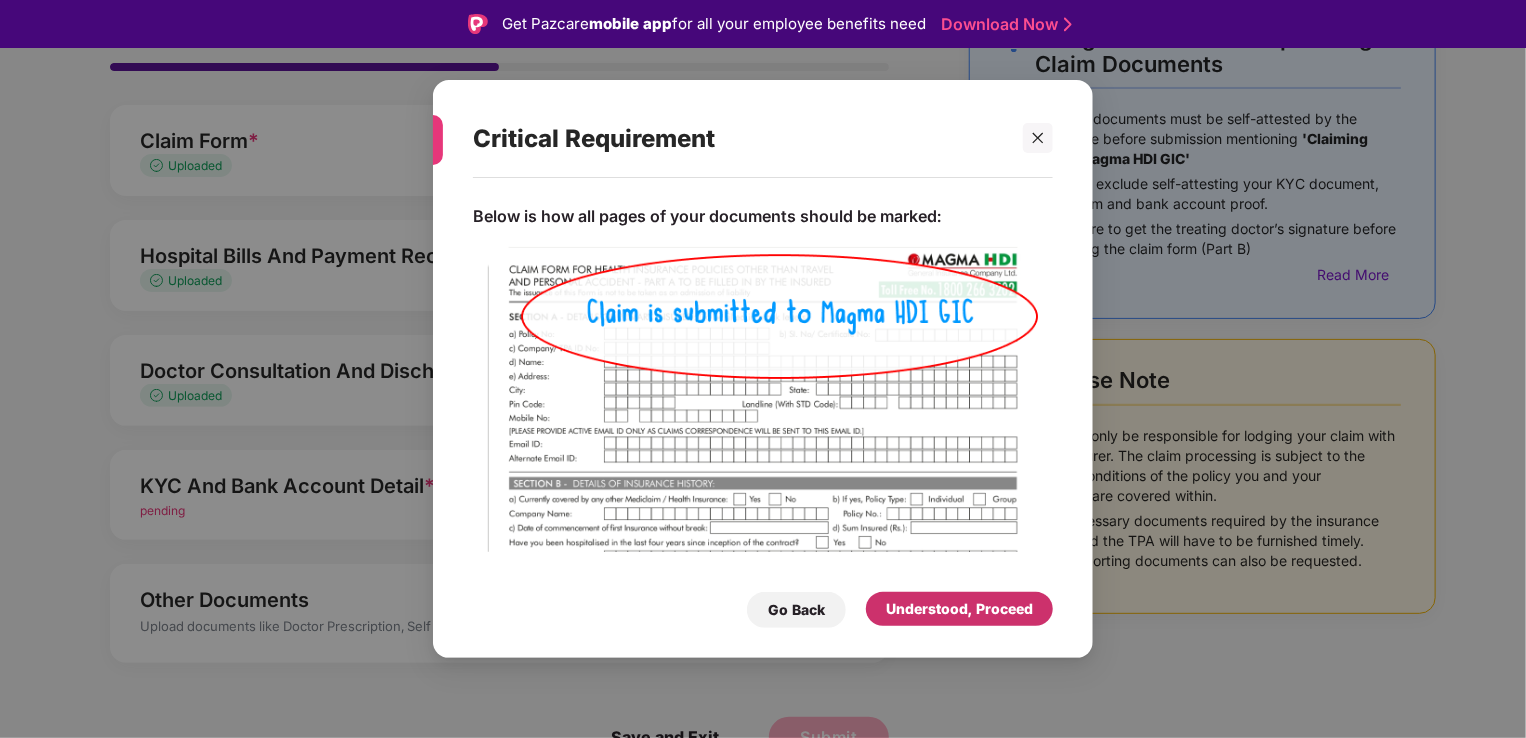 click on "Understood, Proceed" at bounding box center (959, 609) 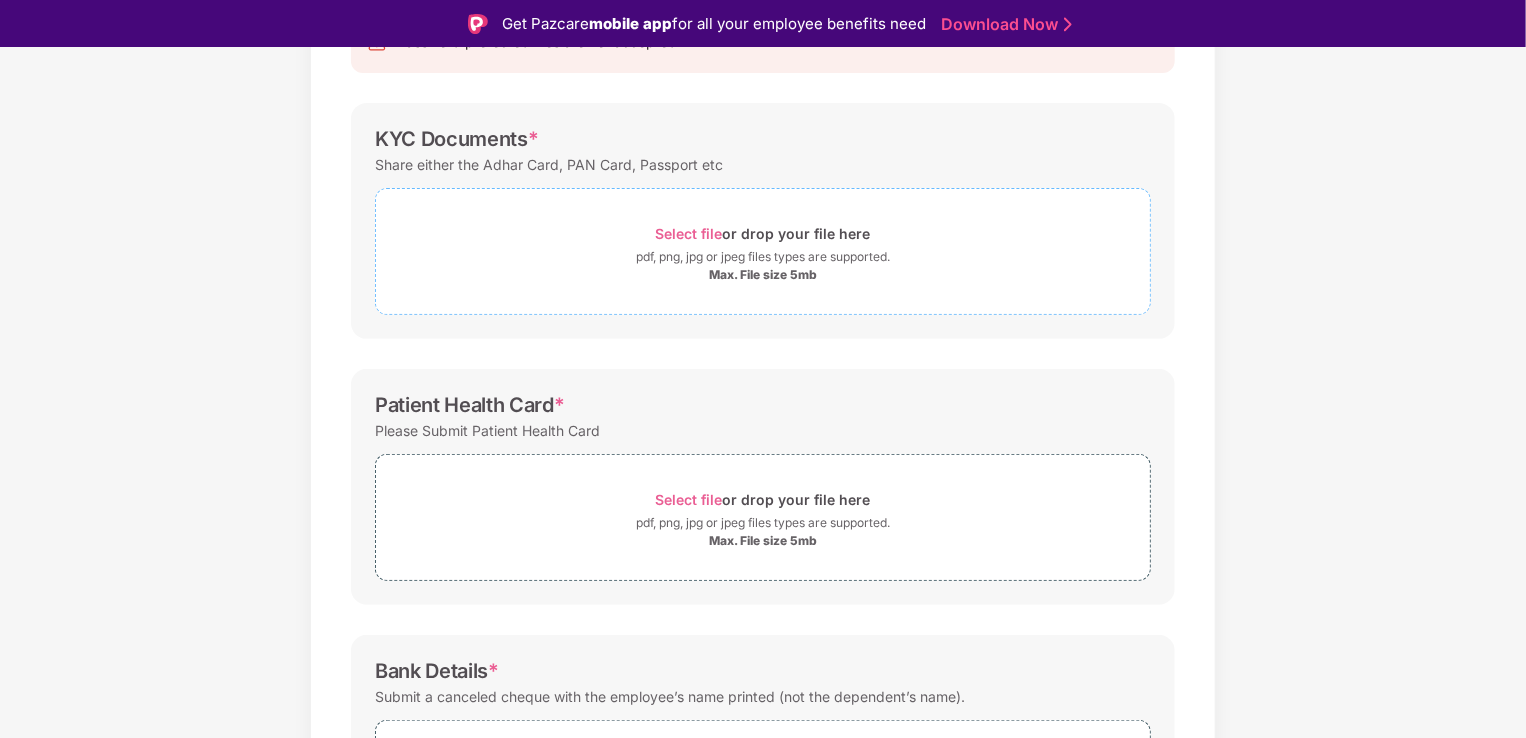 scroll, scrollTop: 151, scrollLeft: 0, axis: vertical 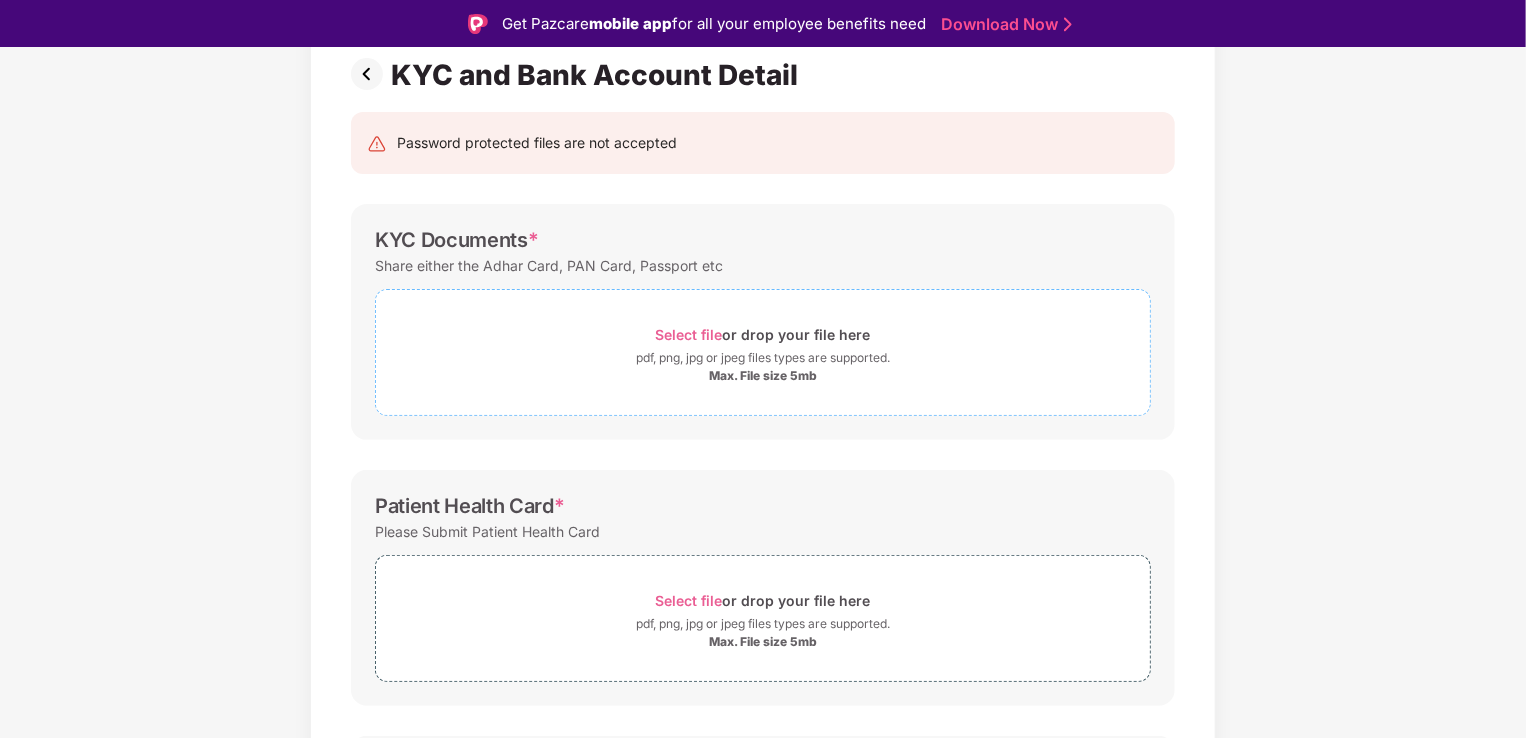 click on "Select file" at bounding box center (689, 334) 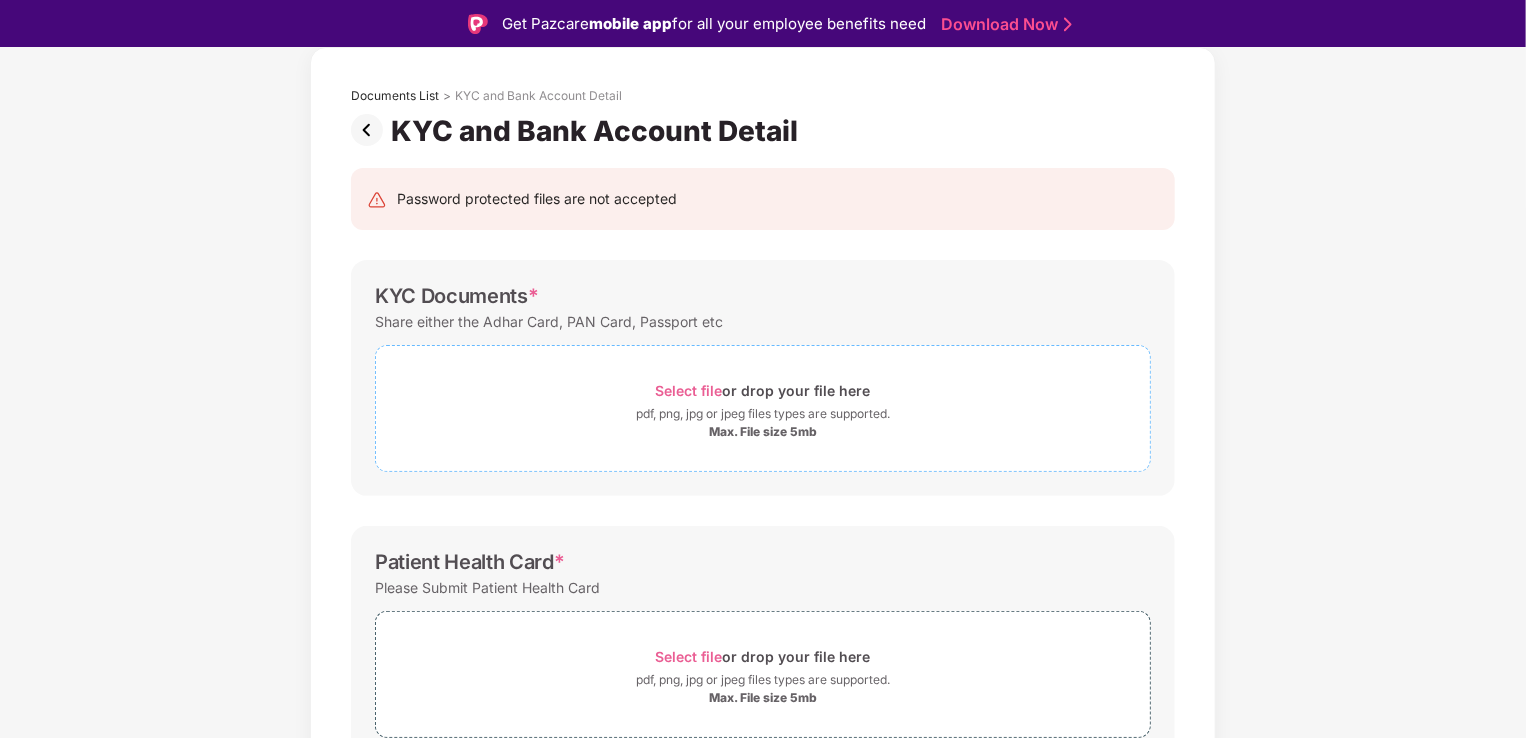 scroll, scrollTop: 51, scrollLeft: 0, axis: vertical 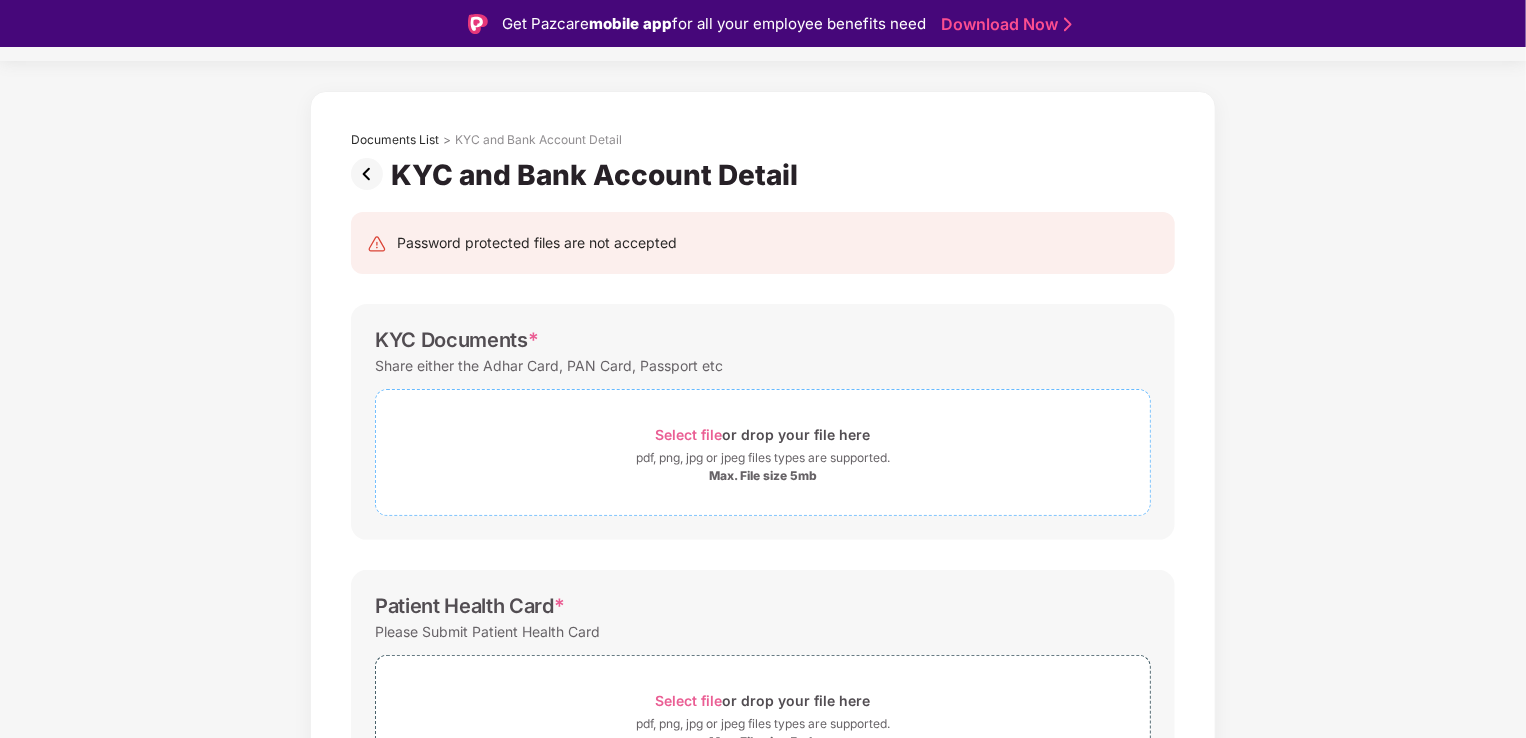 click on "Select file" at bounding box center [689, 434] 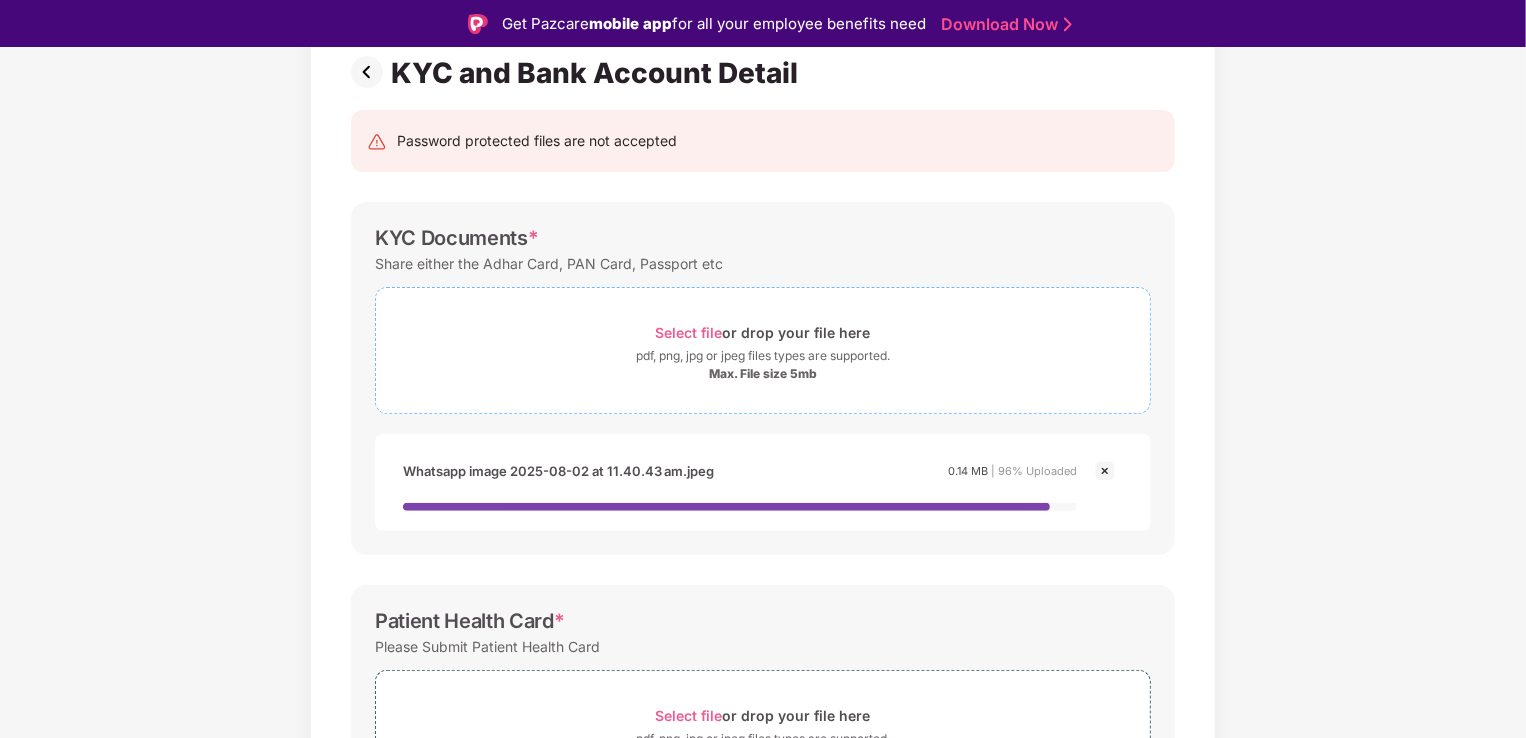 scroll, scrollTop: 351, scrollLeft: 0, axis: vertical 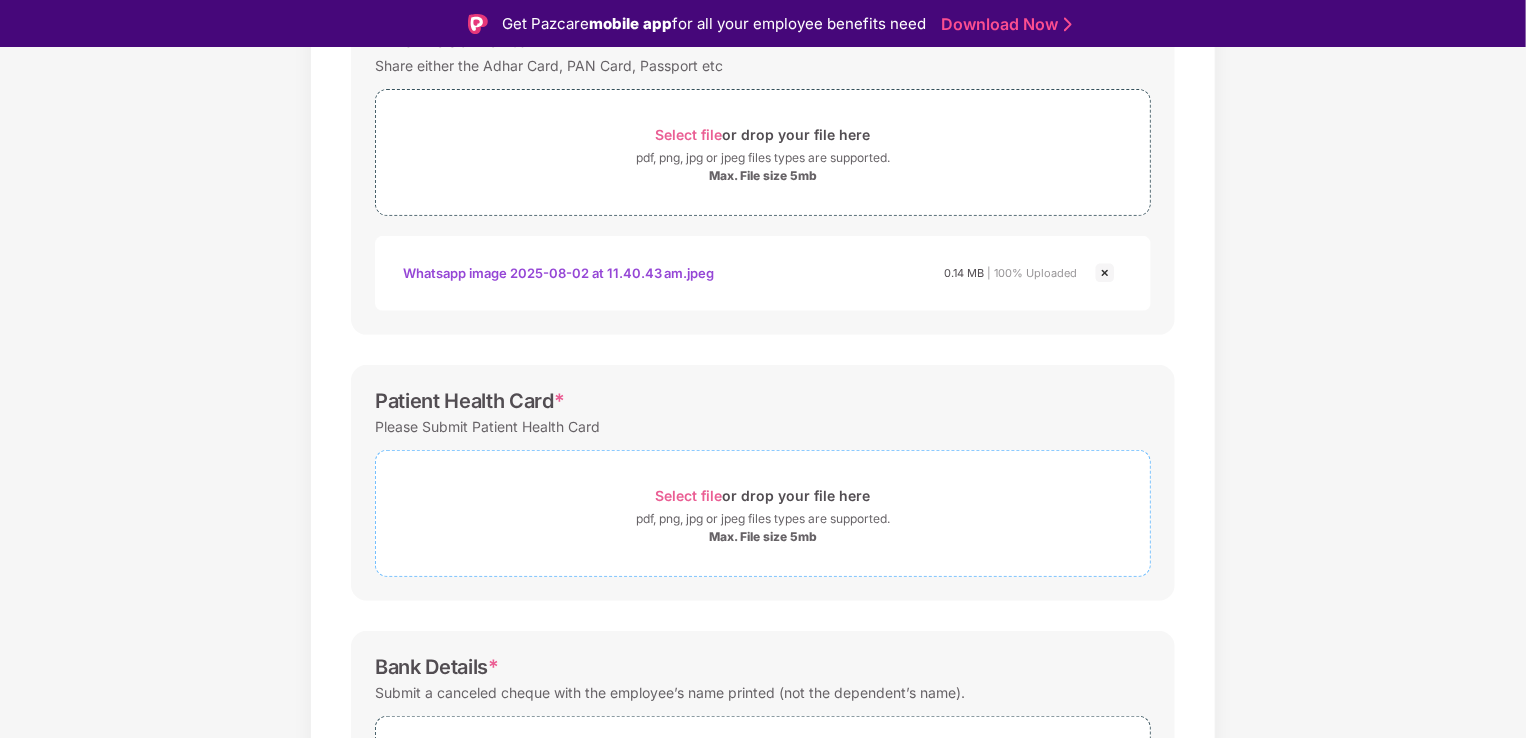 click on "Select file" at bounding box center [689, 495] 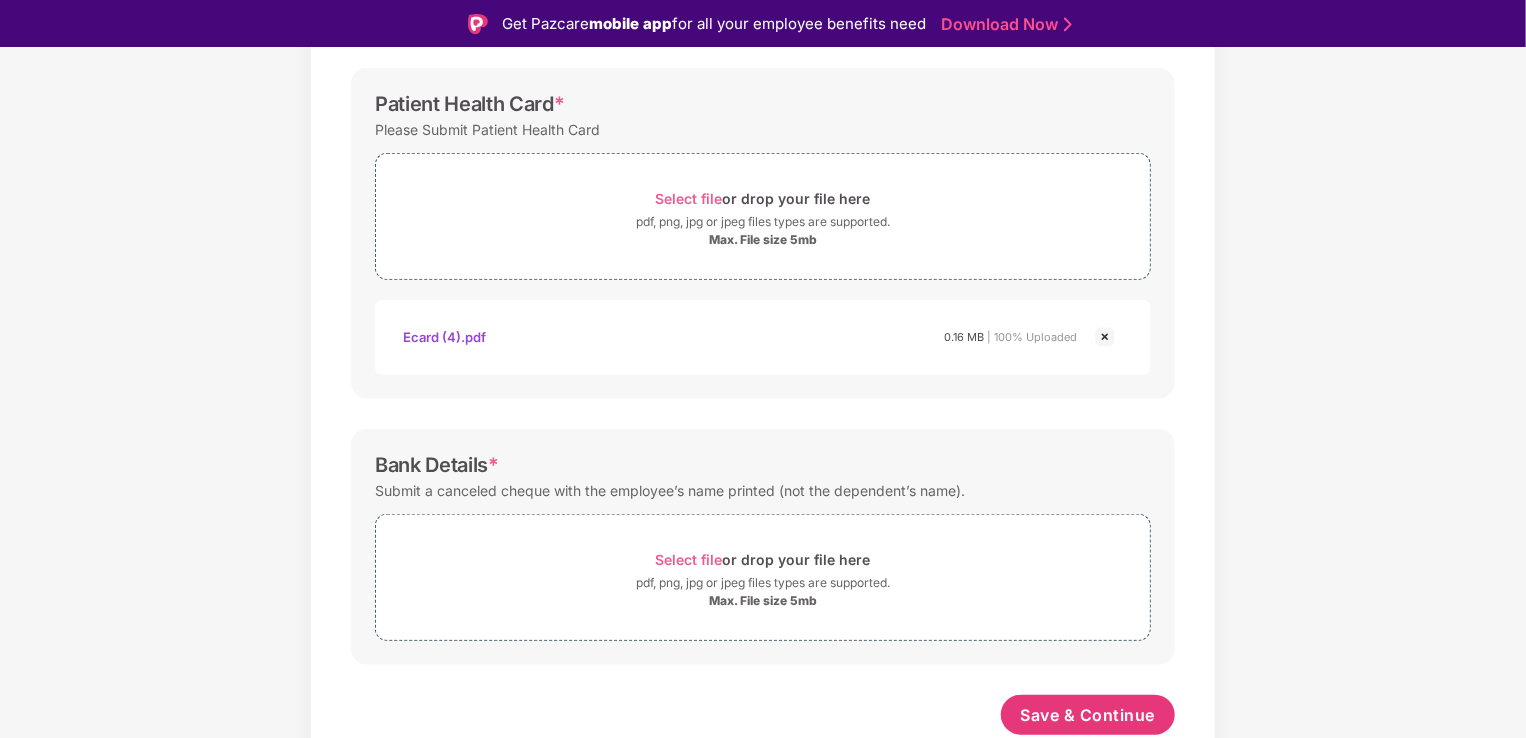 scroll, scrollTop: 646, scrollLeft: 0, axis: vertical 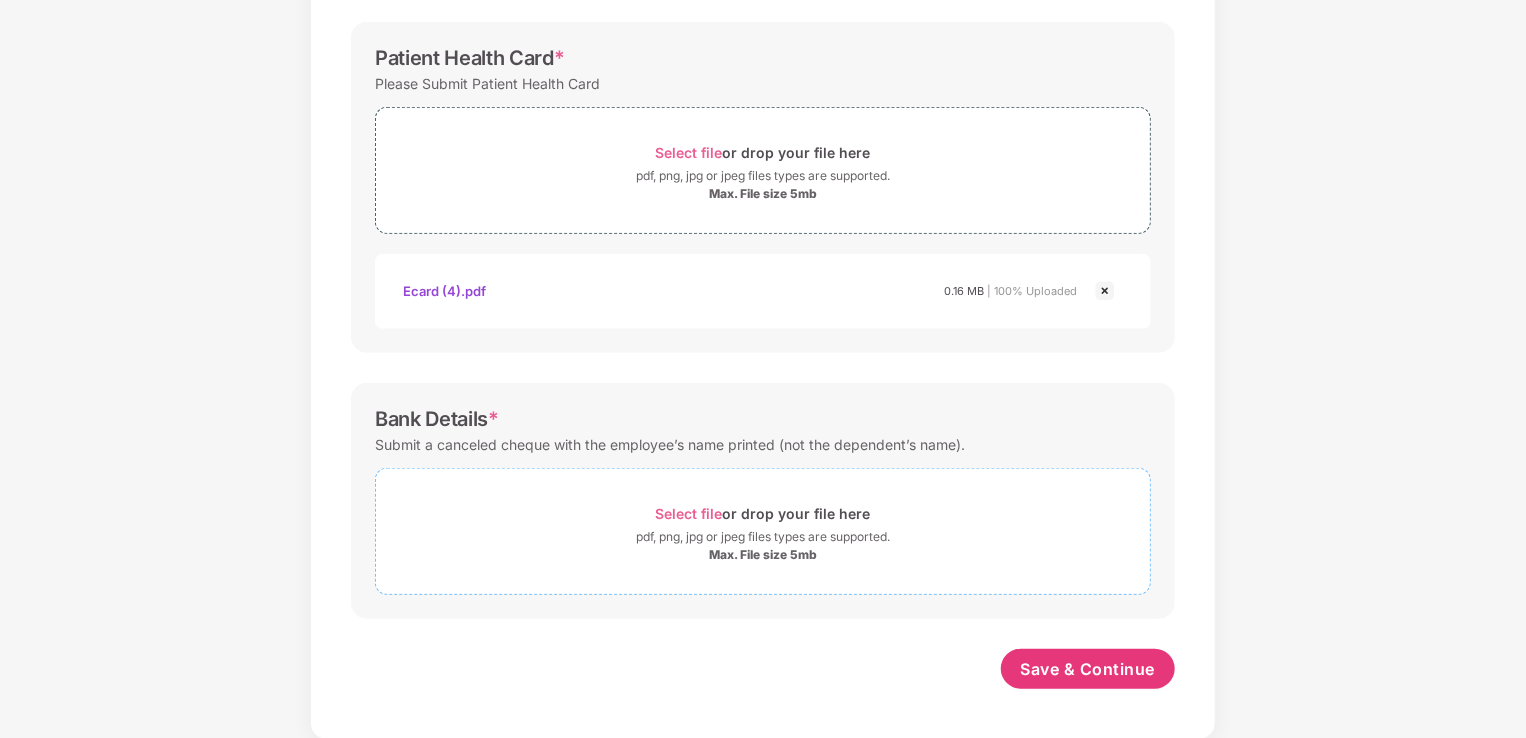 click on "Select file" at bounding box center [689, 513] 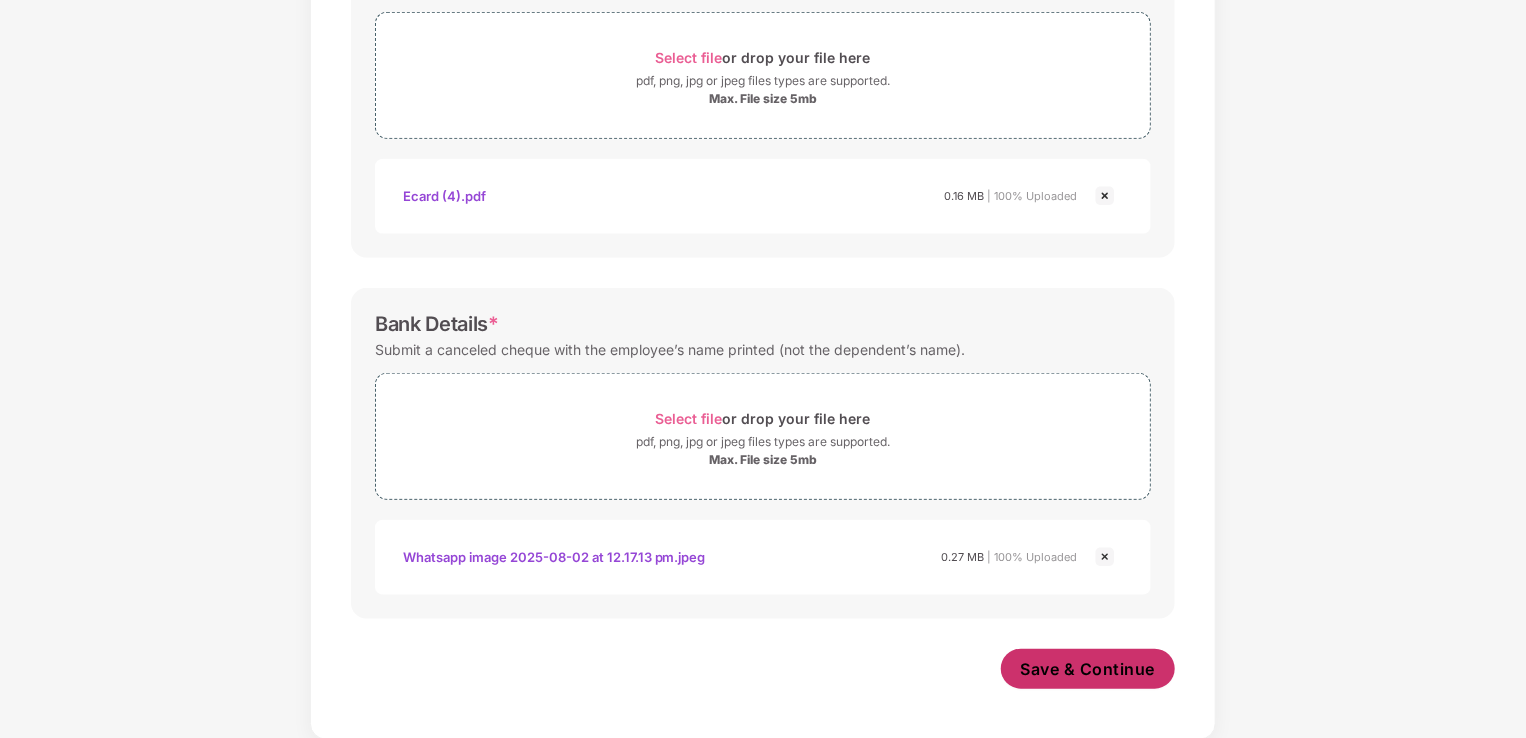 scroll, scrollTop: 740, scrollLeft: 0, axis: vertical 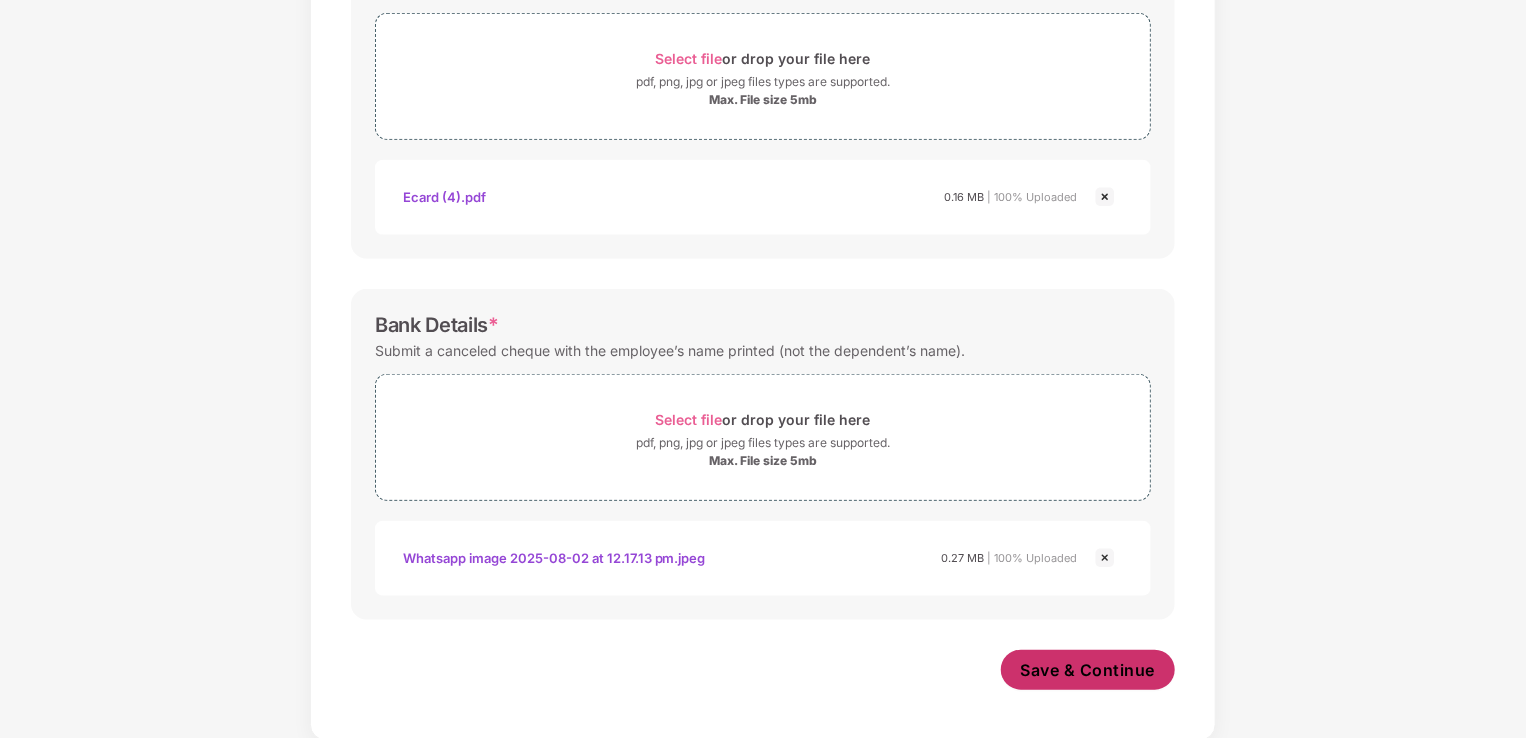 click on "Save & Continue" at bounding box center (1088, 670) 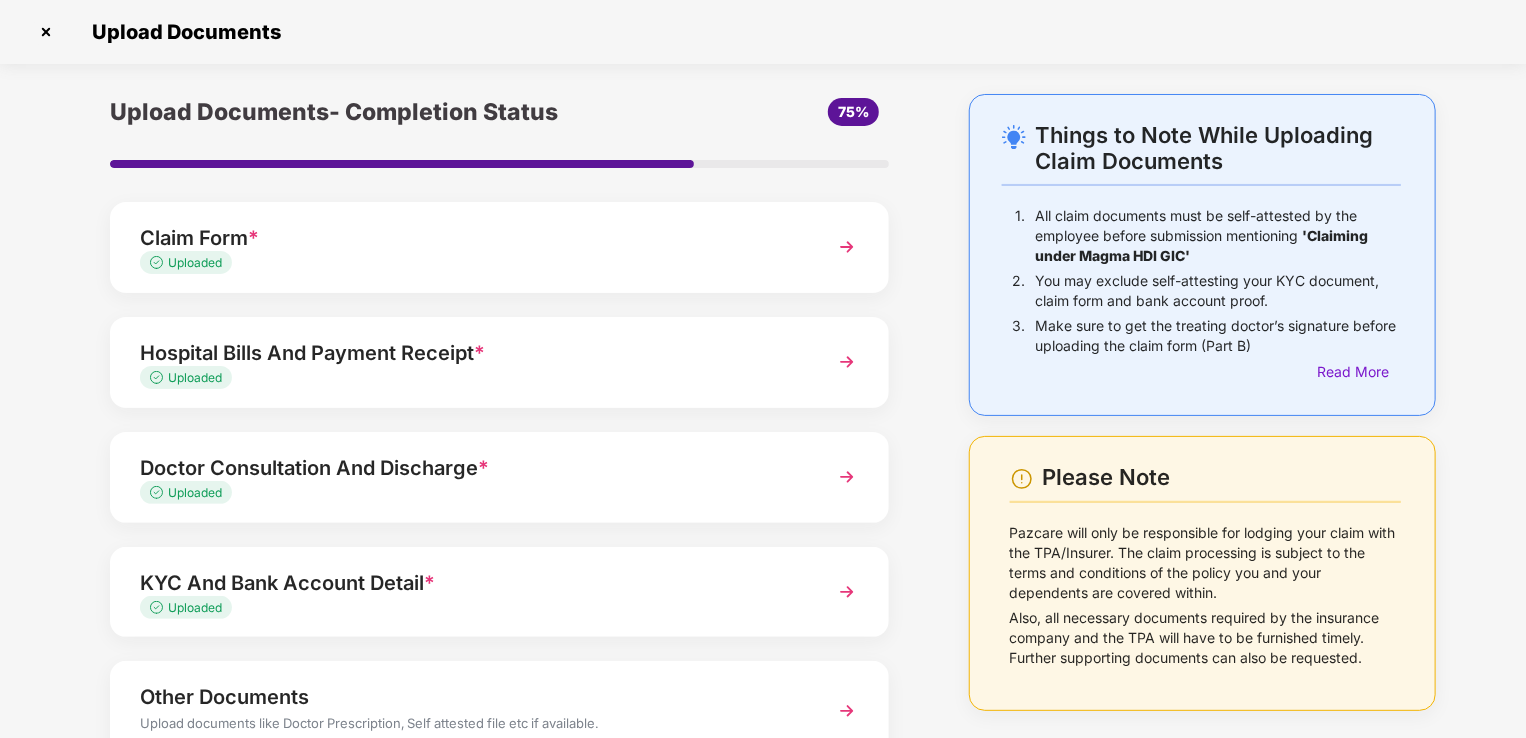 scroll, scrollTop: 145, scrollLeft: 0, axis: vertical 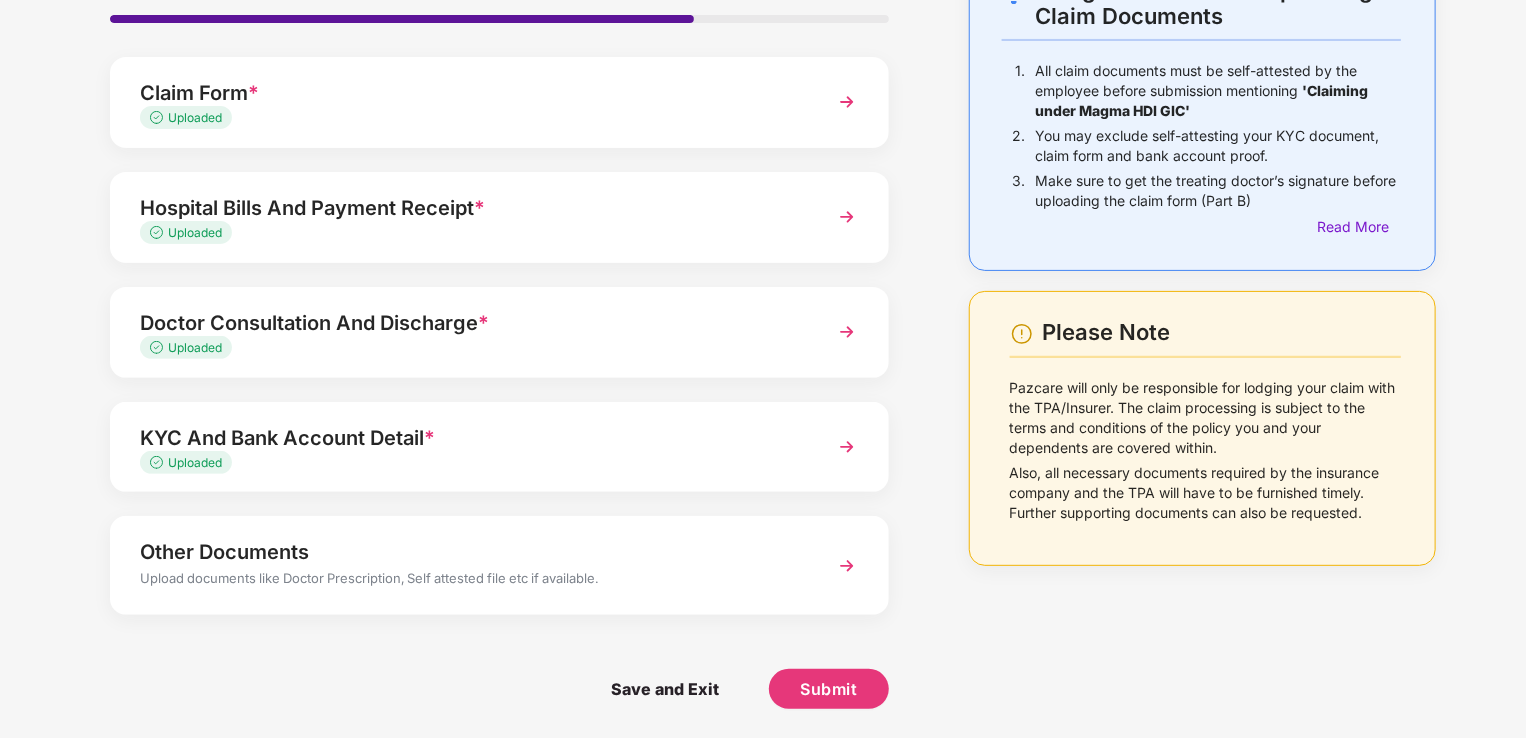 click on "Other Documents Upload documents like Doctor Prescription, Self attested file etc if available." at bounding box center [499, 565] 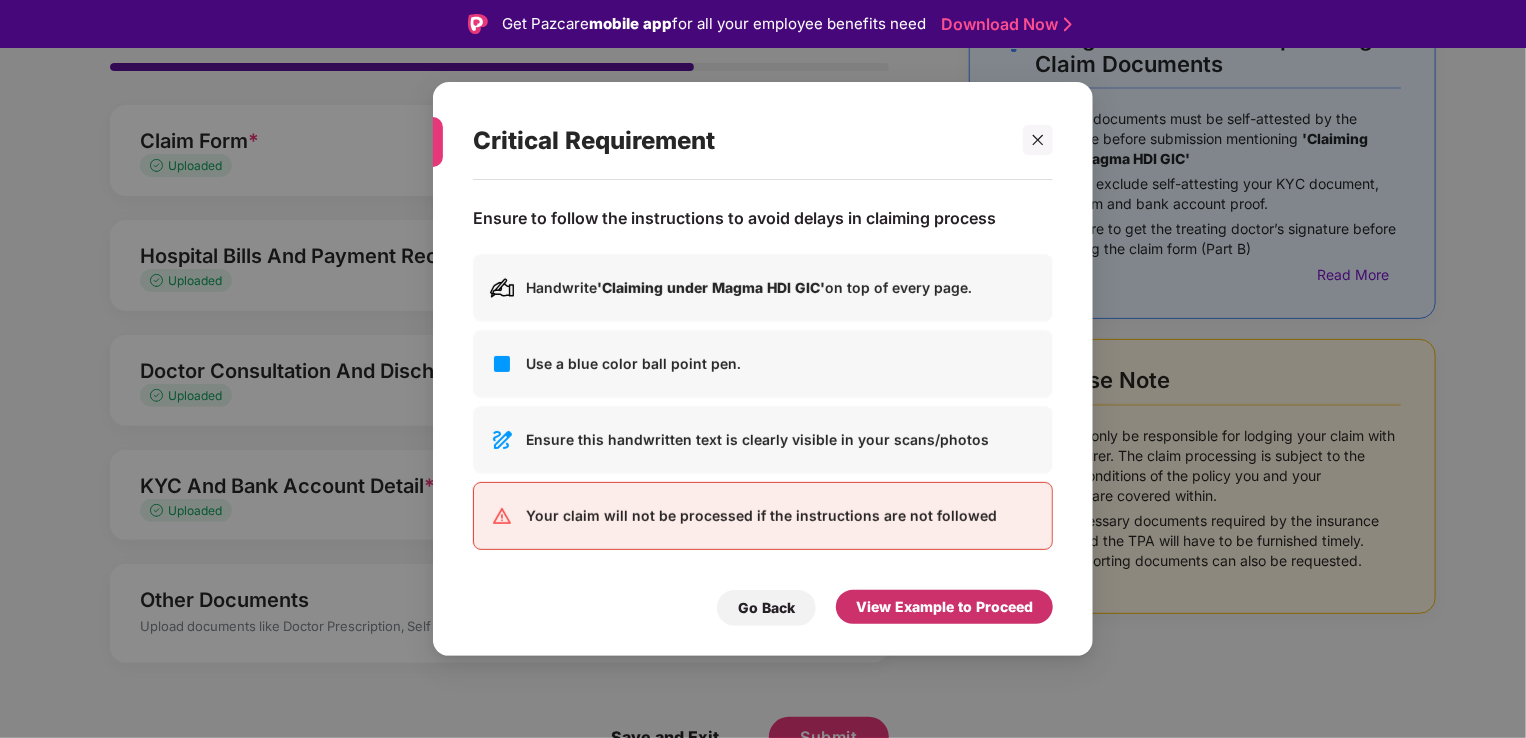 click on "View Example to Proceed" at bounding box center (944, 607) 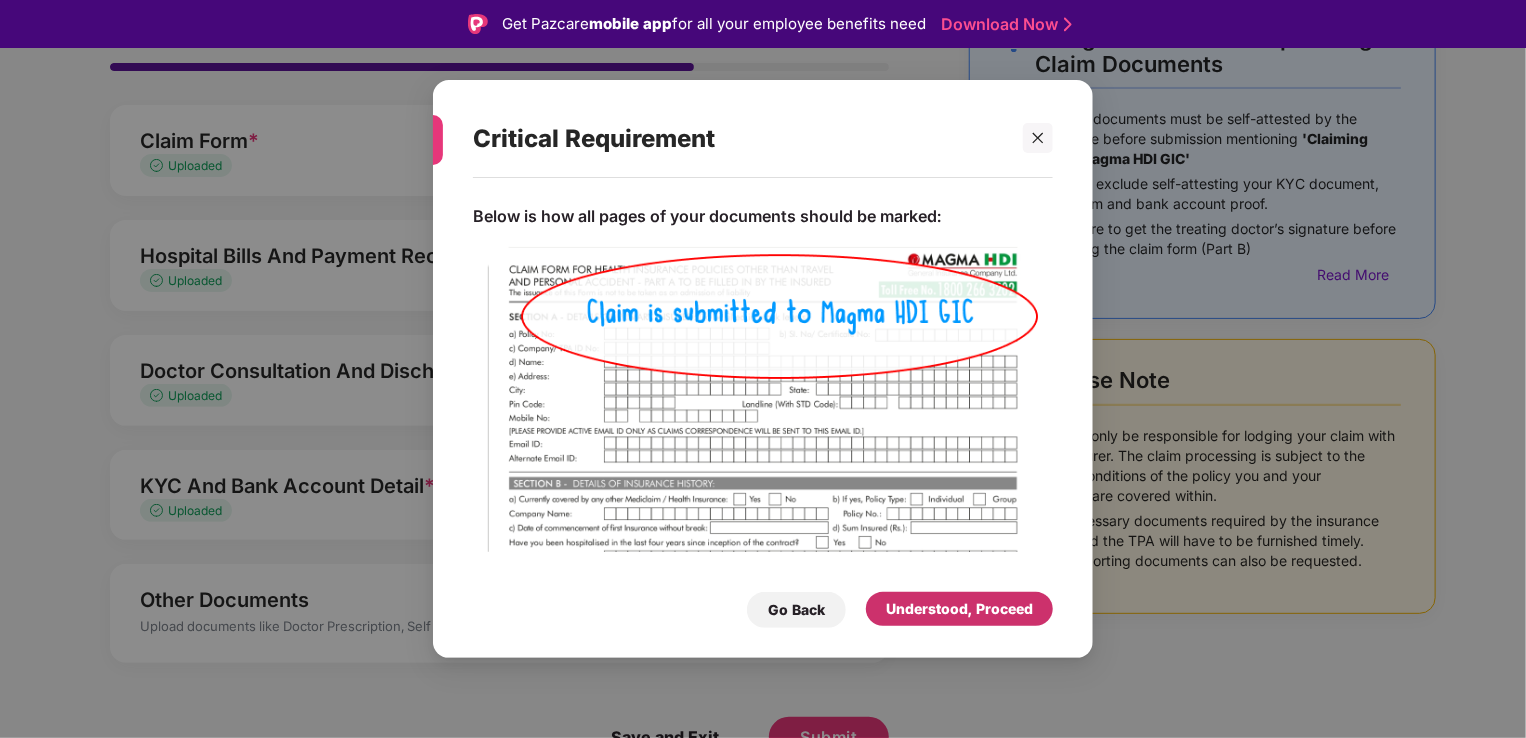 click on "Understood, Proceed" at bounding box center [959, 609] 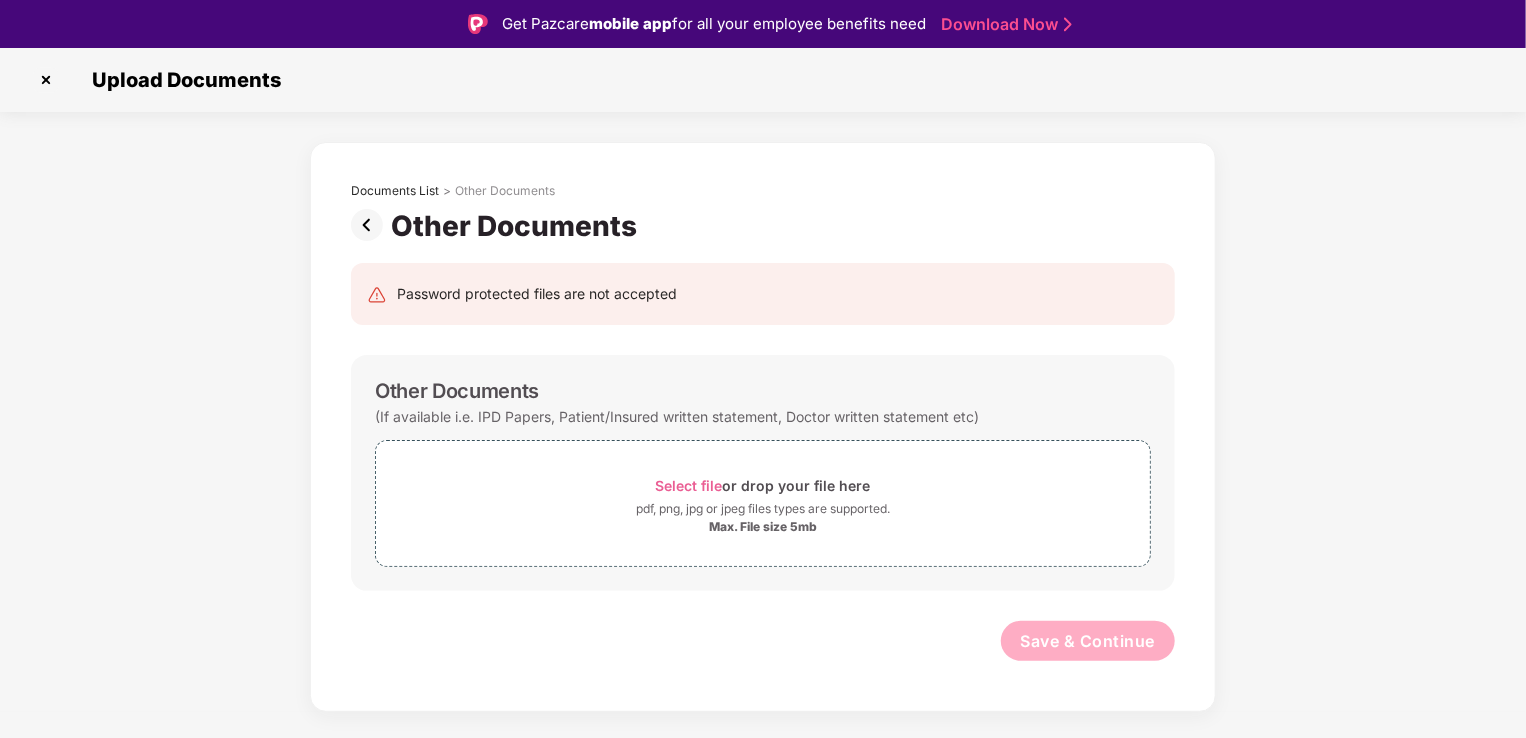 scroll, scrollTop: 0, scrollLeft: 0, axis: both 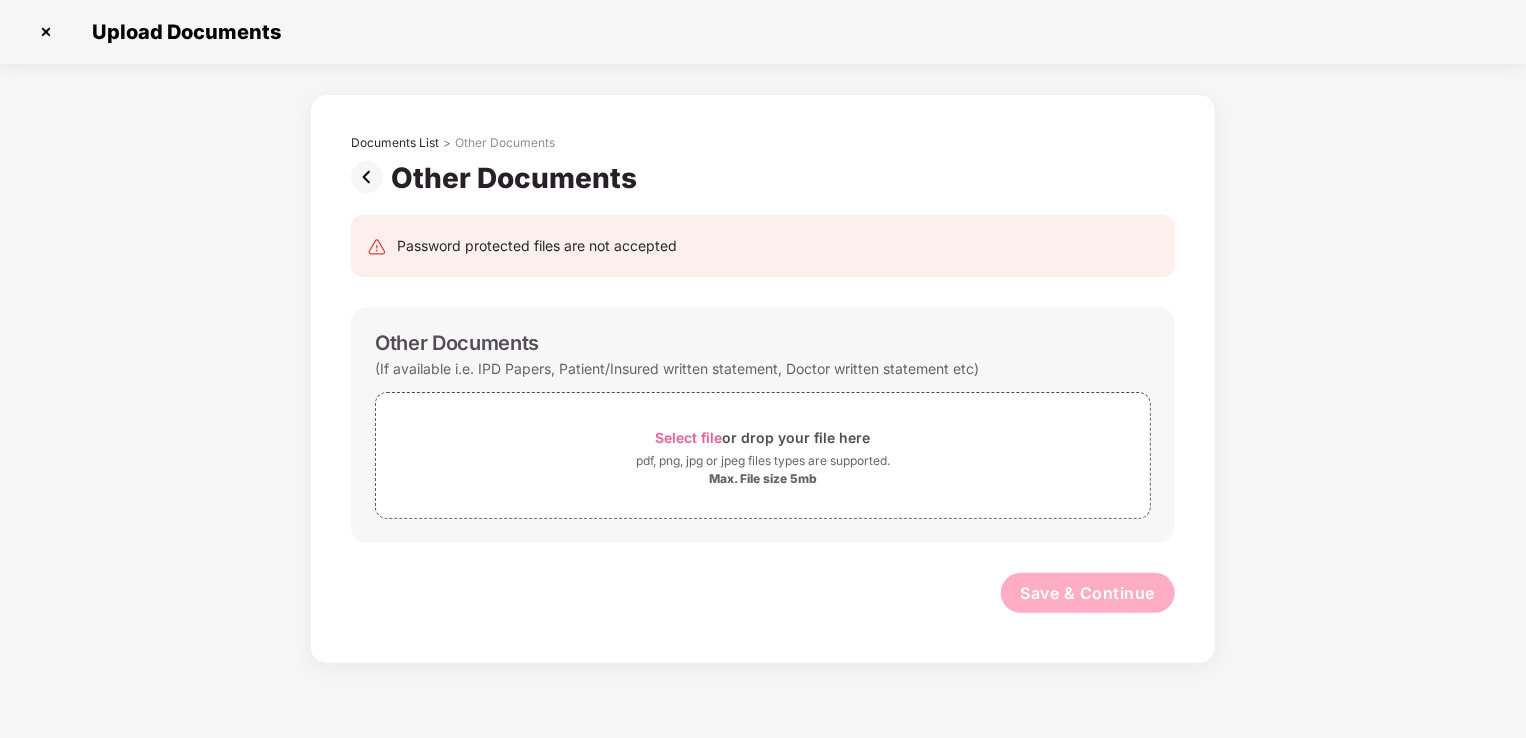 click at bounding box center [46, 32] 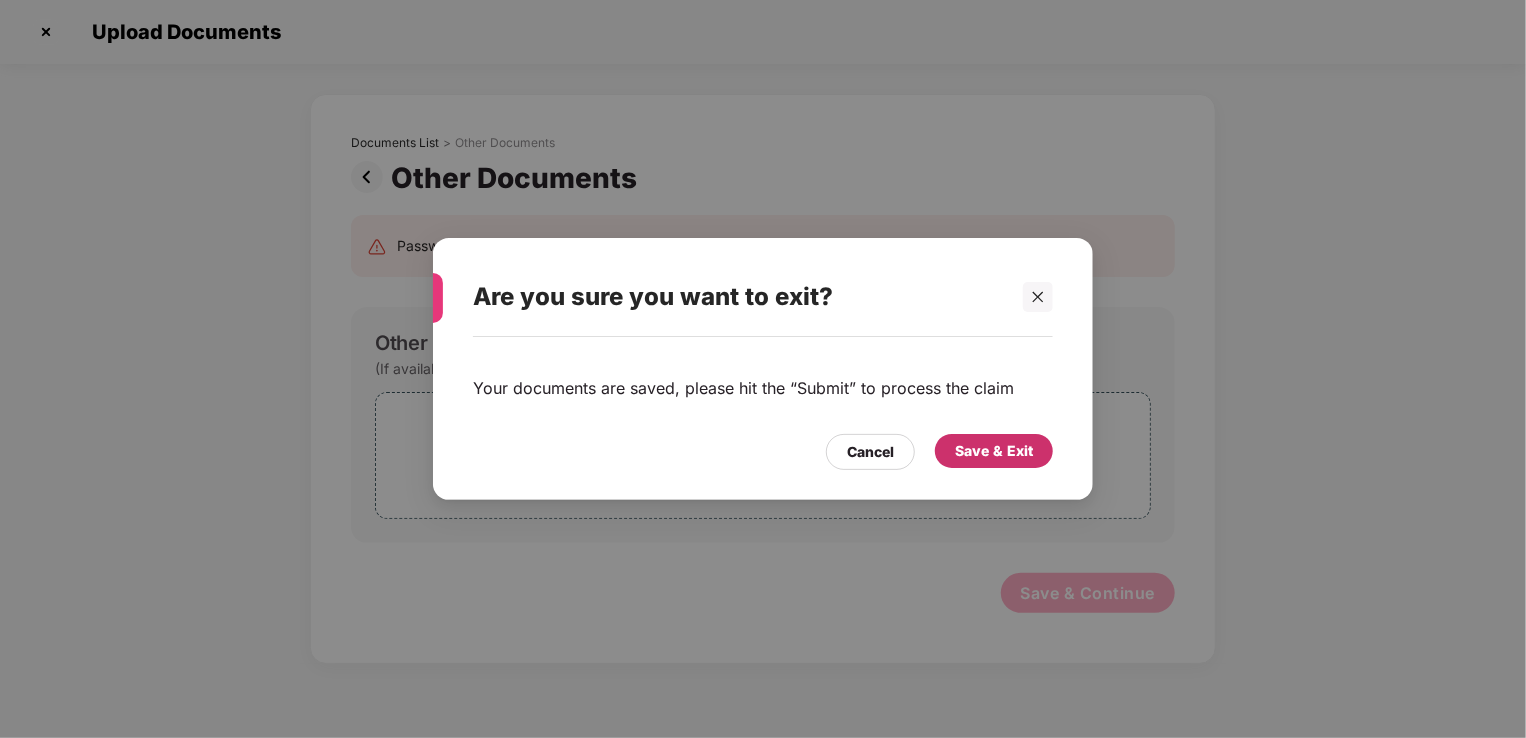 click on "Save & Exit" at bounding box center [994, 451] 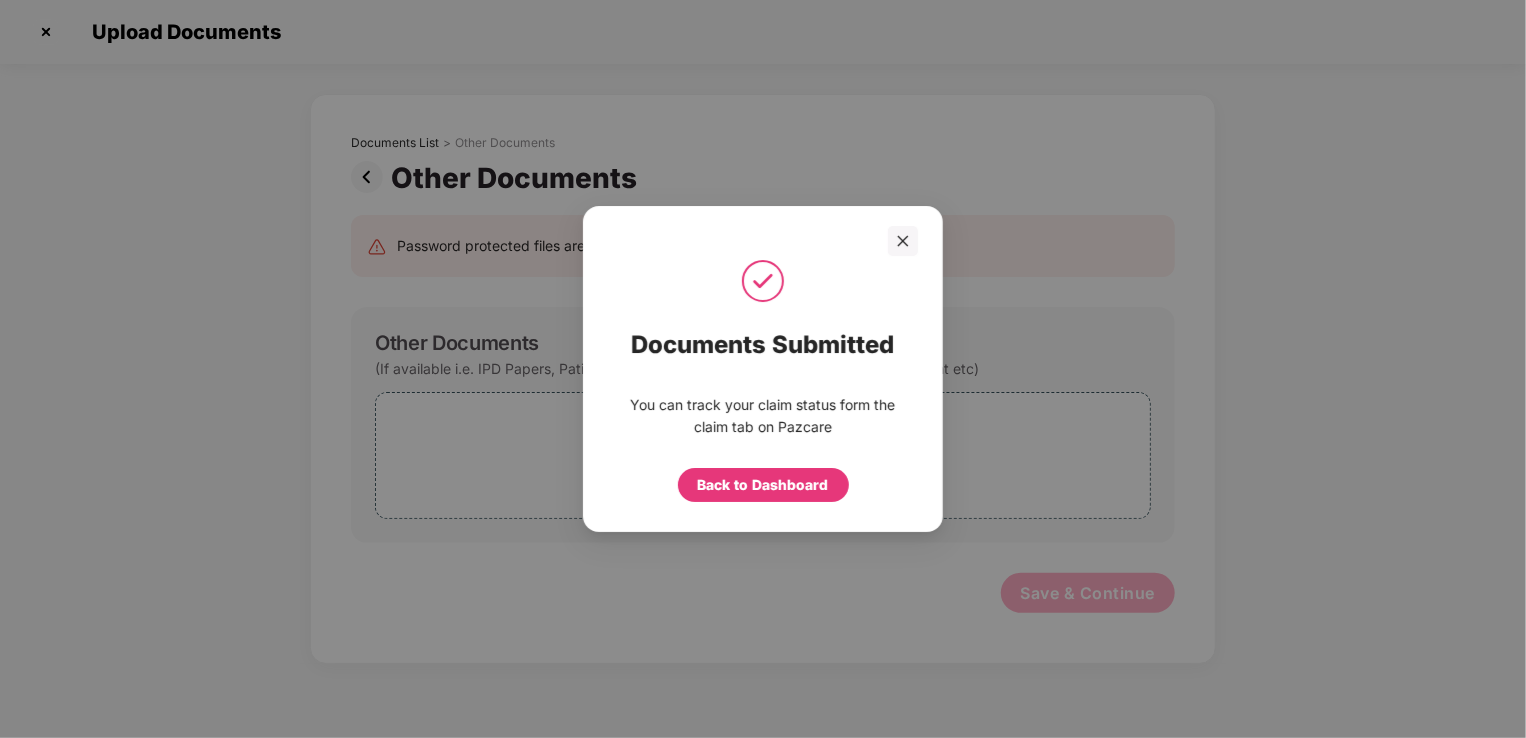 click on "Documents Submitted You can track your claim status form the claim tab on Pazcare Back to Dashboard" at bounding box center (763, 369) 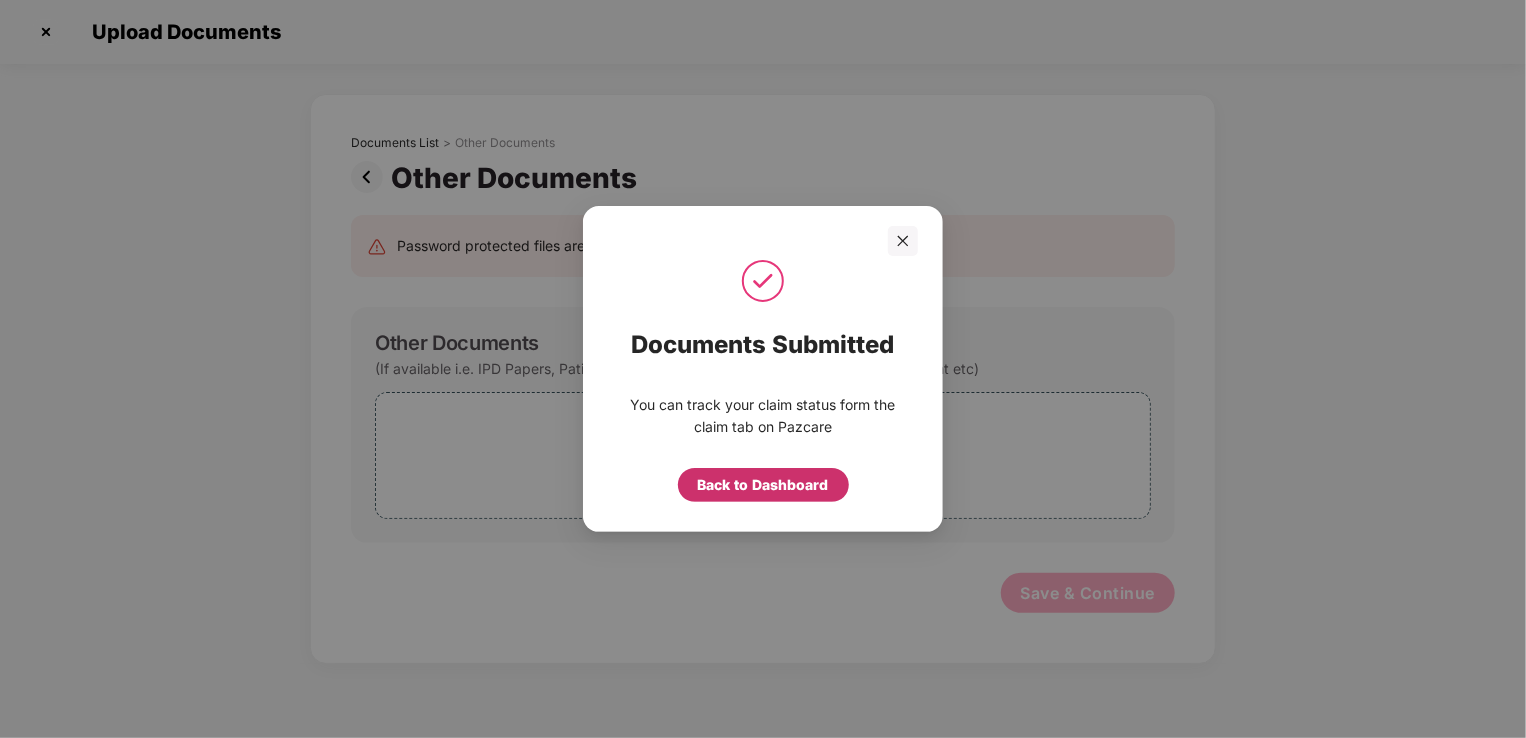 click on "Back to Dashboard" at bounding box center [763, 485] 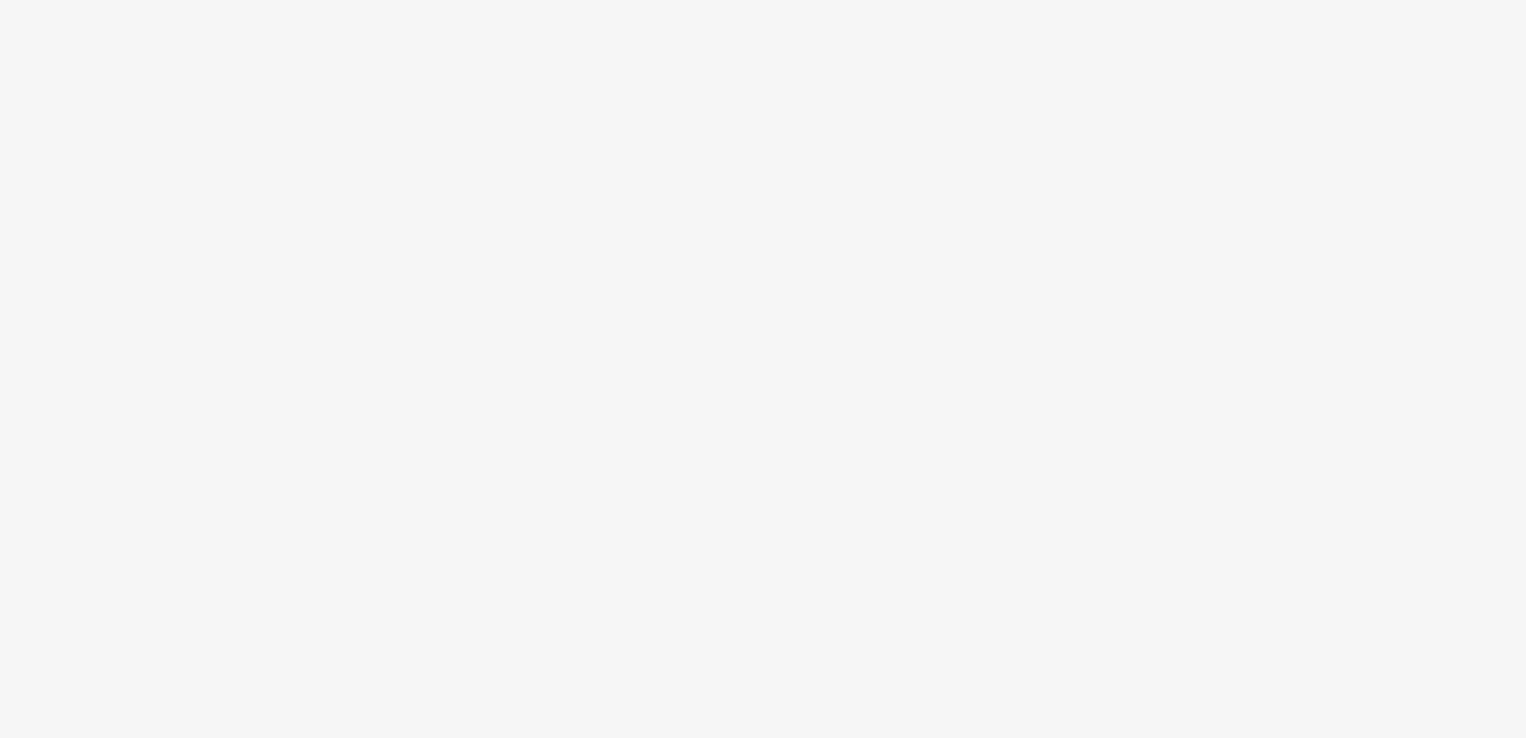 scroll, scrollTop: 0, scrollLeft: 0, axis: both 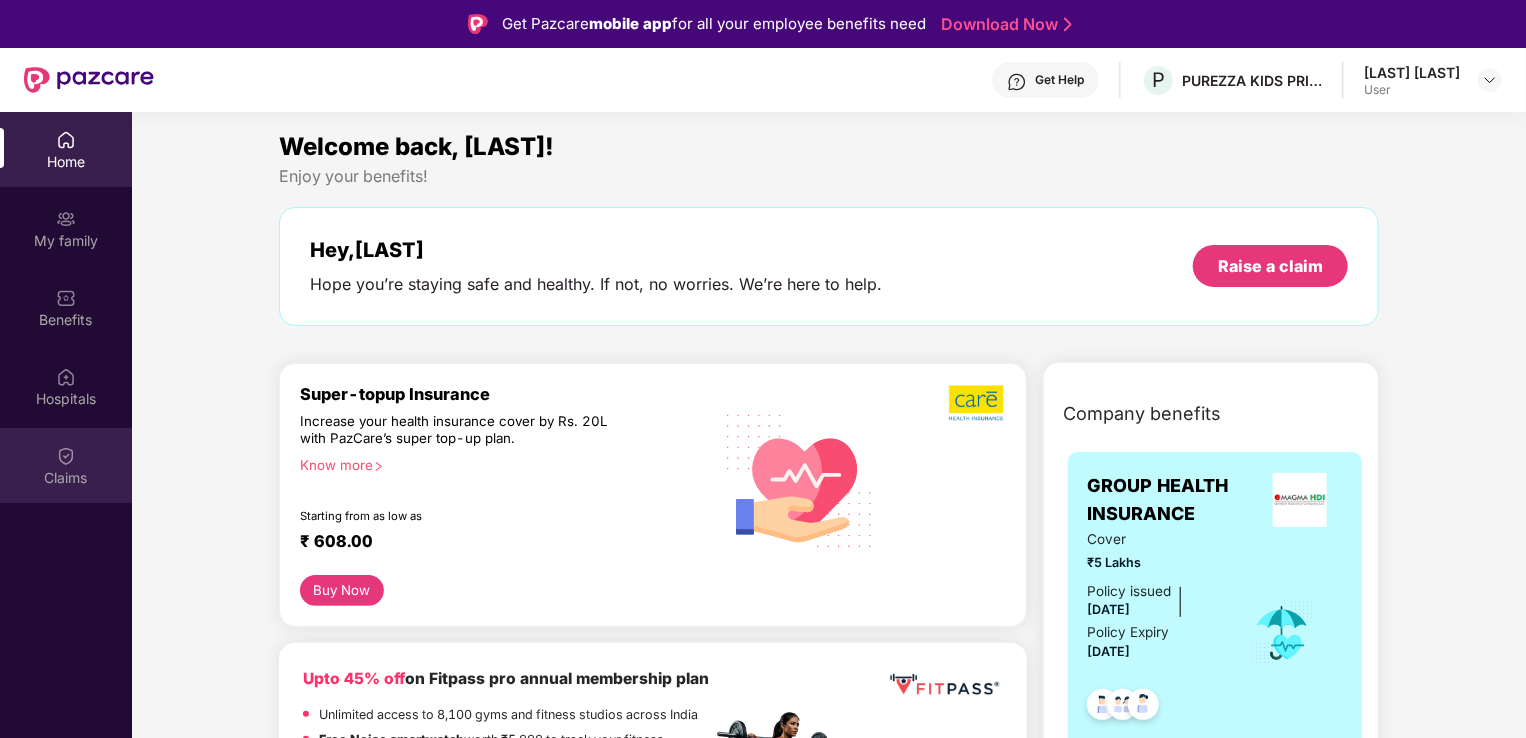 click on "Claims" at bounding box center [66, 478] 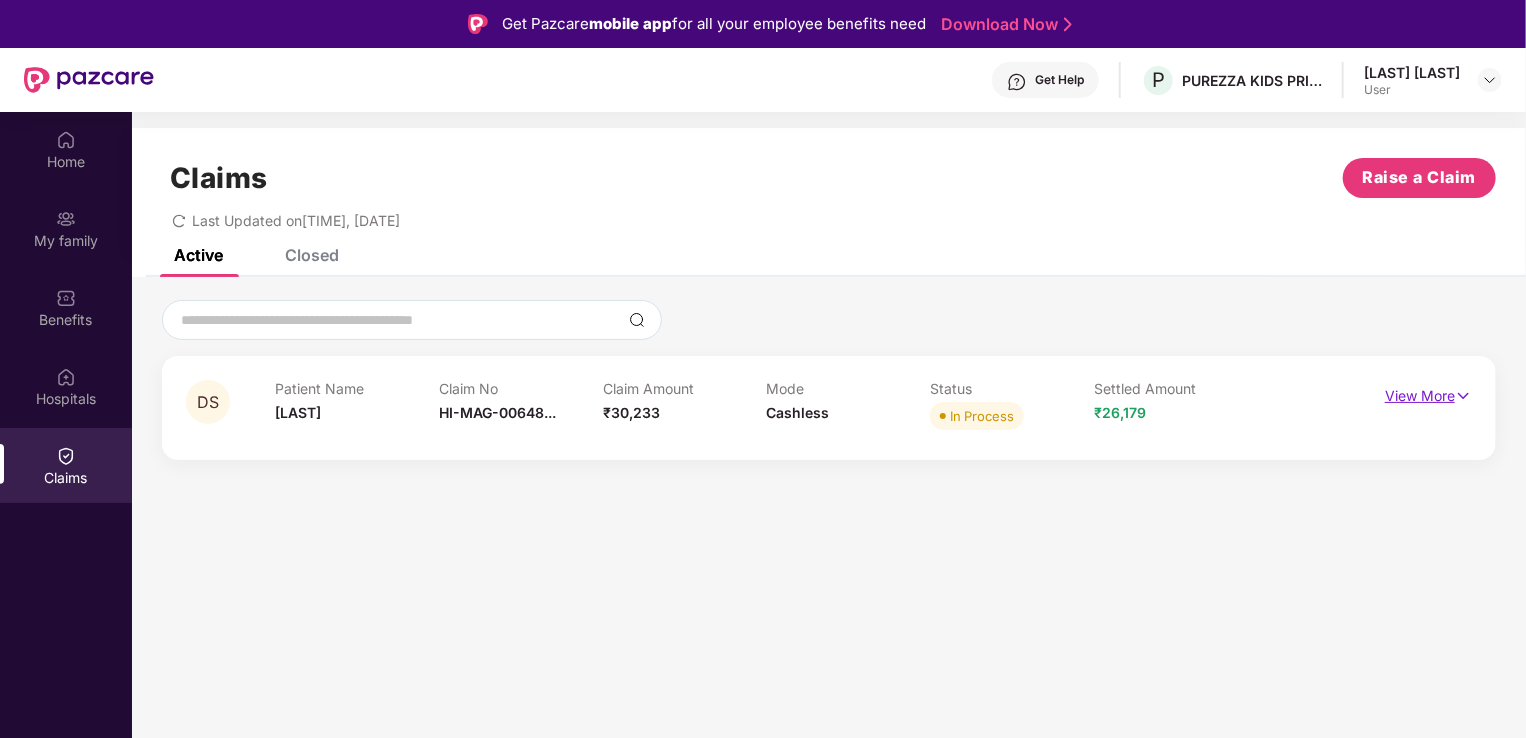 click on "View More" at bounding box center (1428, 393) 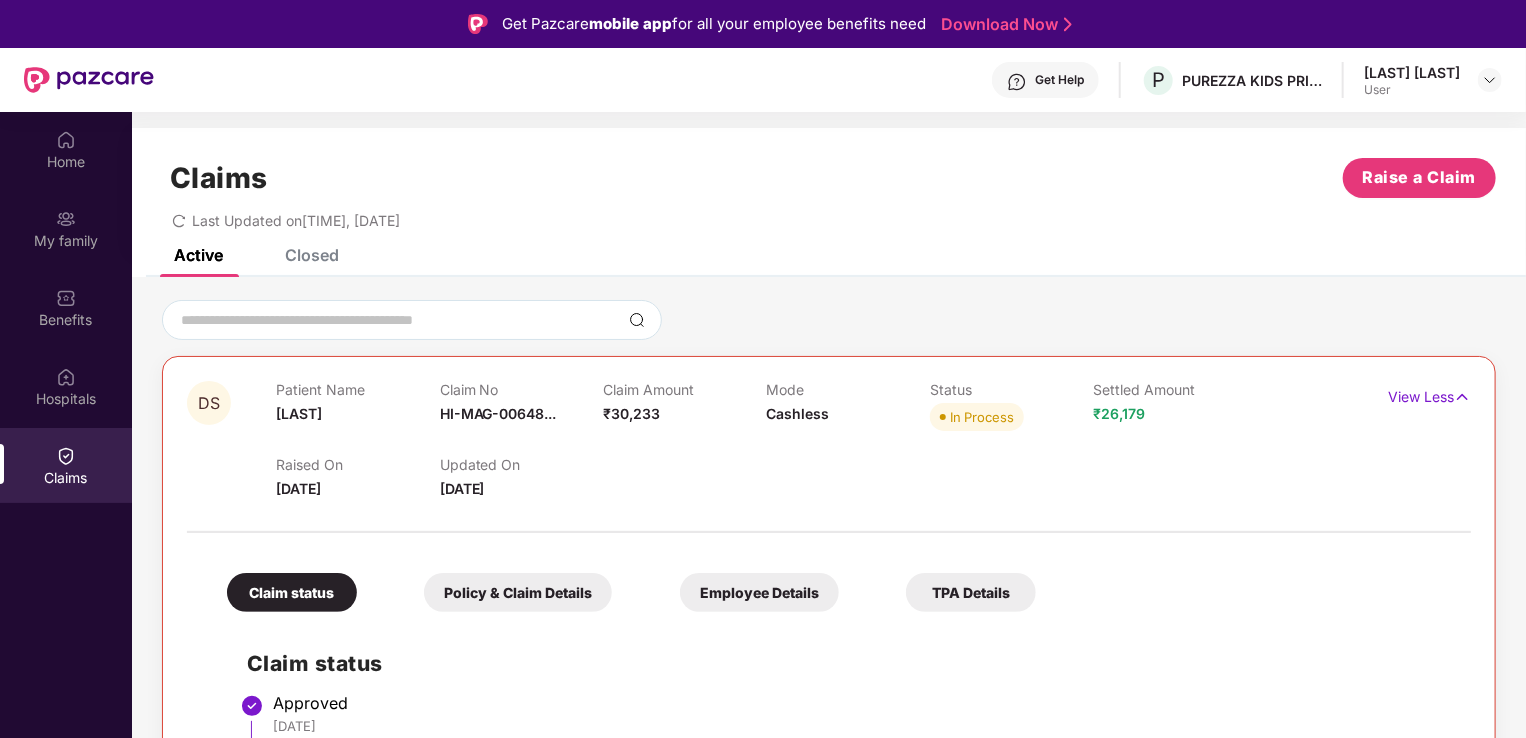 scroll, scrollTop: 200, scrollLeft: 0, axis: vertical 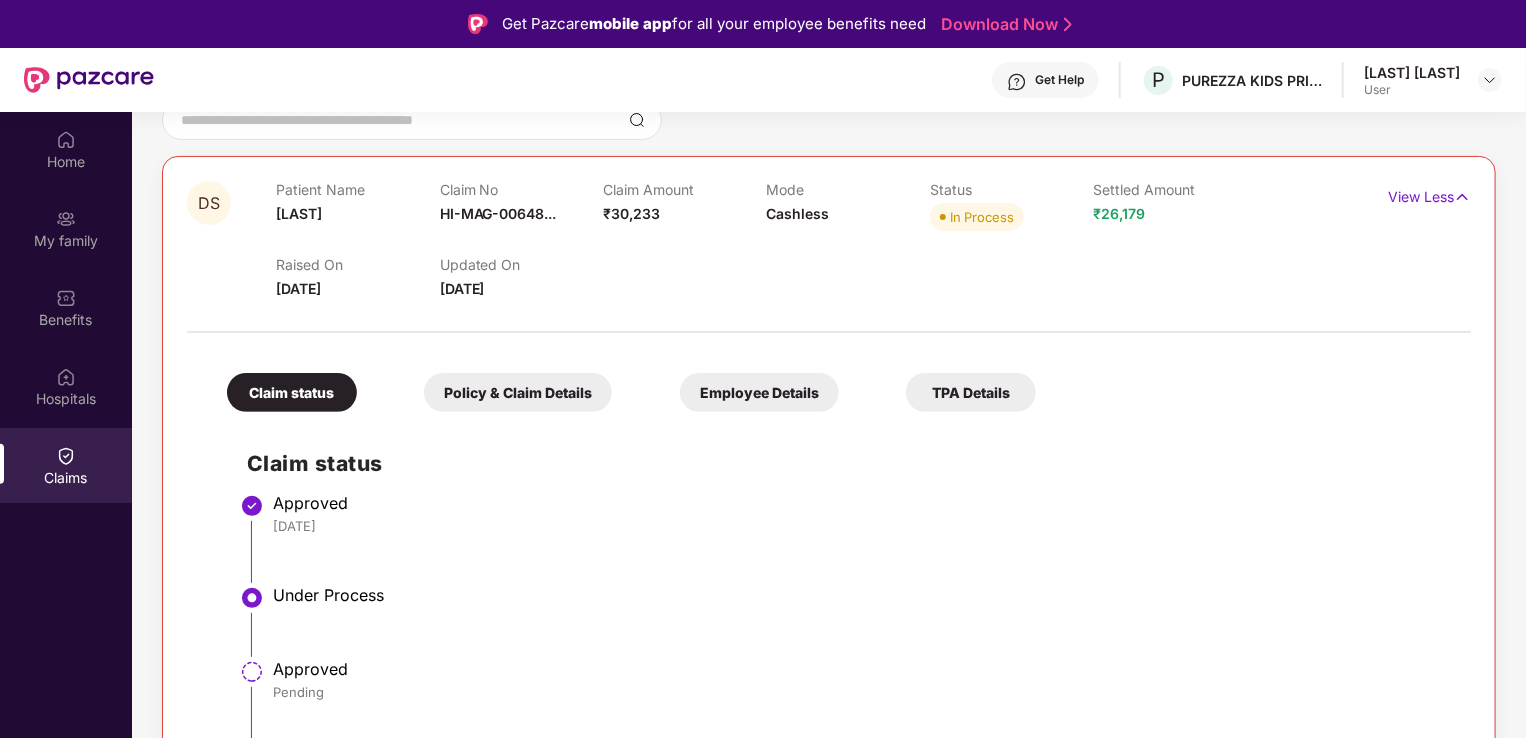 click on "Policy & Claim Details" at bounding box center (518, 392) 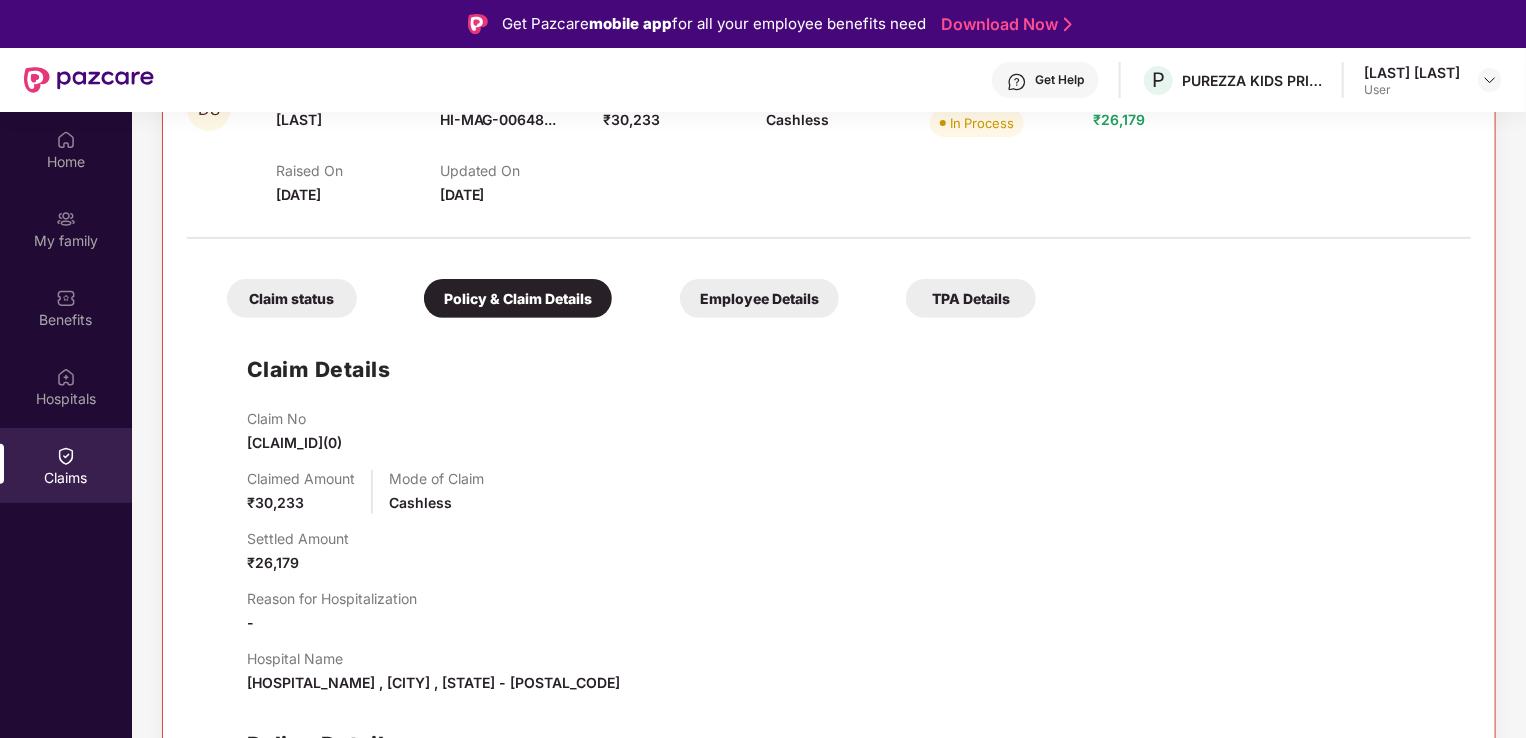 scroll, scrollTop: 393, scrollLeft: 0, axis: vertical 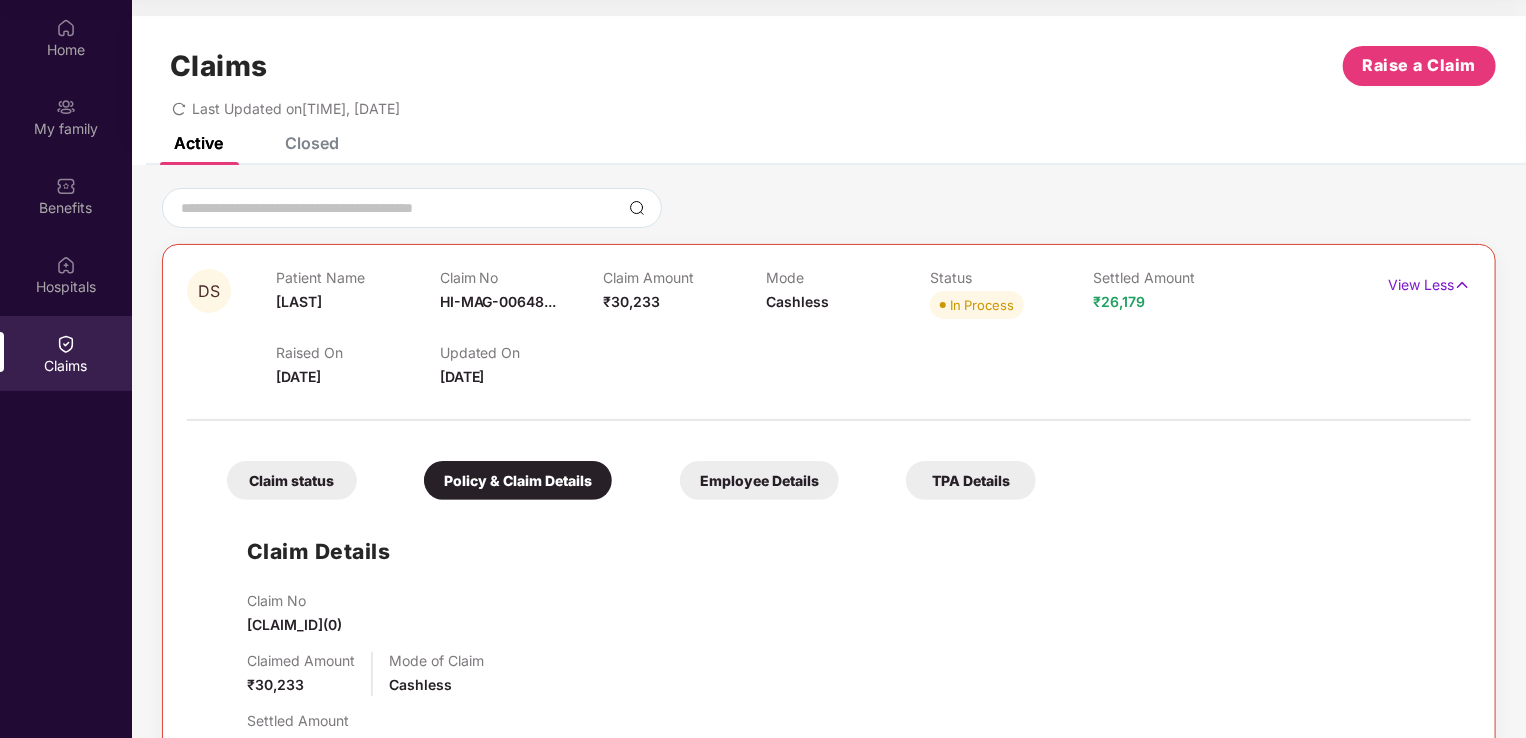 click on "Employee Details" at bounding box center (759, 480) 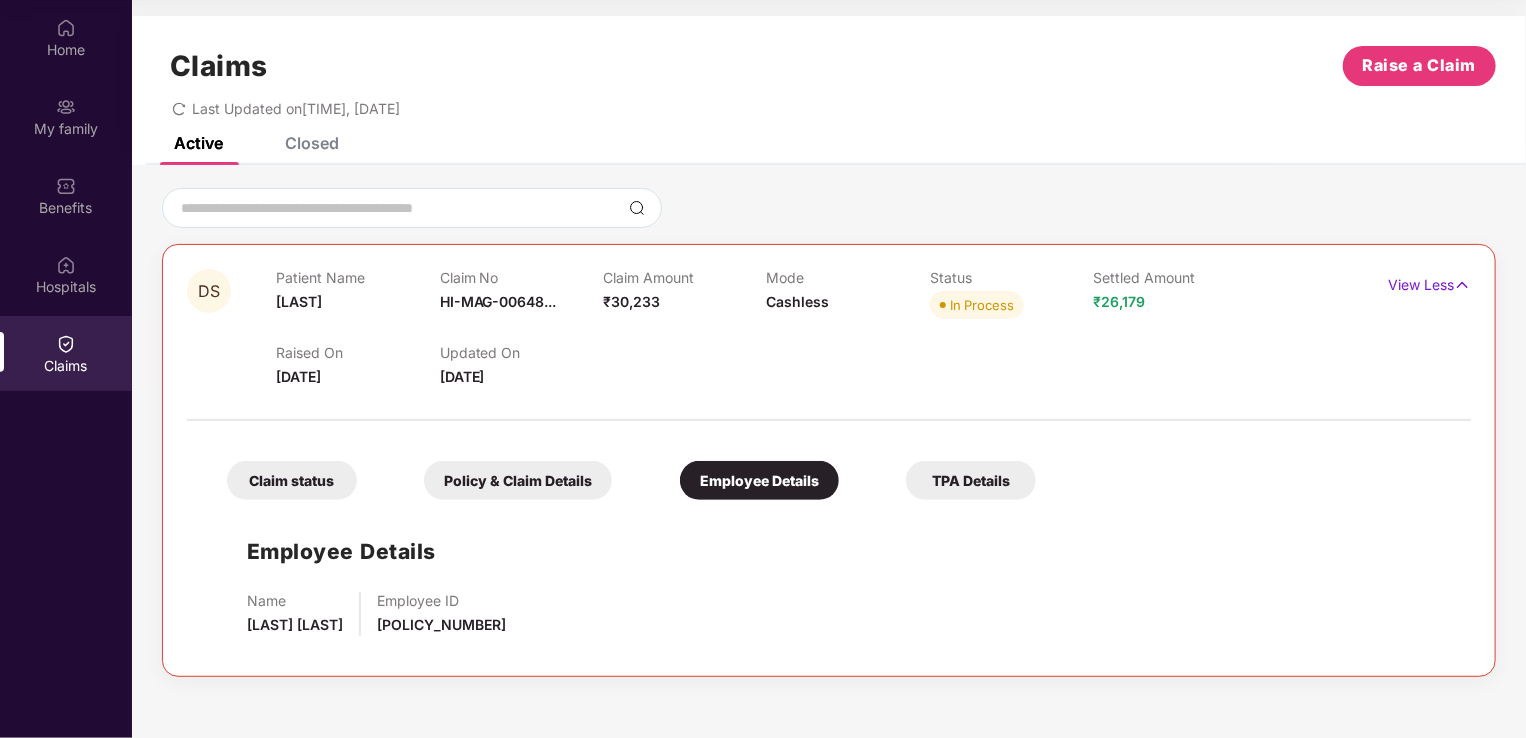 click on "TPA Details" at bounding box center (971, 480) 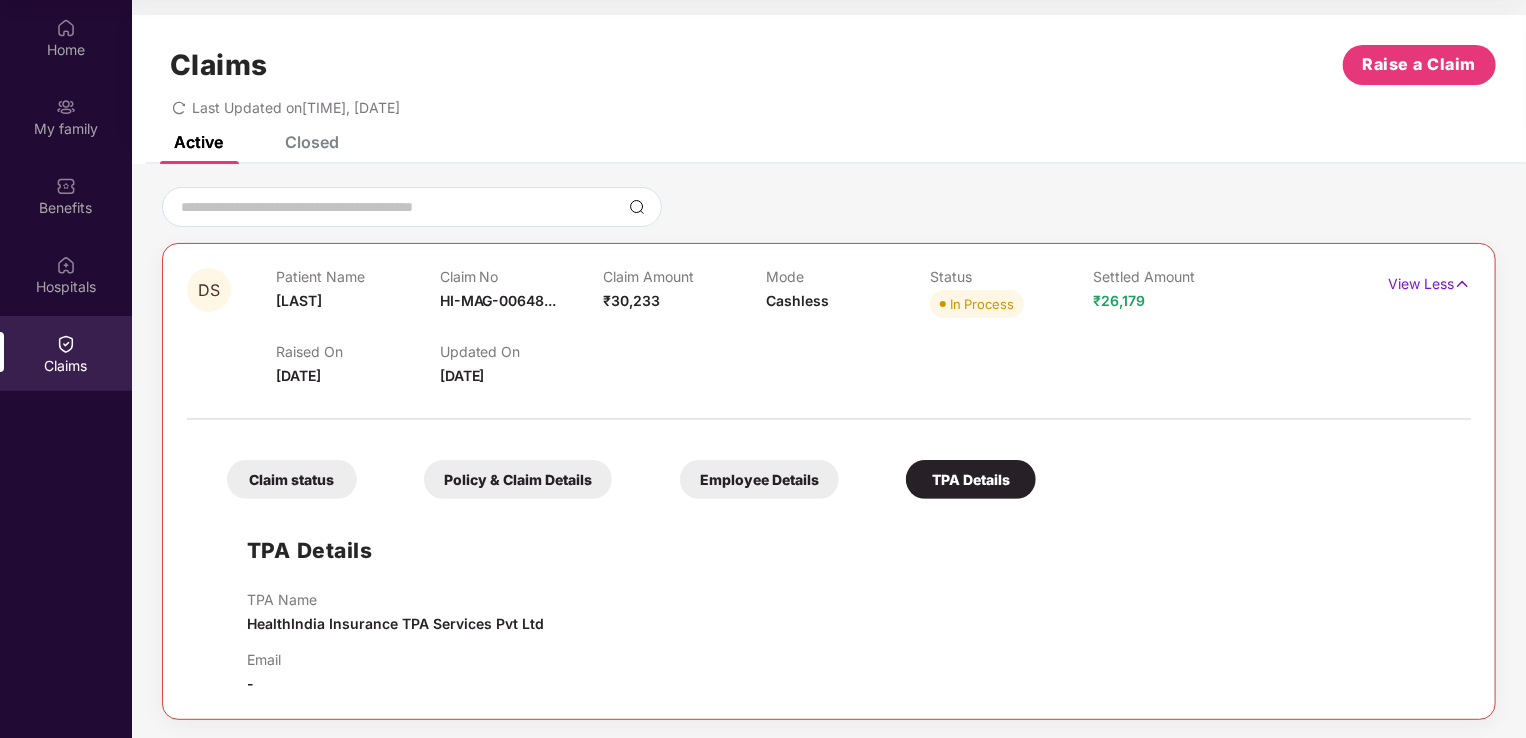 scroll, scrollTop: 2, scrollLeft: 0, axis: vertical 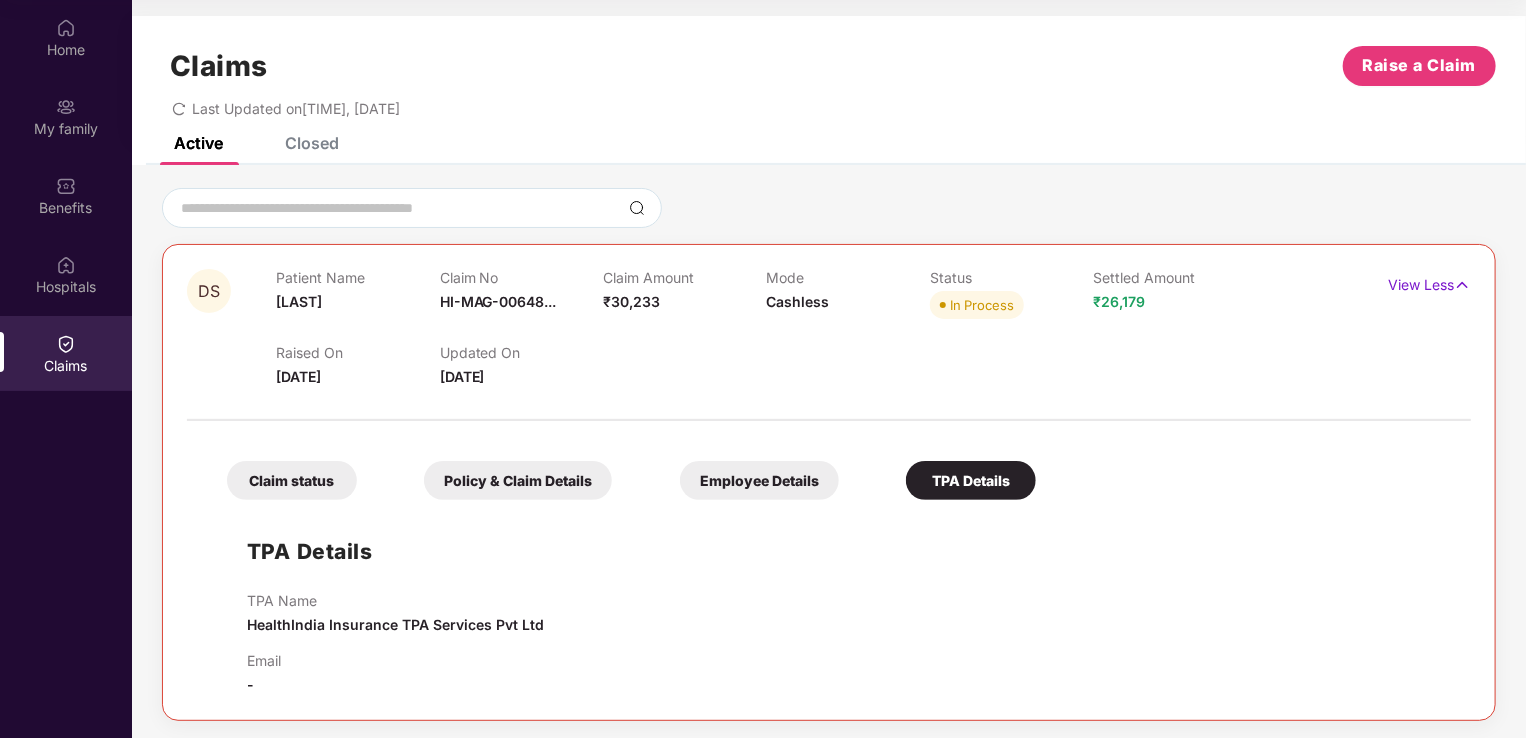 click on "Policy & Claim Details" at bounding box center [518, 480] 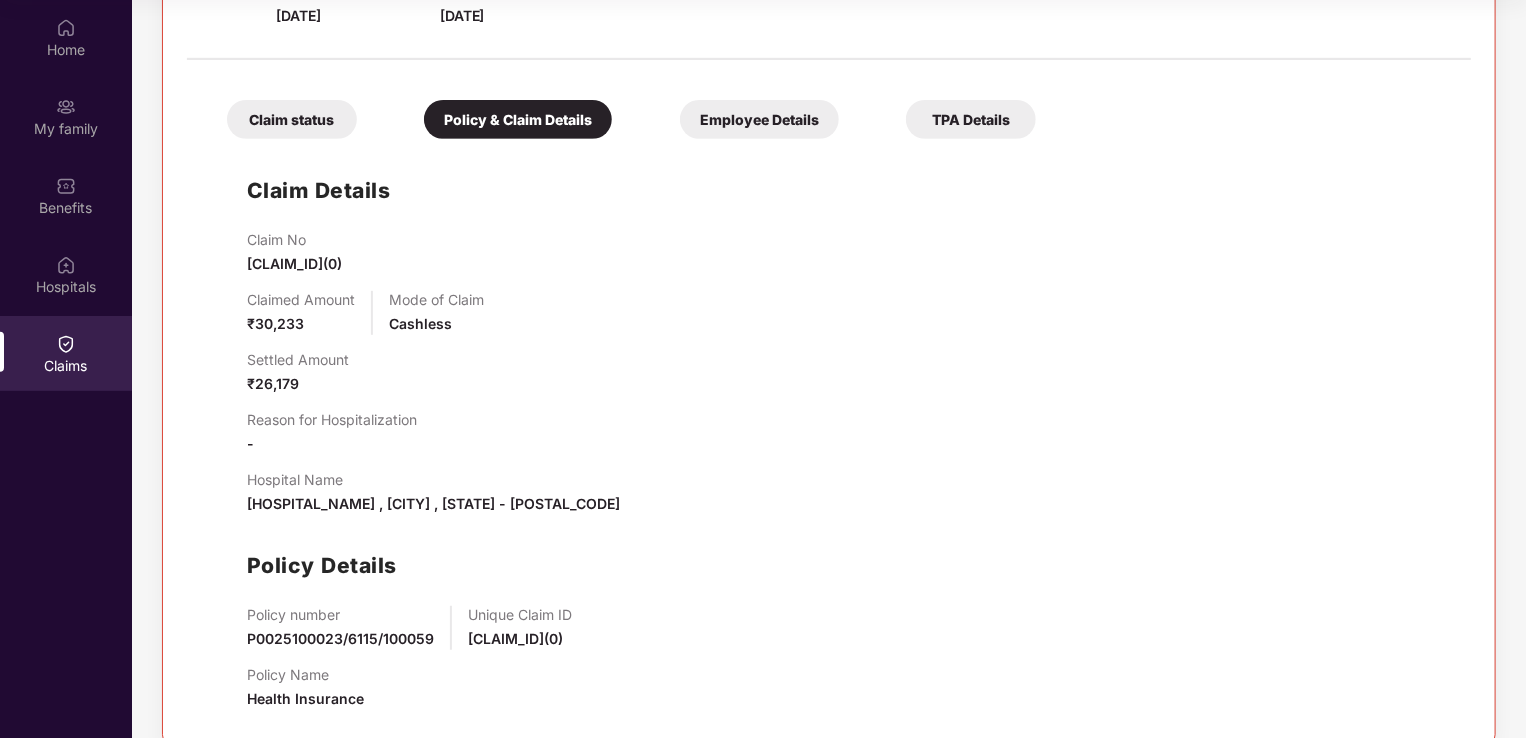 scroll, scrollTop: 393, scrollLeft: 0, axis: vertical 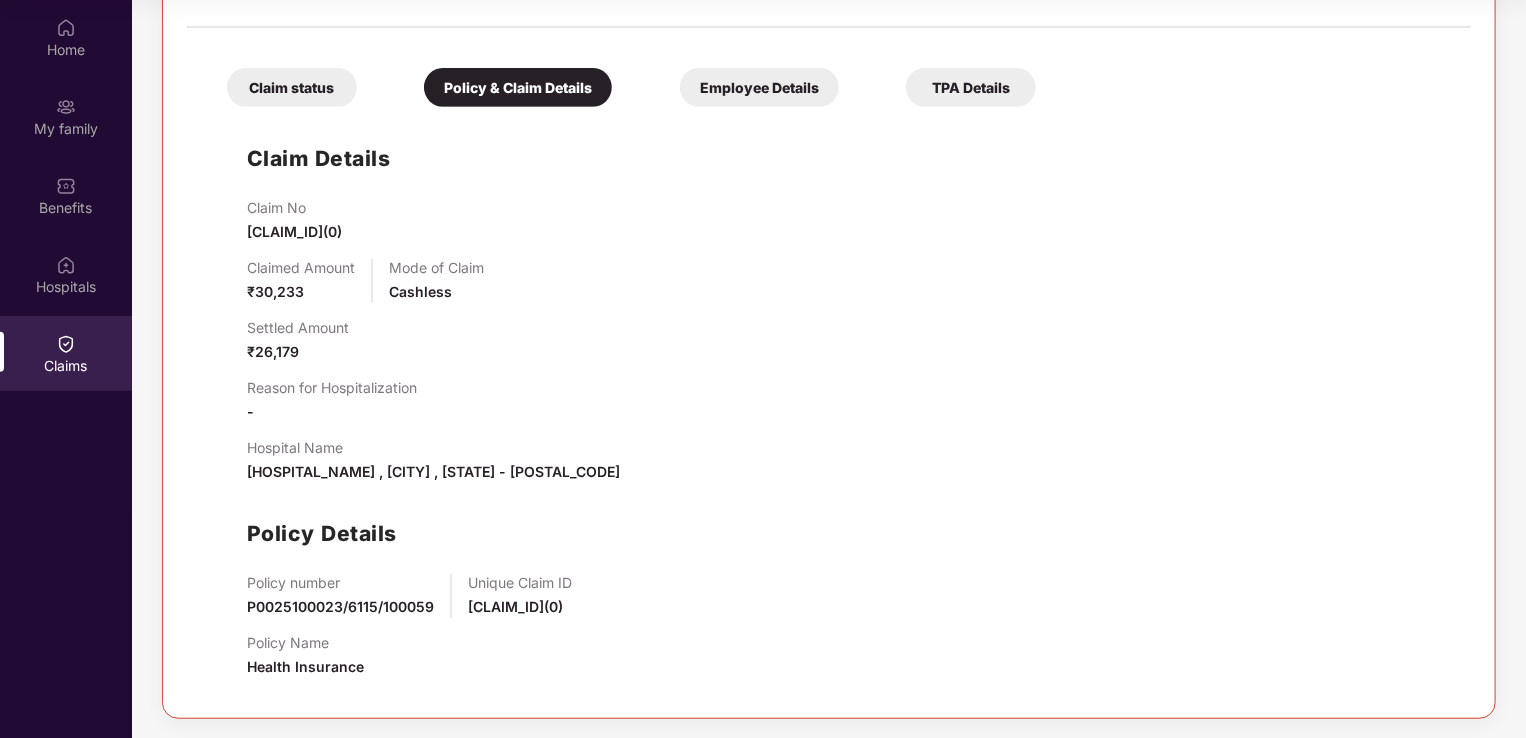 click on "Panchsheel hospital pvt ltd , New Delhi , Delhi - 110053" at bounding box center (433, 471) 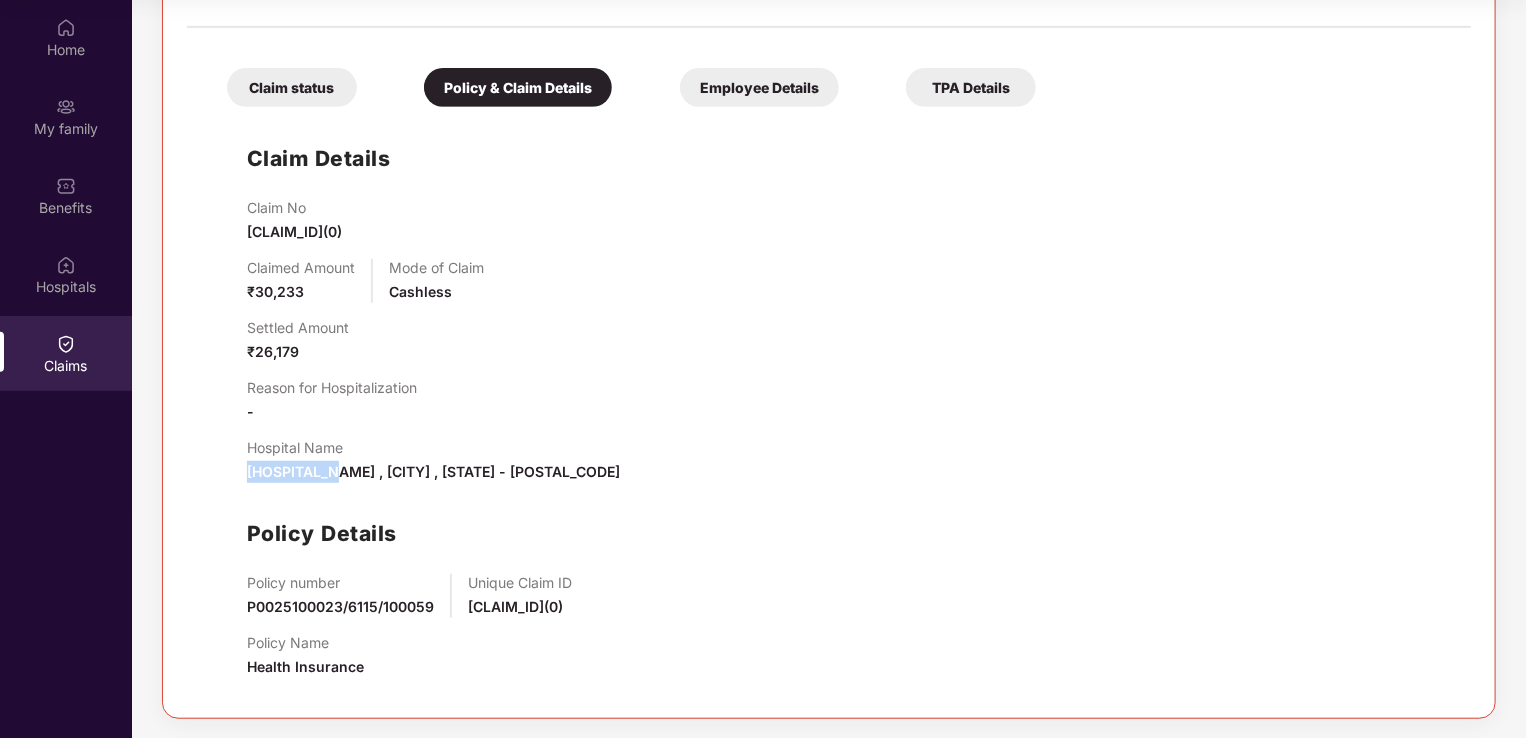 click on "Panchsheel hospital pvt ltd , New Delhi , Delhi - 110053" at bounding box center [433, 471] 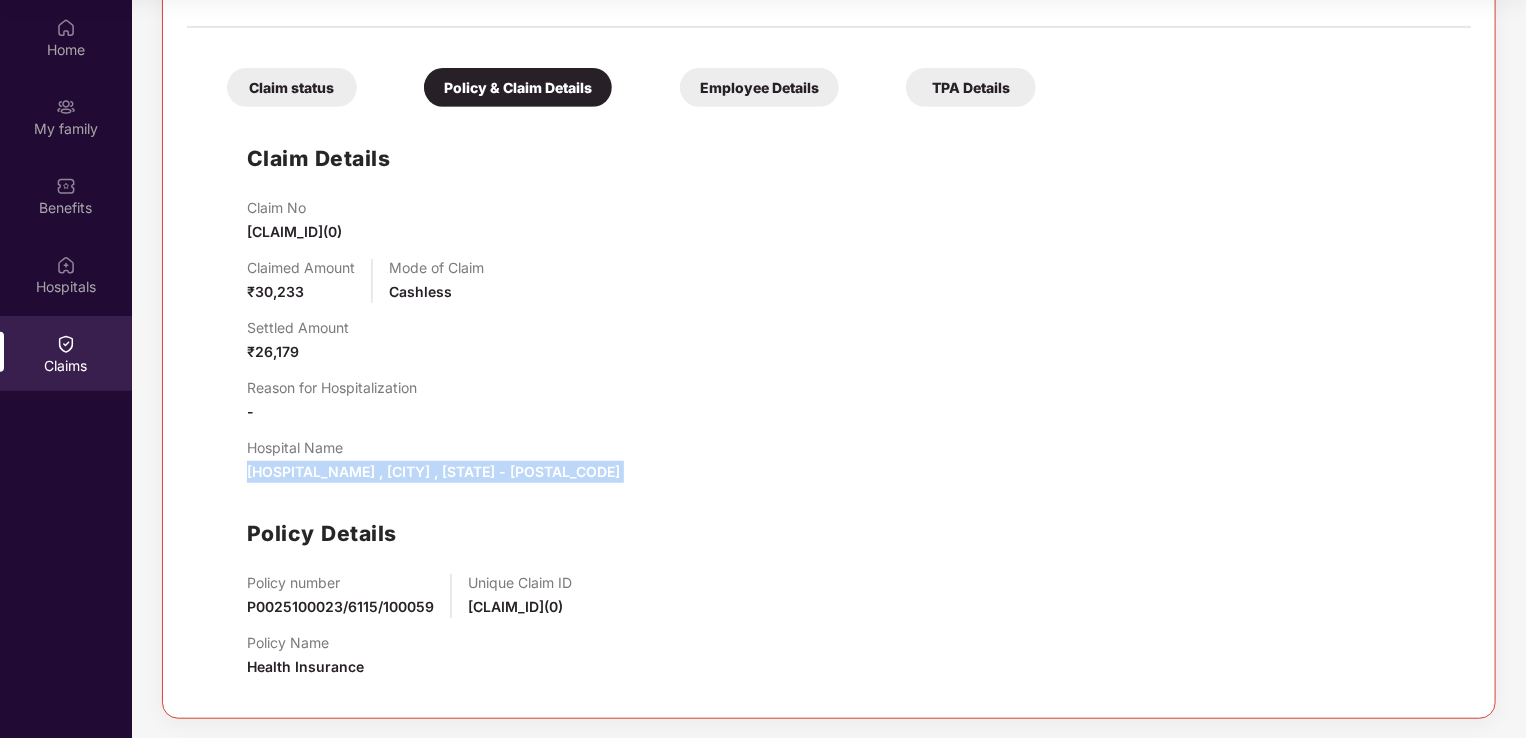 click on "Panchsheel hospital pvt ltd , New Delhi , Delhi - 110053" at bounding box center [433, 471] 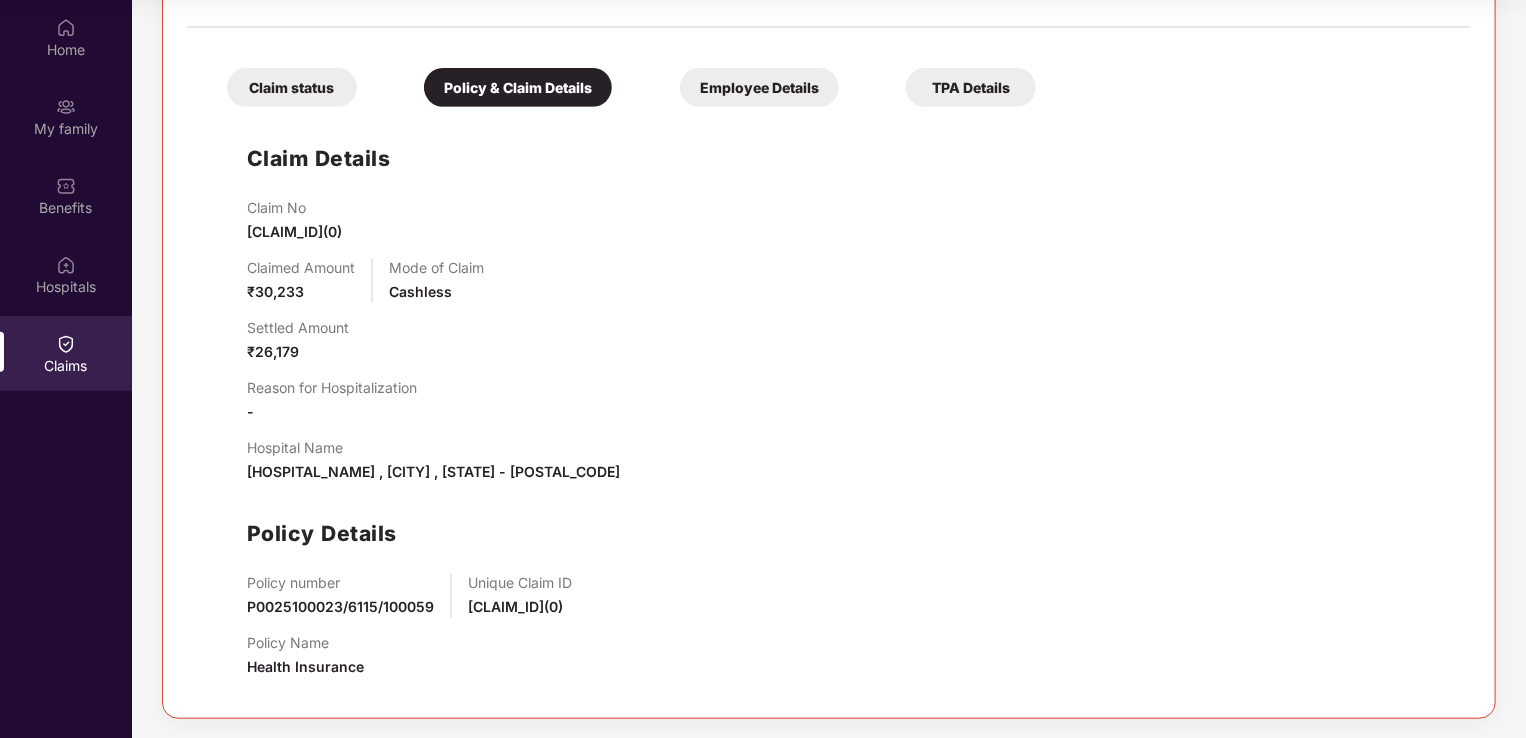 click on "Panchsheel hospital pvt ltd , New Delhi , Delhi - 110053" at bounding box center [433, 471] 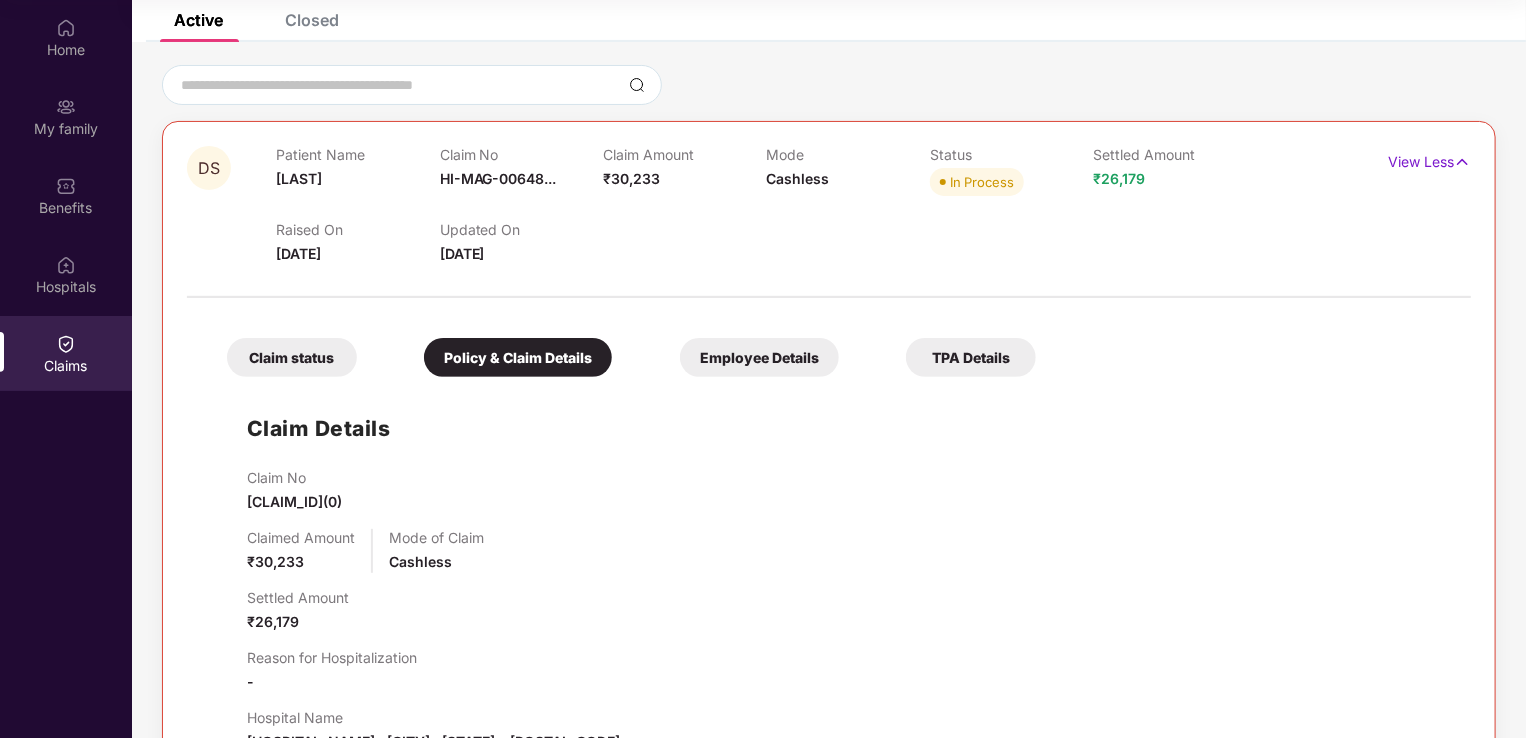 scroll, scrollTop: 0, scrollLeft: 0, axis: both 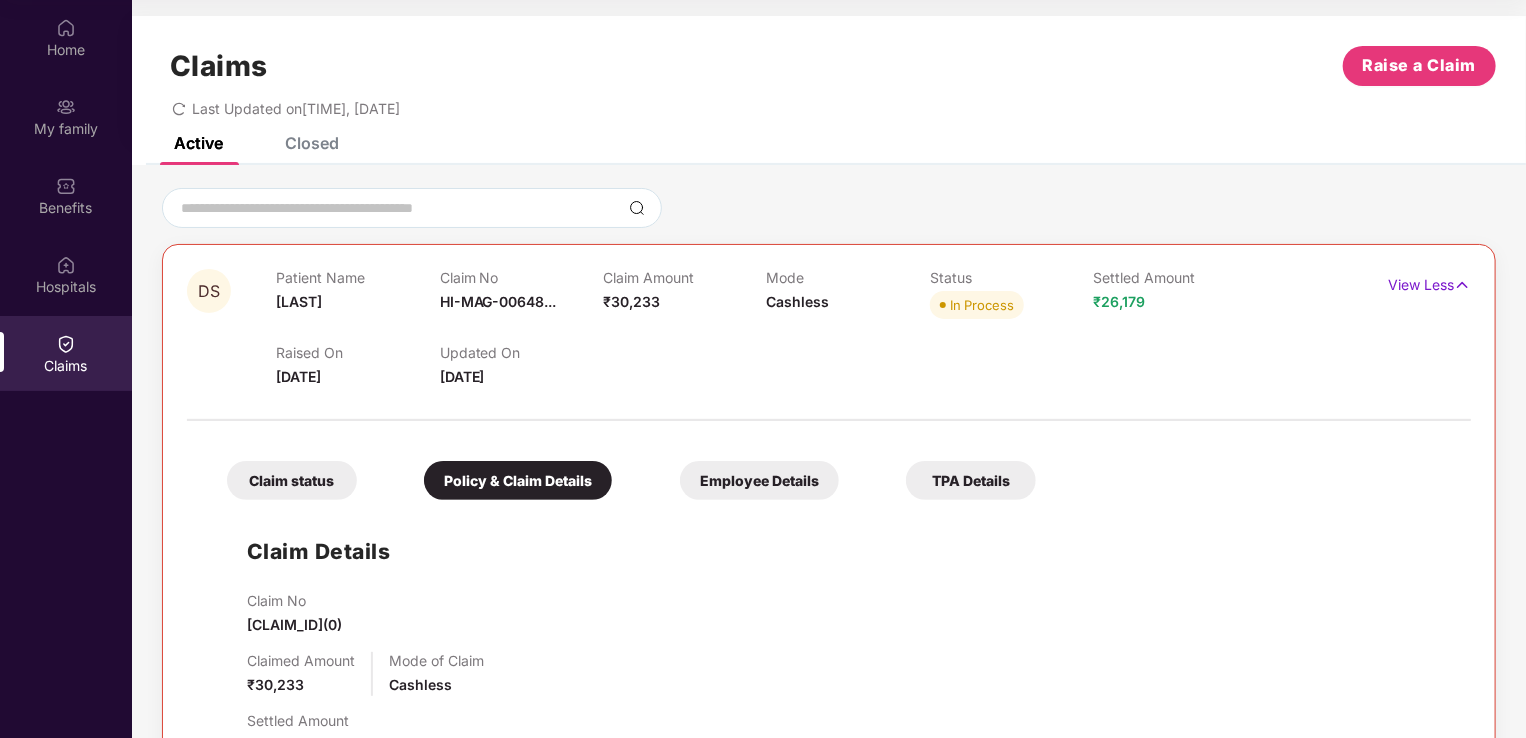 click on "Employee Details" at bounding box center (759, 480) 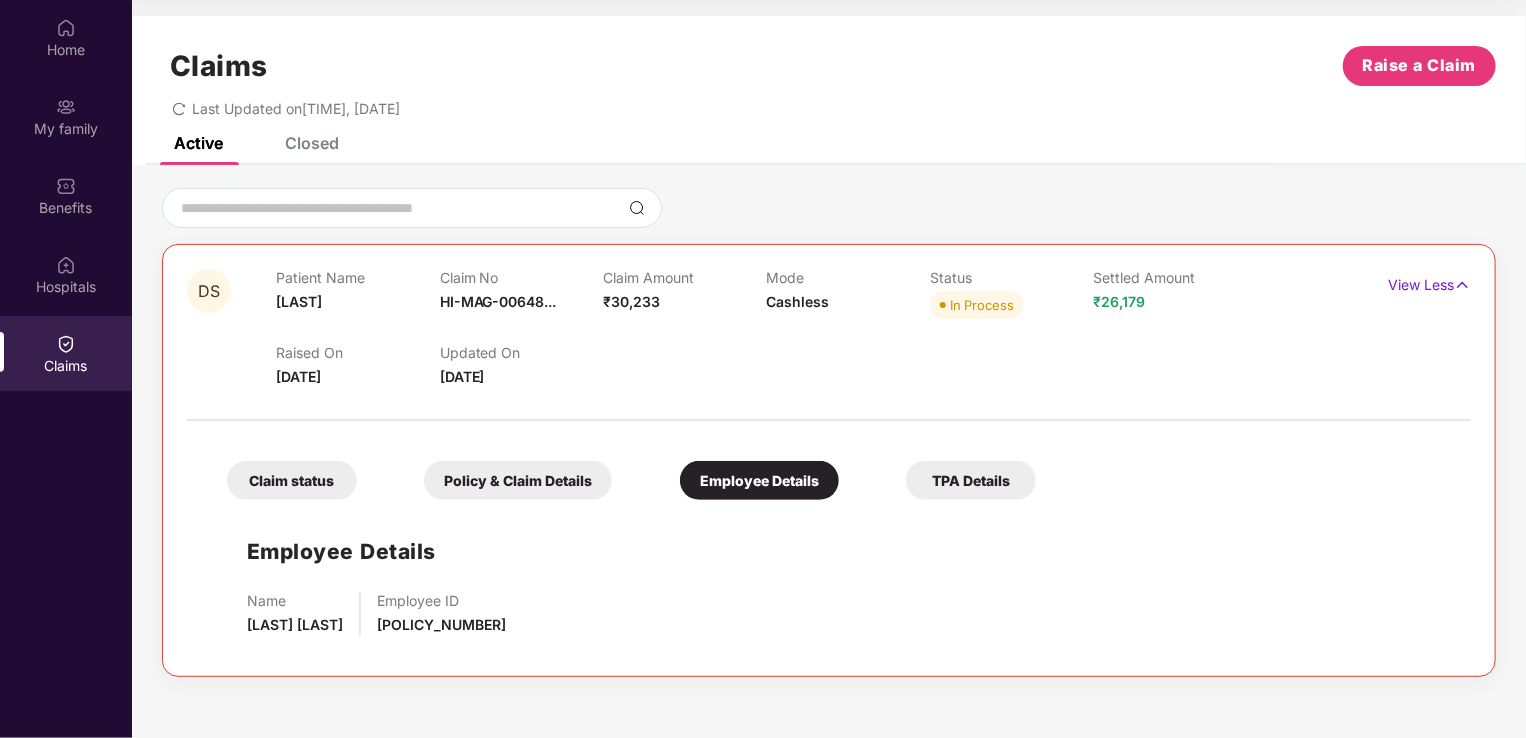 click on "TPA Details" at bounding box center [971, 480] 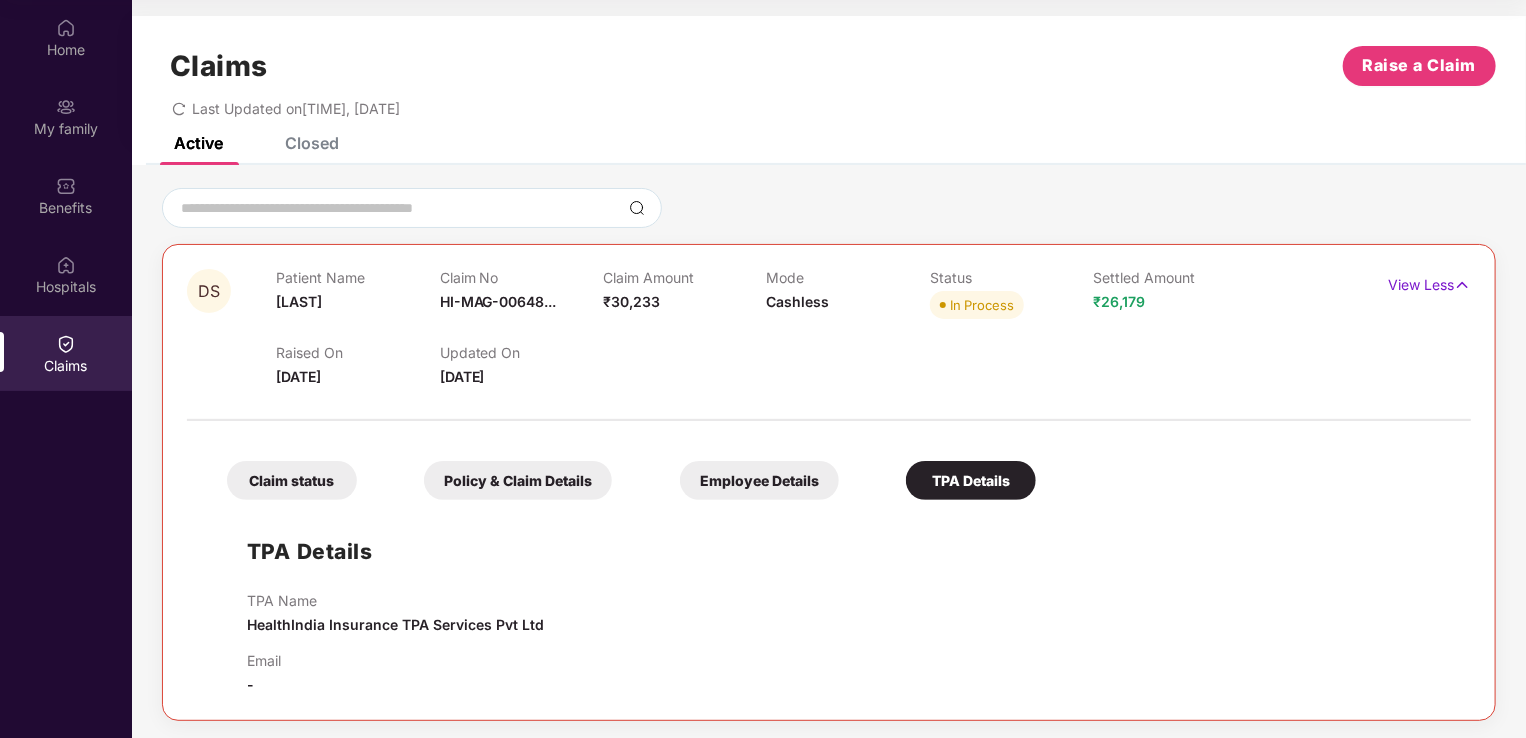 click on "Employee Details" at bounding box center [759, 480] 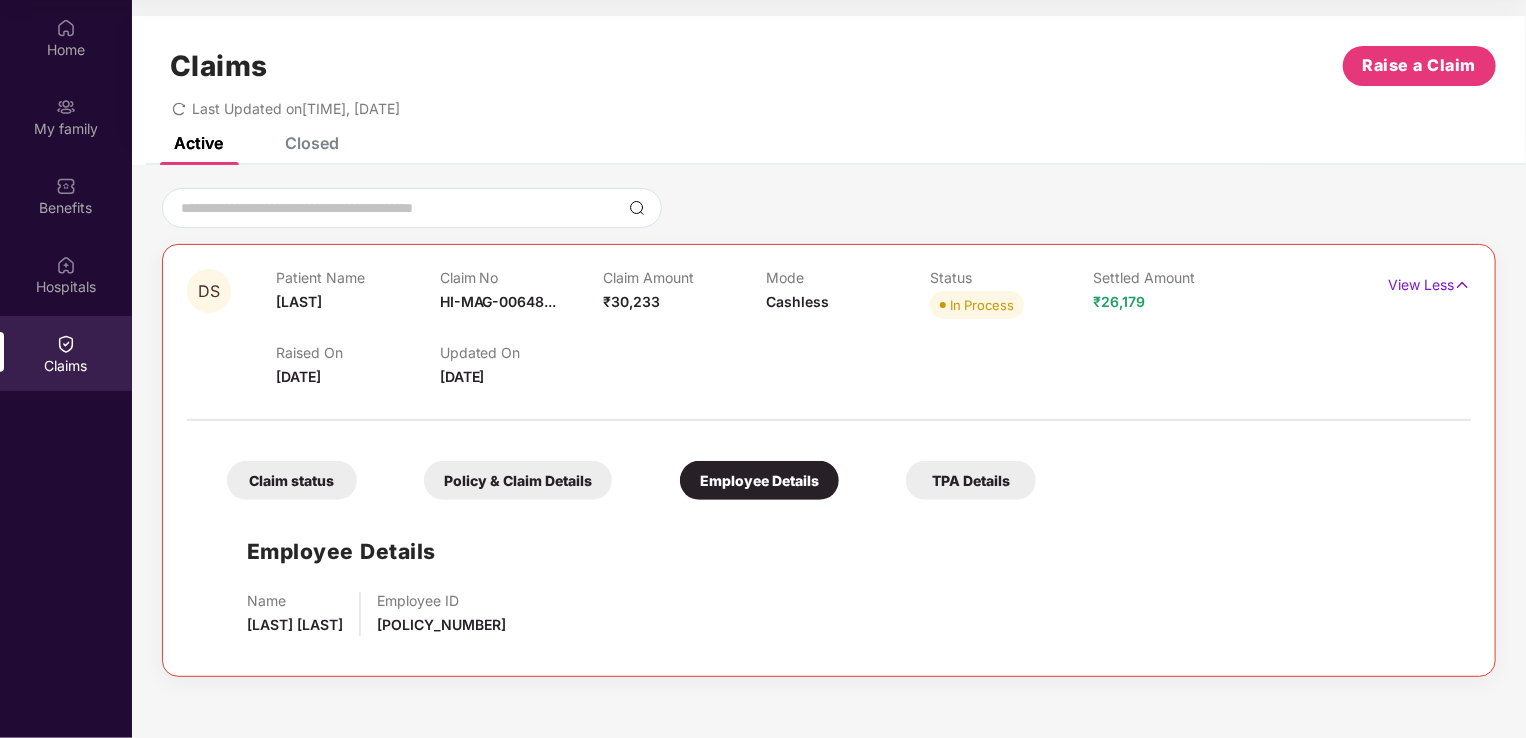 click on "Policy & Claim Details" at bounding box center [518, 480] 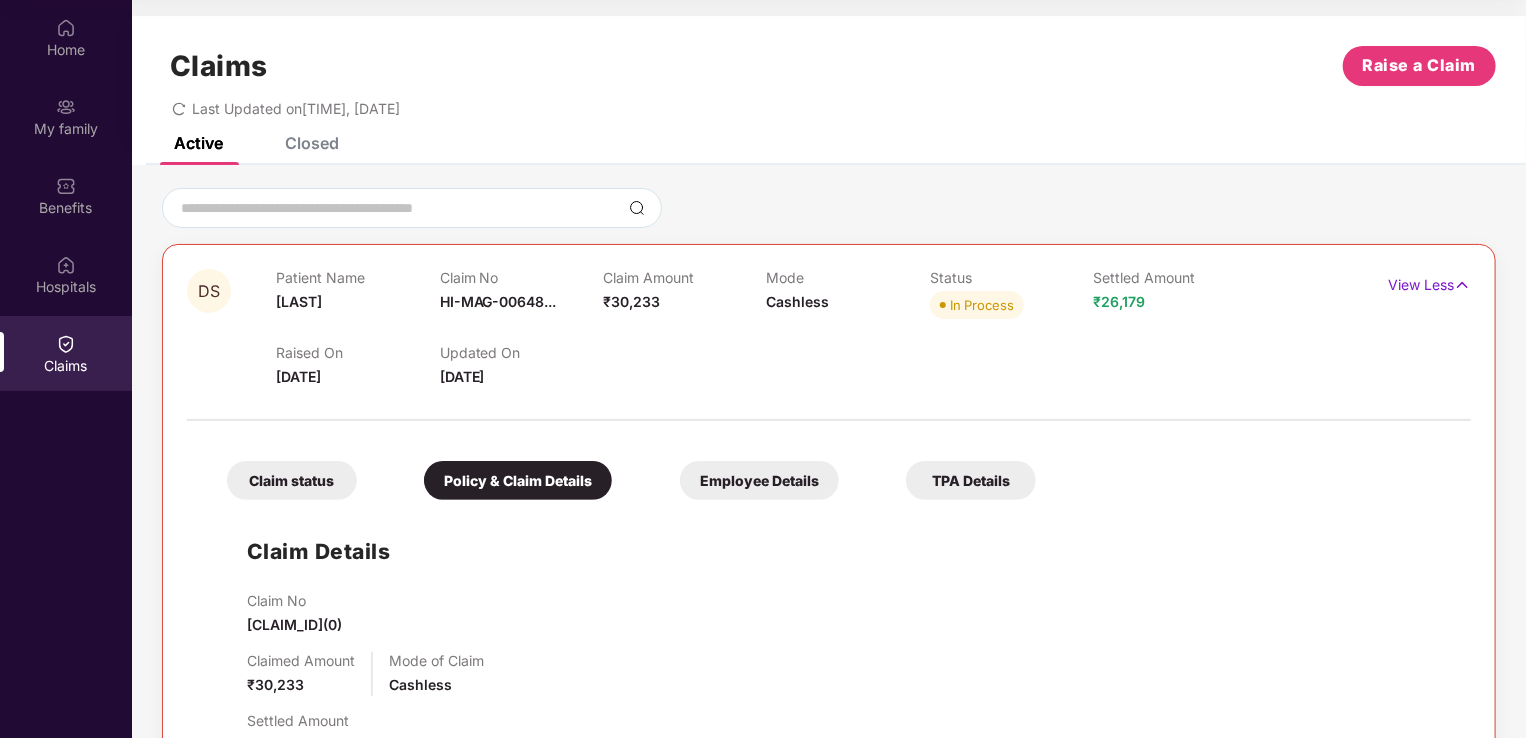 click on "Claim status" at bounding box center [292, 480] 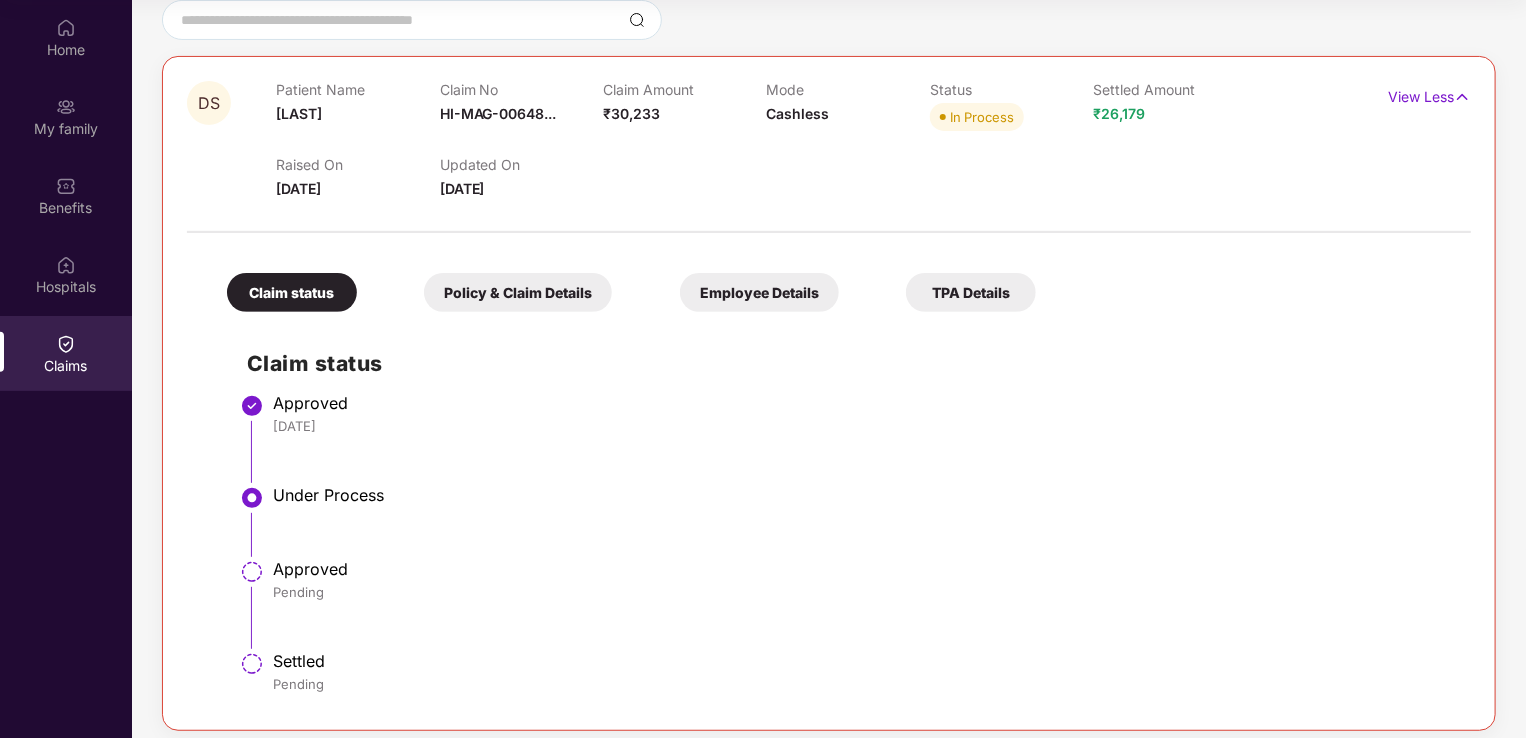 scroll, scrollTop: 200, scrollLeft: 0, axis: vertical 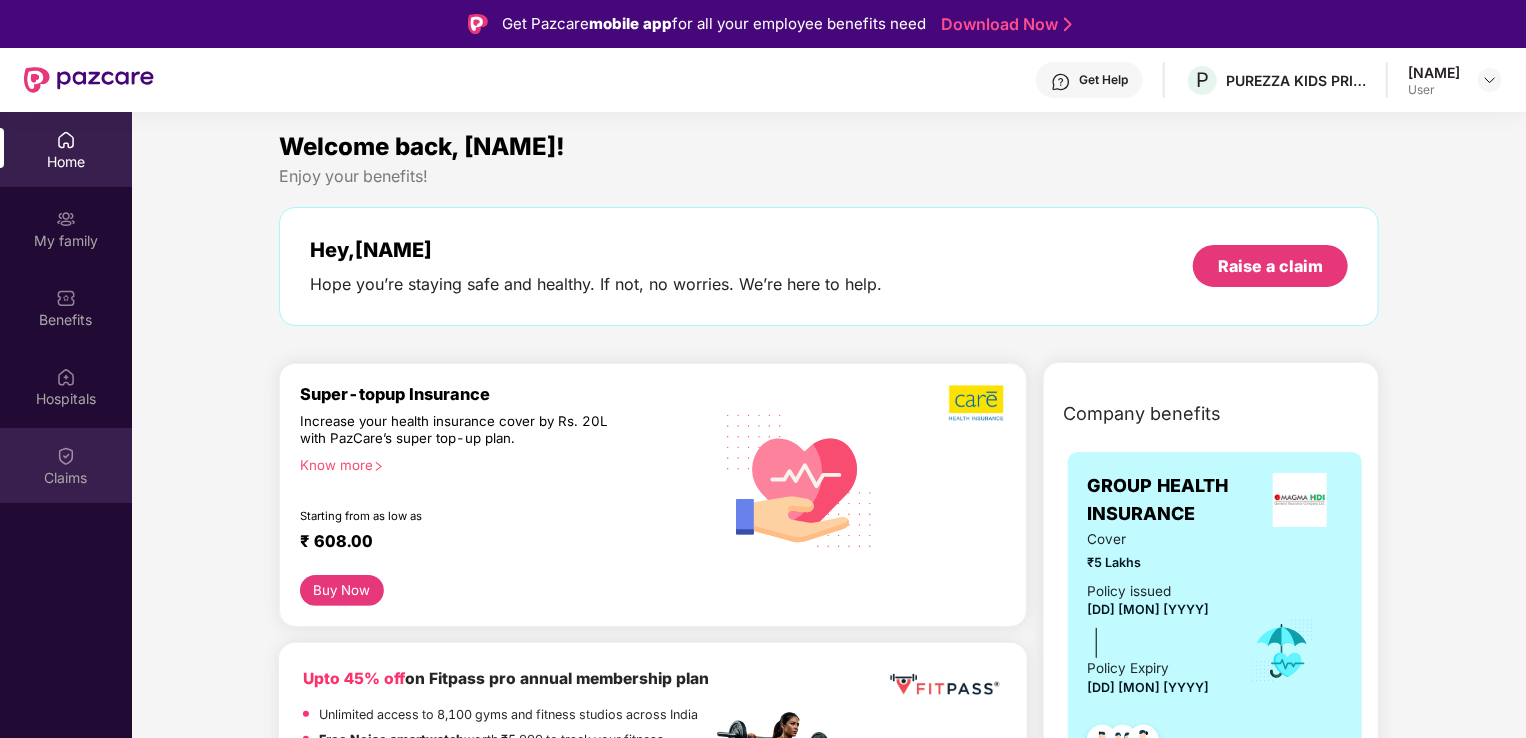 click on "Claims" at bounding box center (66, 478) 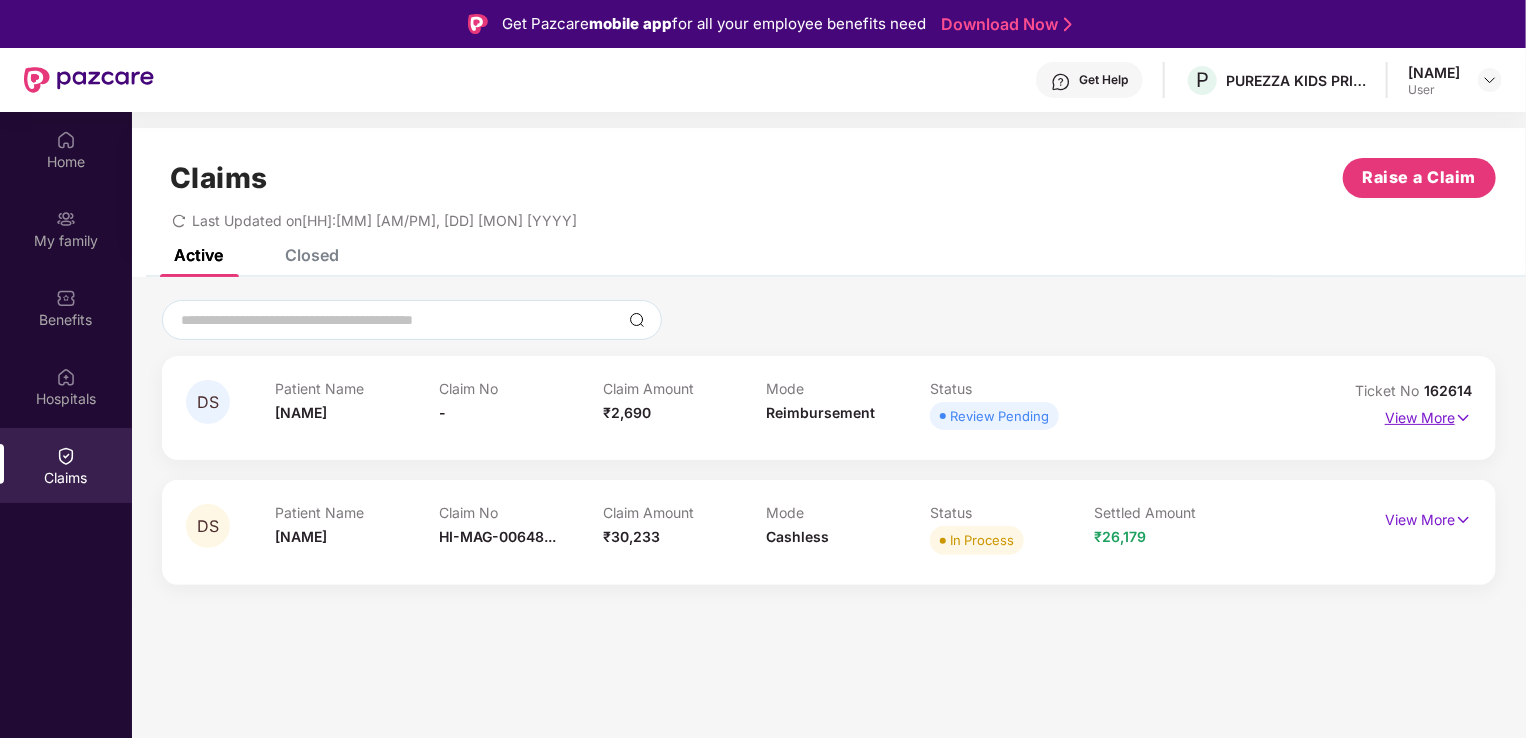 click on "View More" at bounding box center (1428, 415) 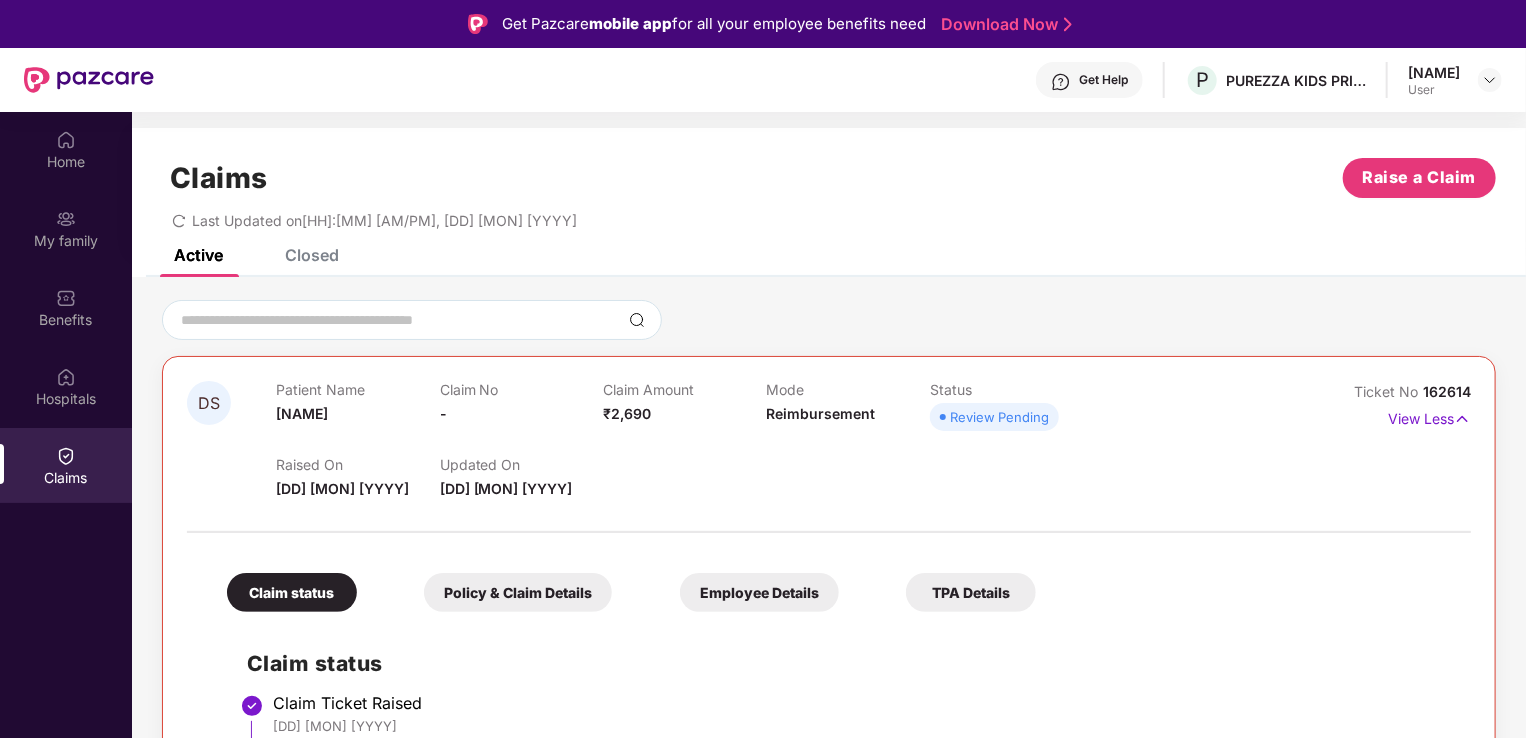 scroll, scrollTop: 250, scrollLeft: 0, axis: vertical 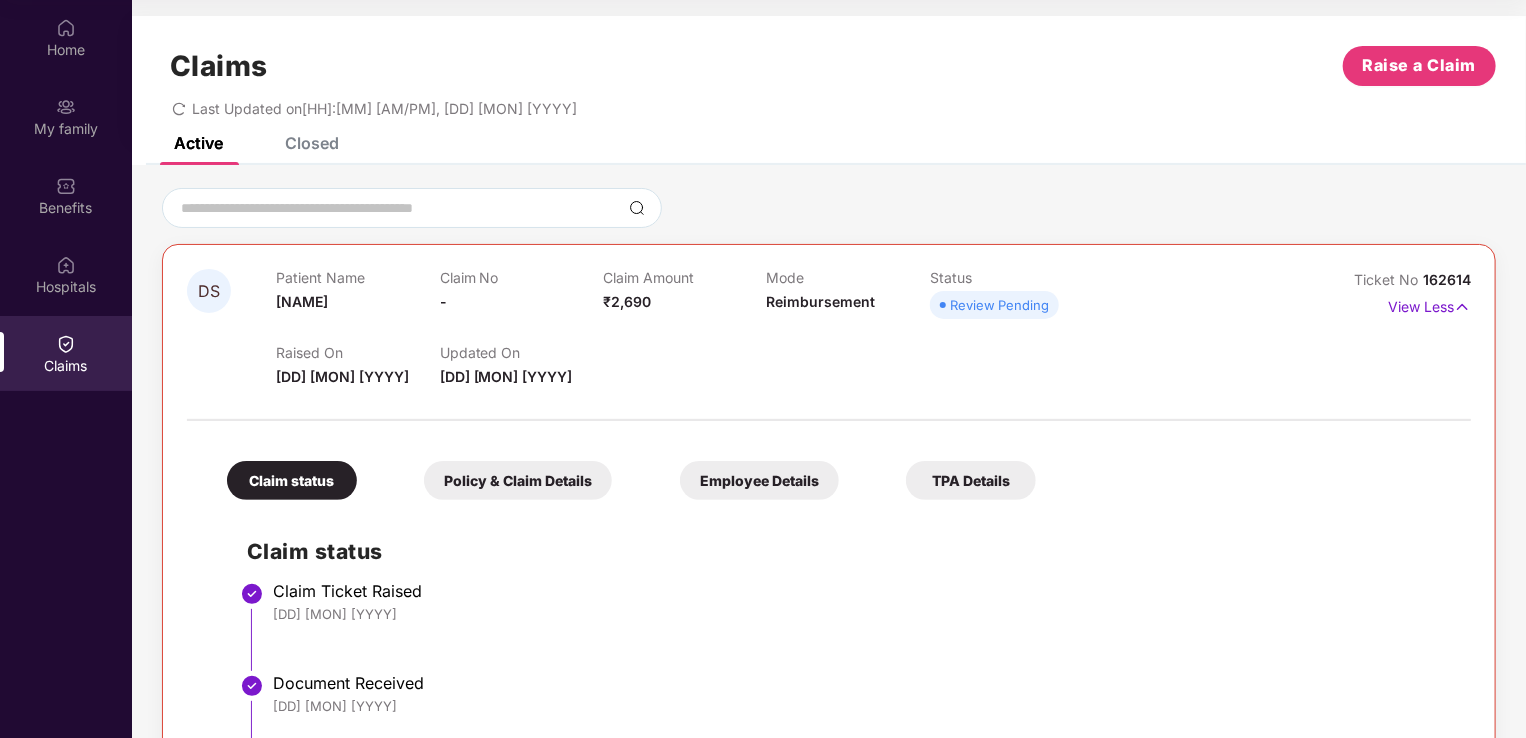click on "Closed" at bounding box center [312, 143] 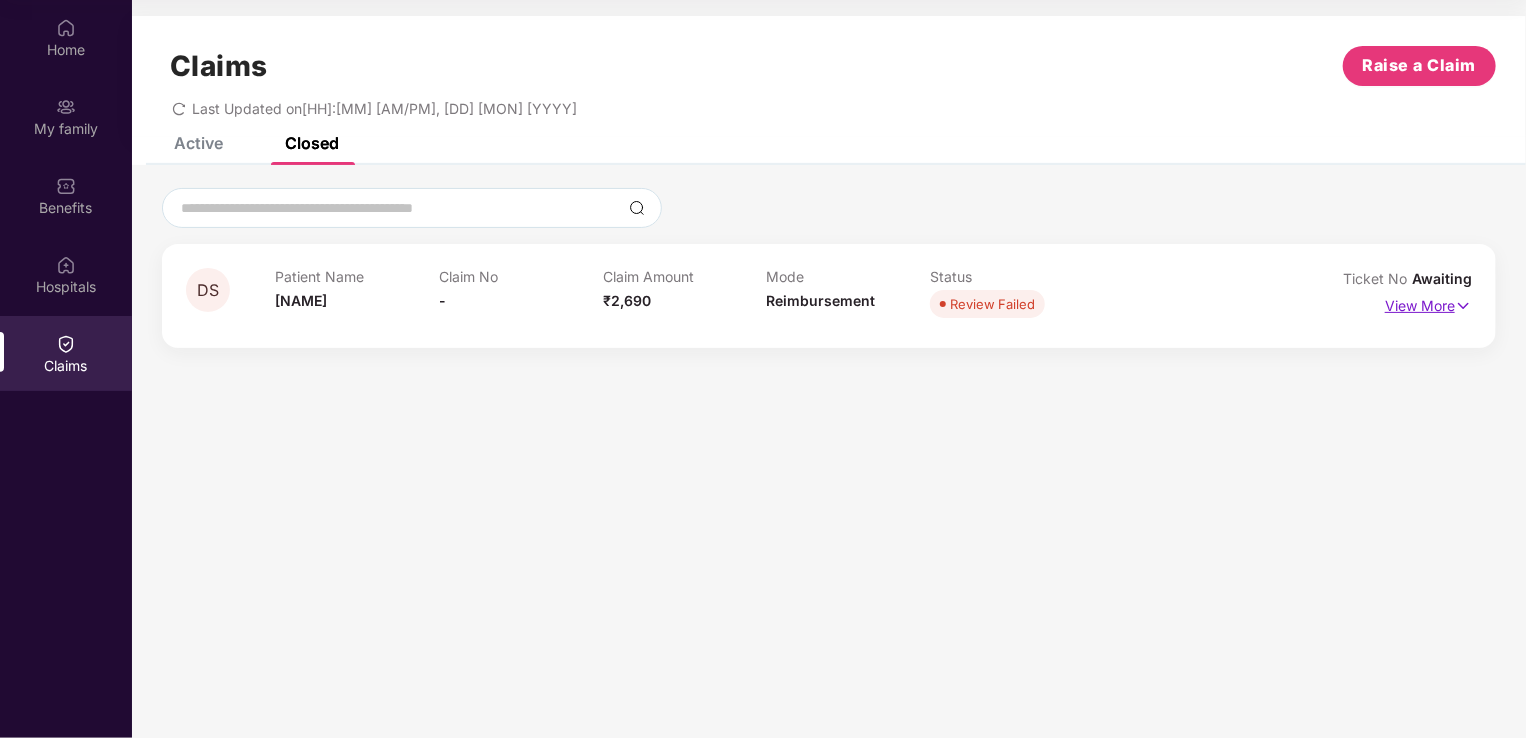 click on "View More" at bounding box center (1428, 303) 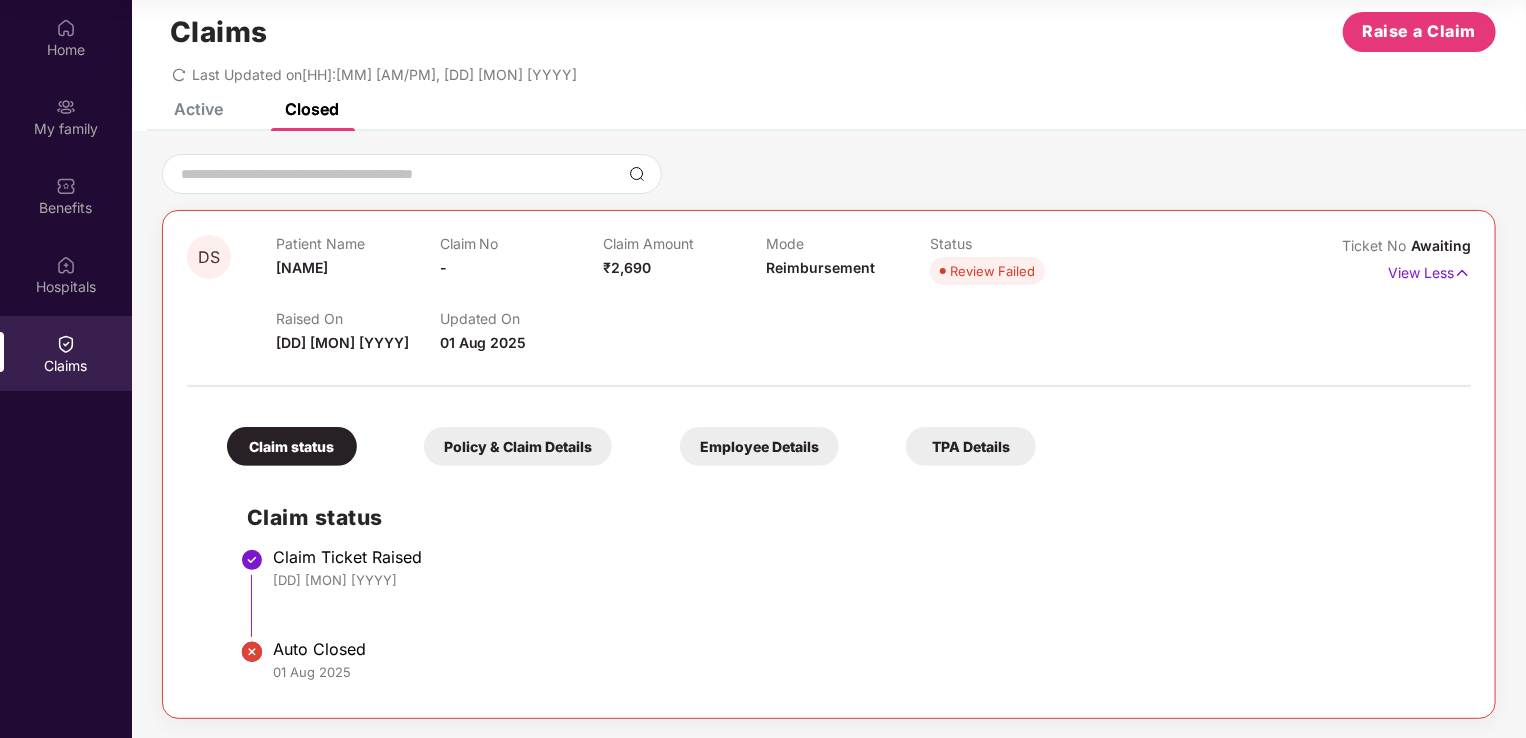 scroll, scrollTop: 0, scrollLeft: 0, axis: both 